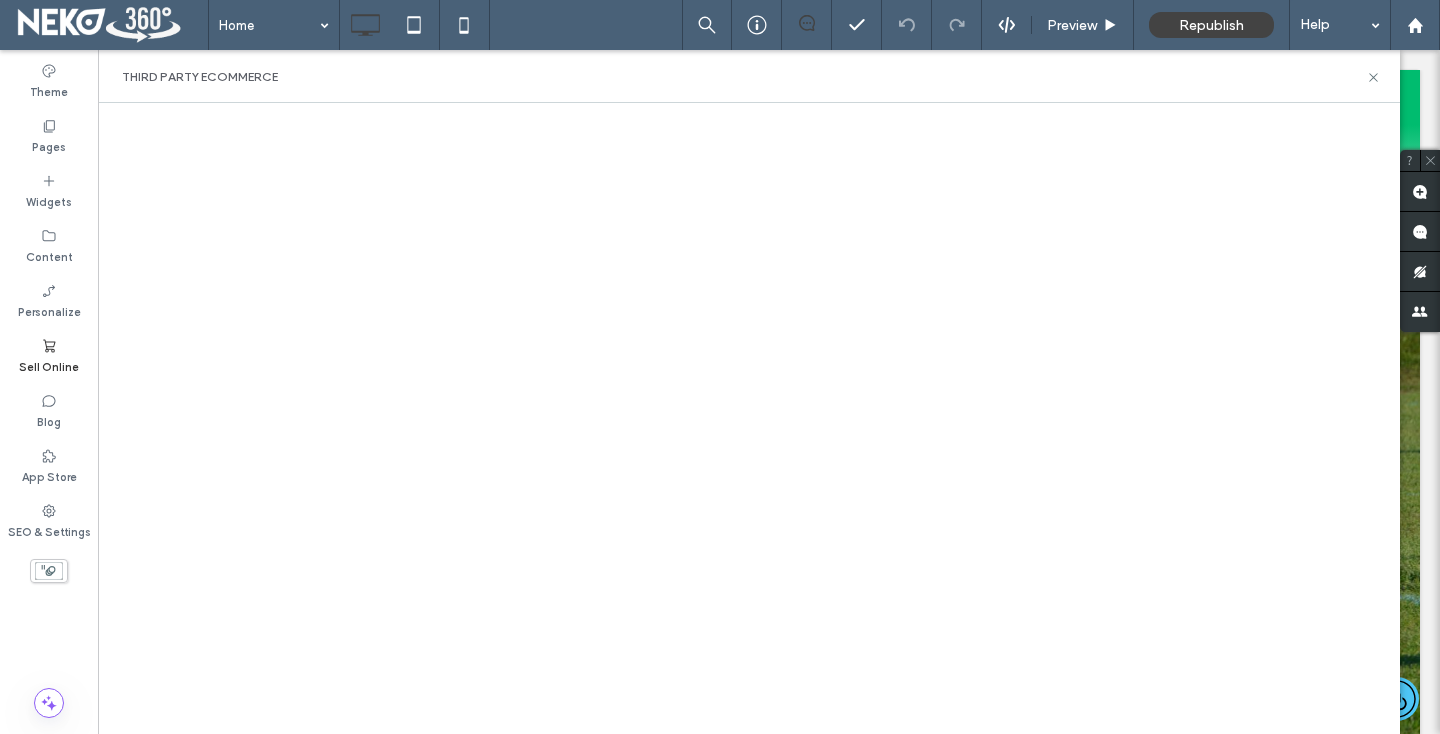 scroll, scrollTop: 0, scrollLeft: 0, axis: both 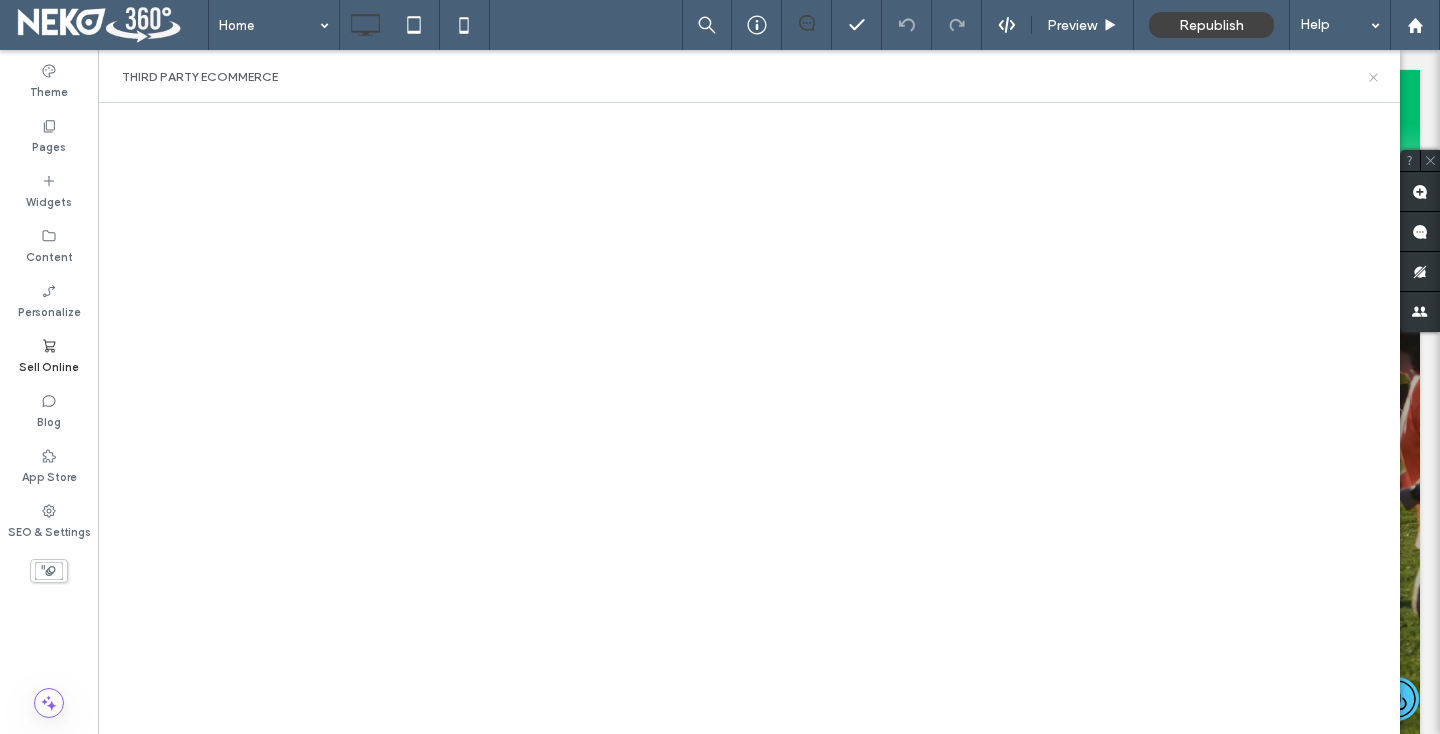 click 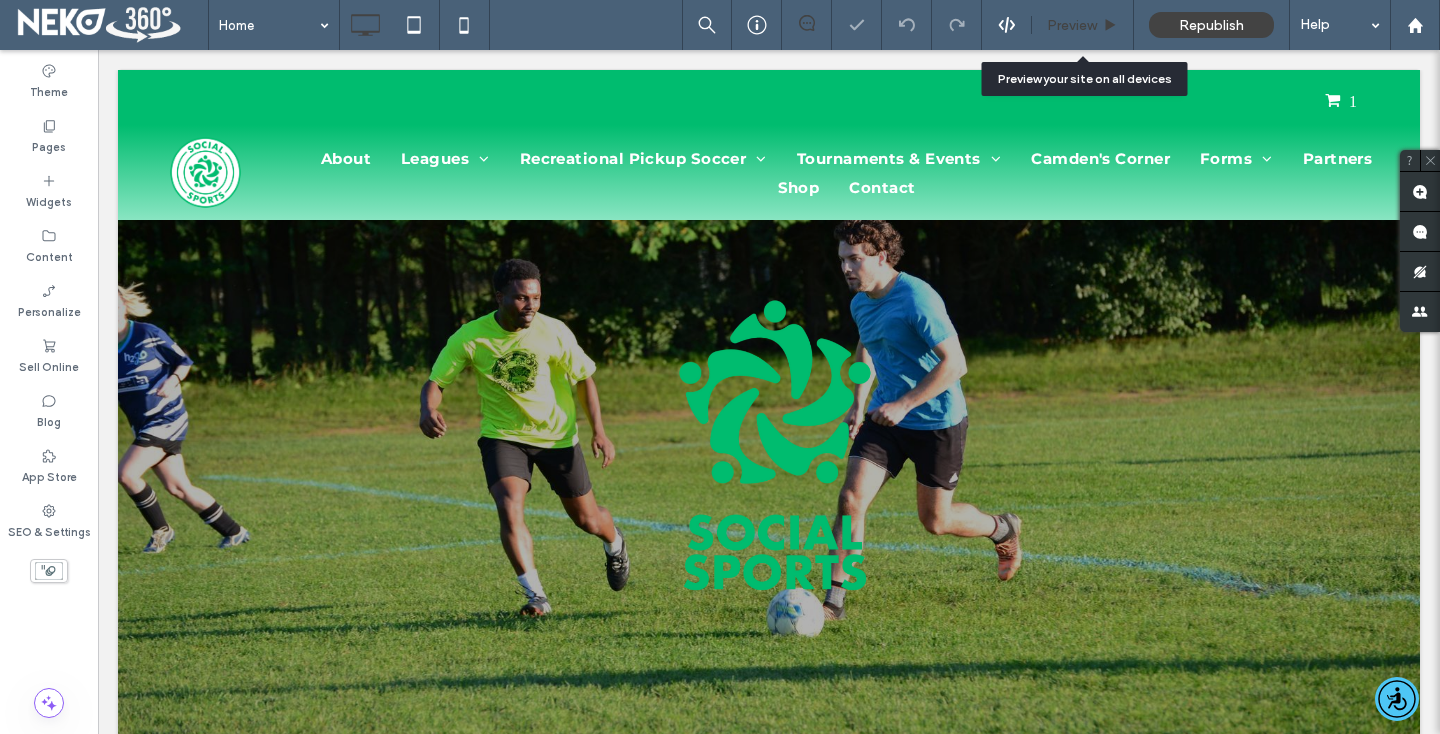 click on "Preview" at bounding box center [1072, 25] 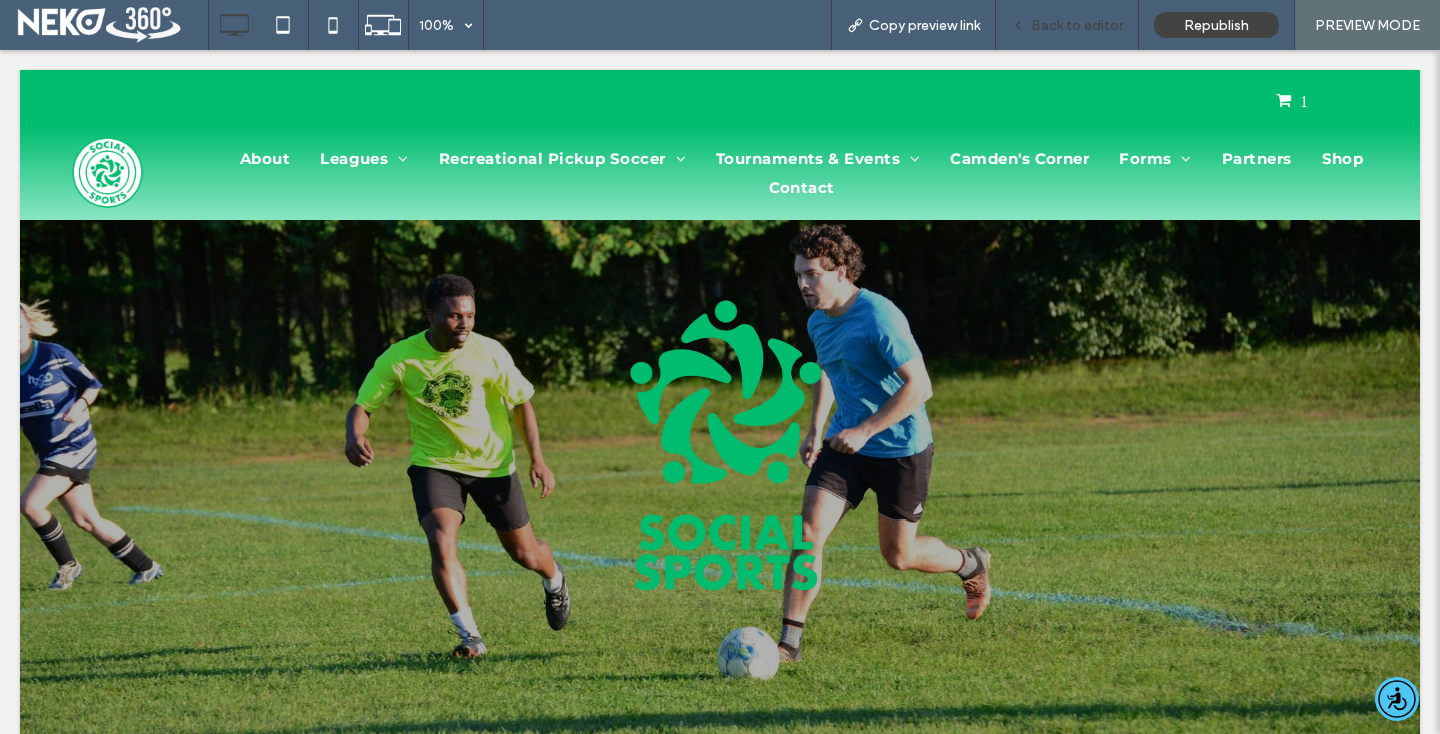 click on "Back to editor" at bounding box center [1077, 25] 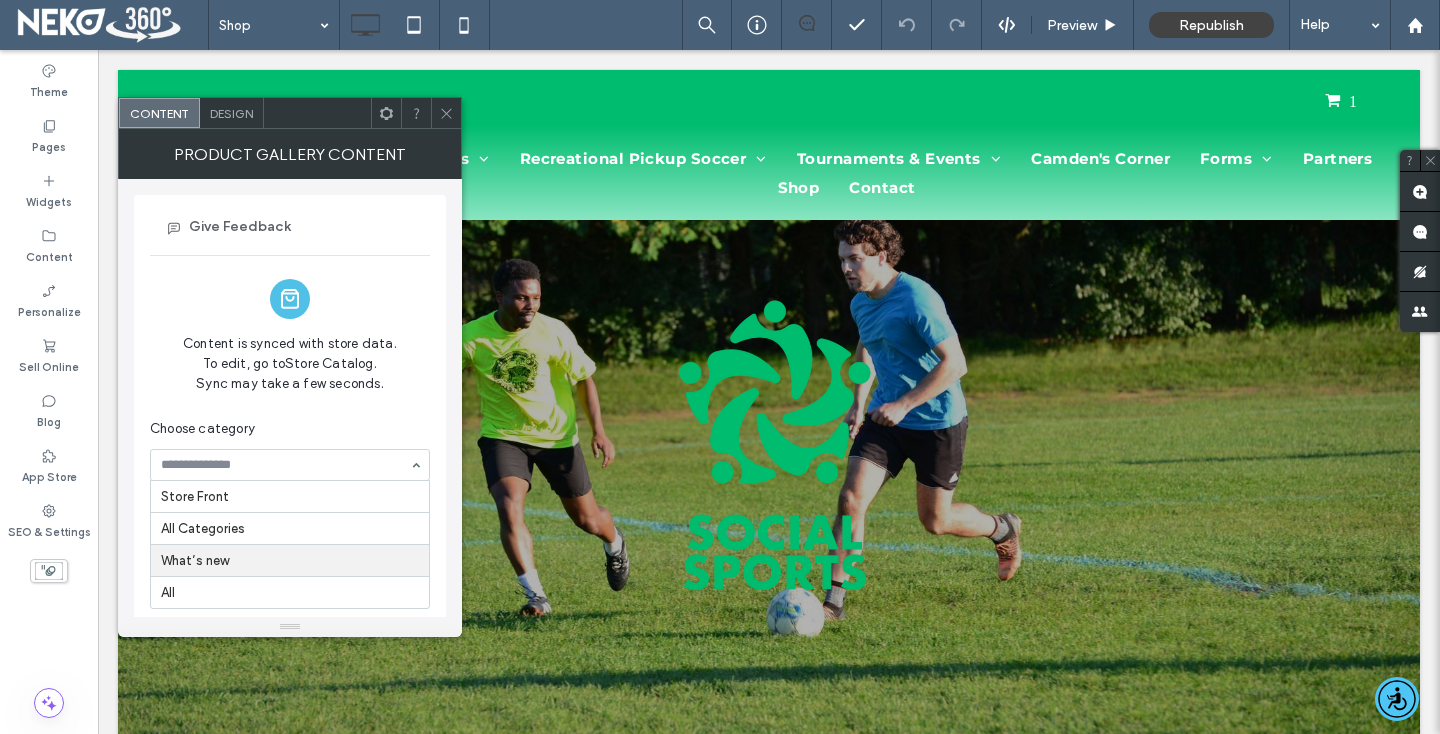 scroll, scrollTop: 69, scrollLeft: 0, axis: vertical 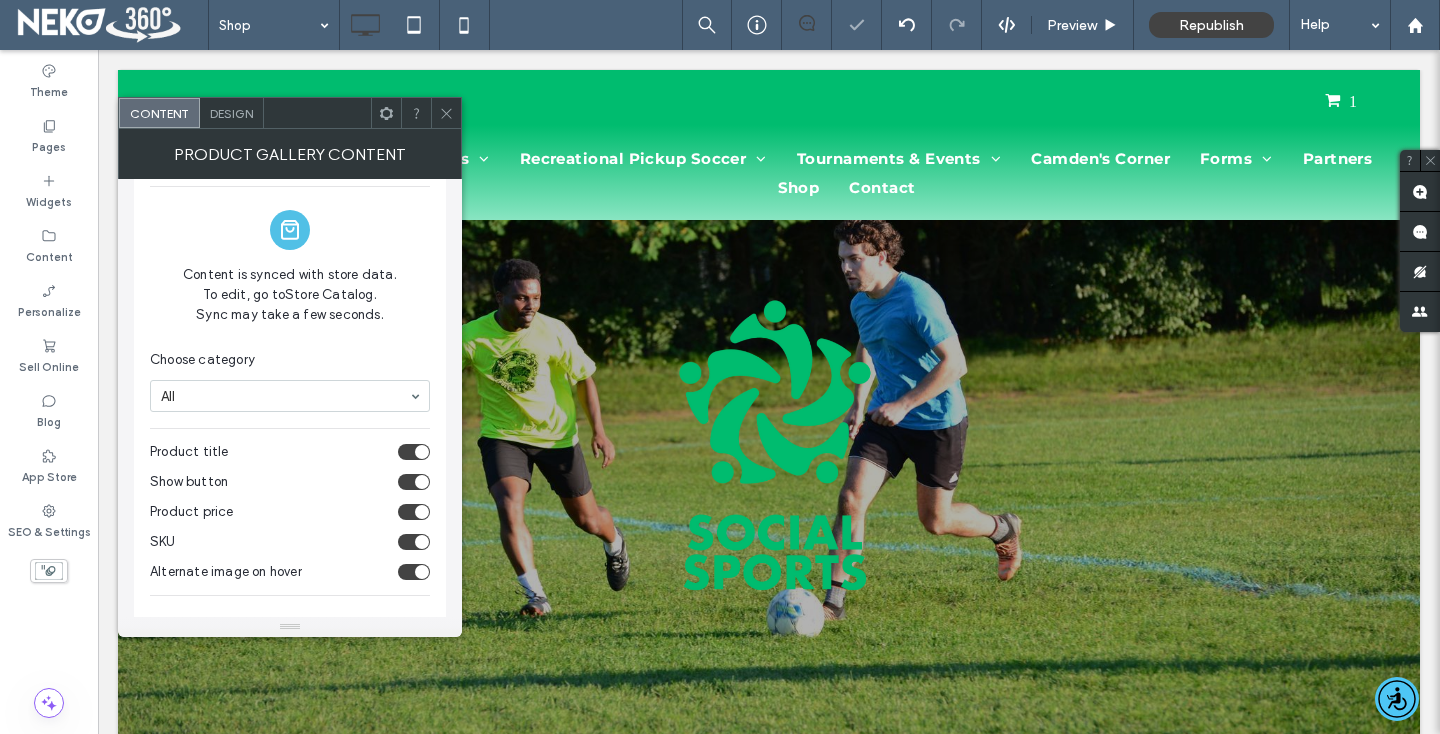click 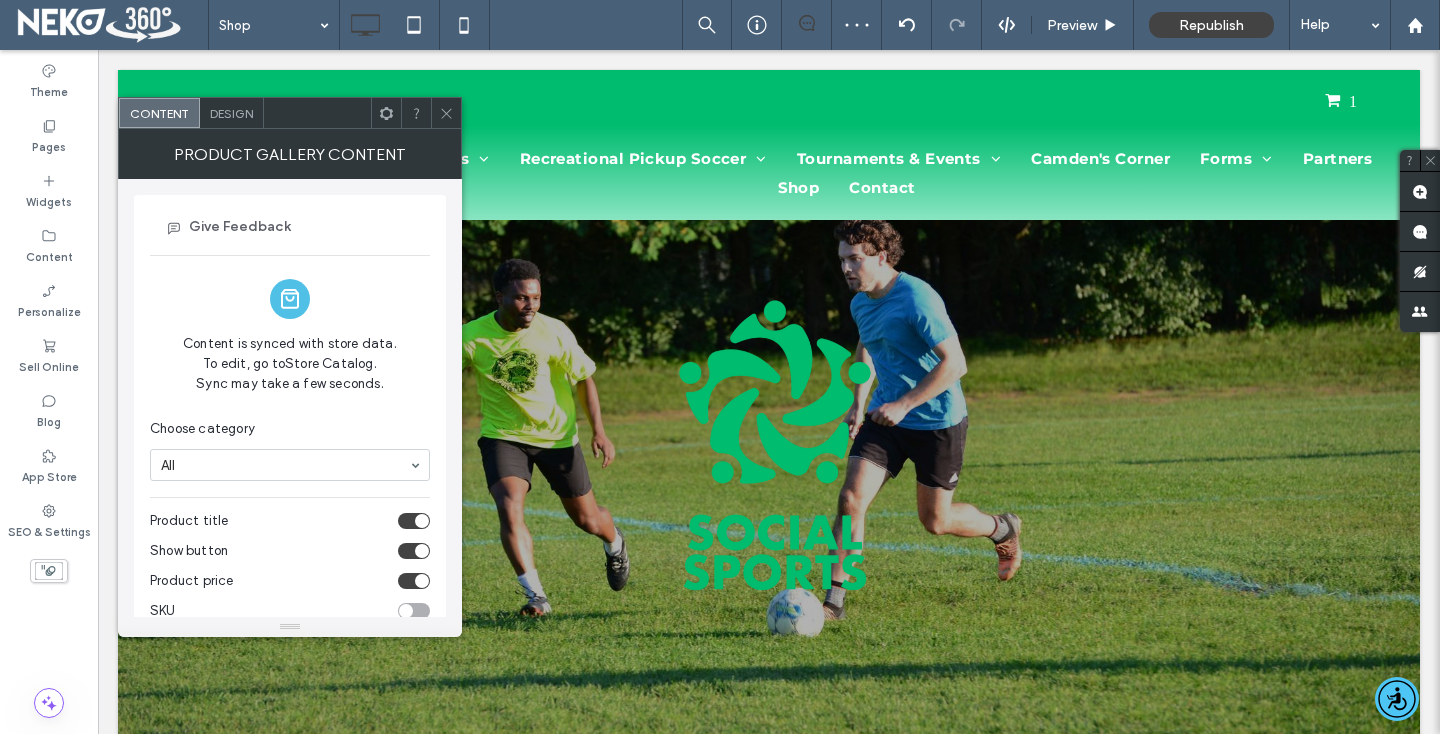click on "Design" at bounding box center [231, 113] 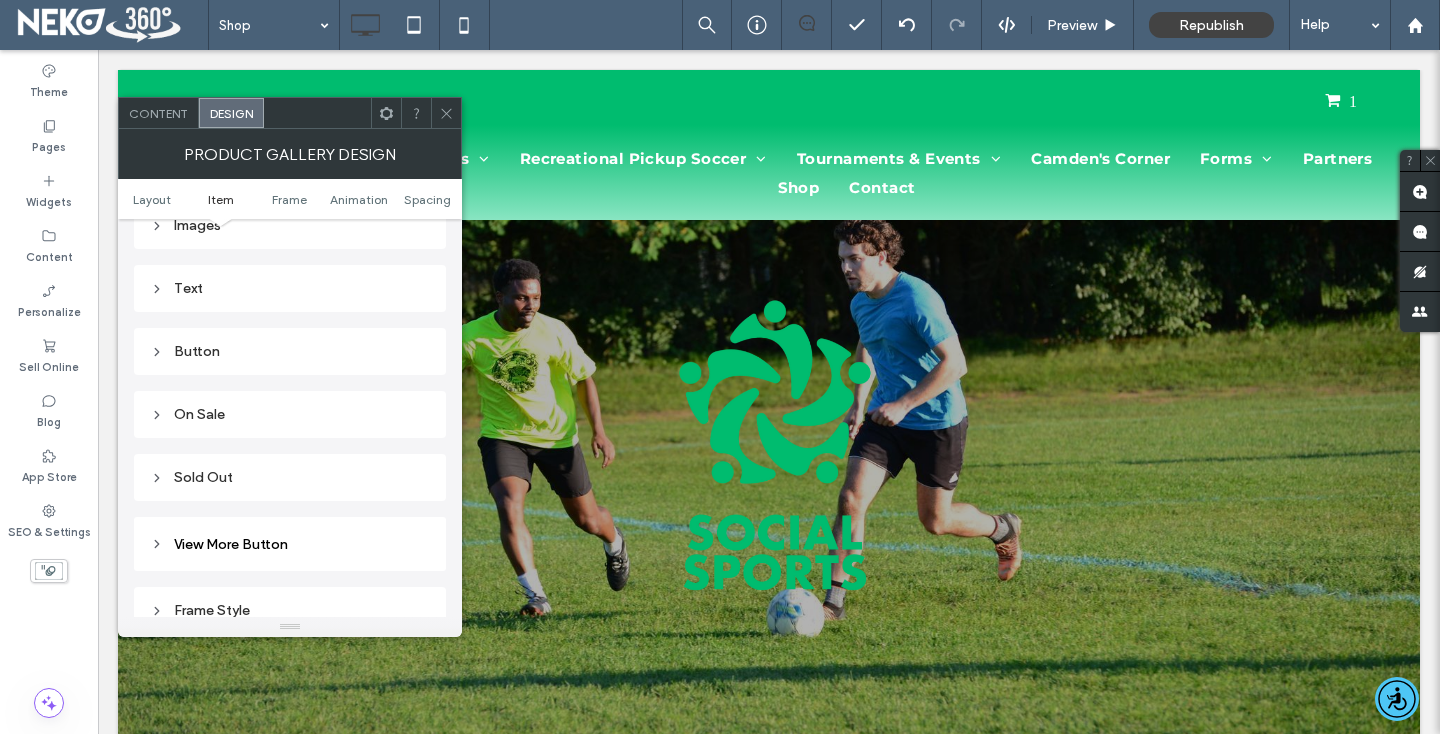 scroll, scrollTop: 805, scrollLeft: 0, axis: vertical 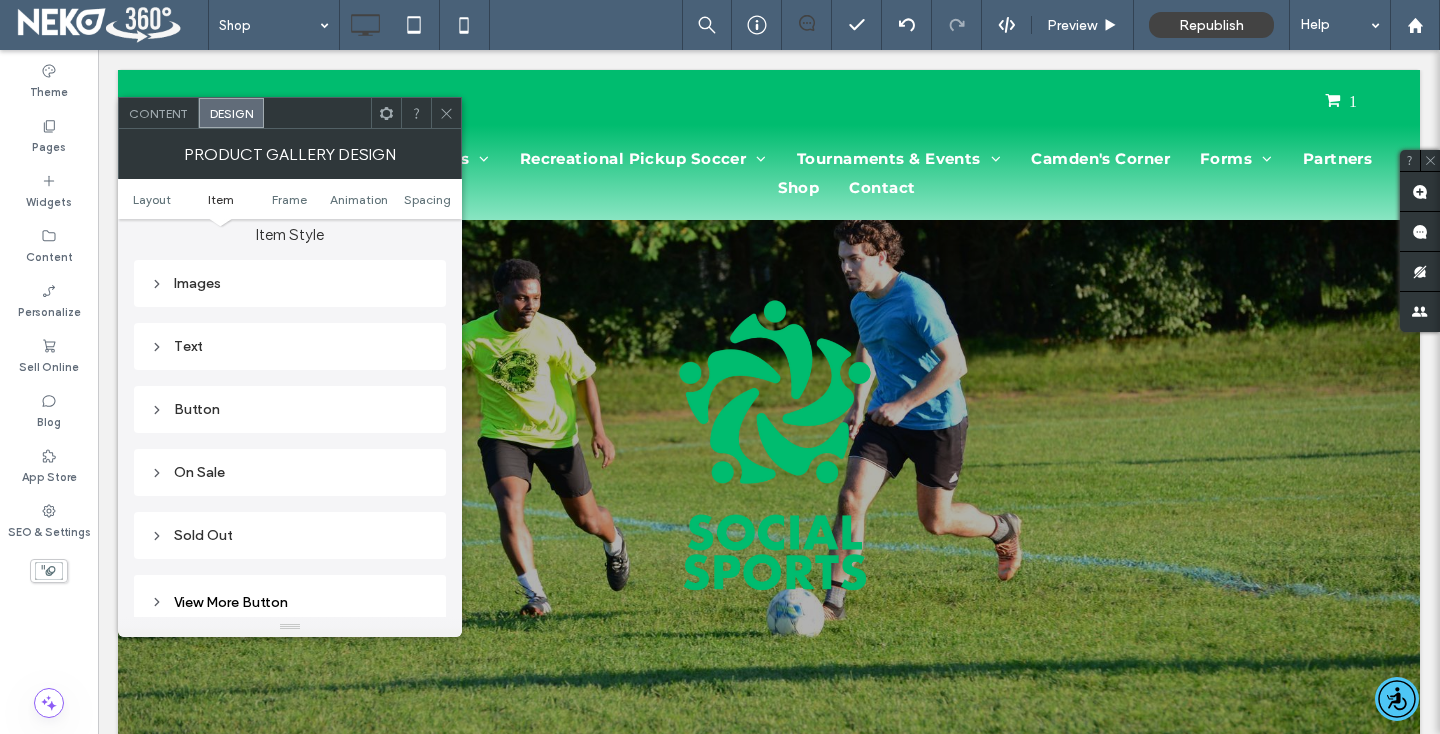 click on "Images" at bounding box center (290, 283) 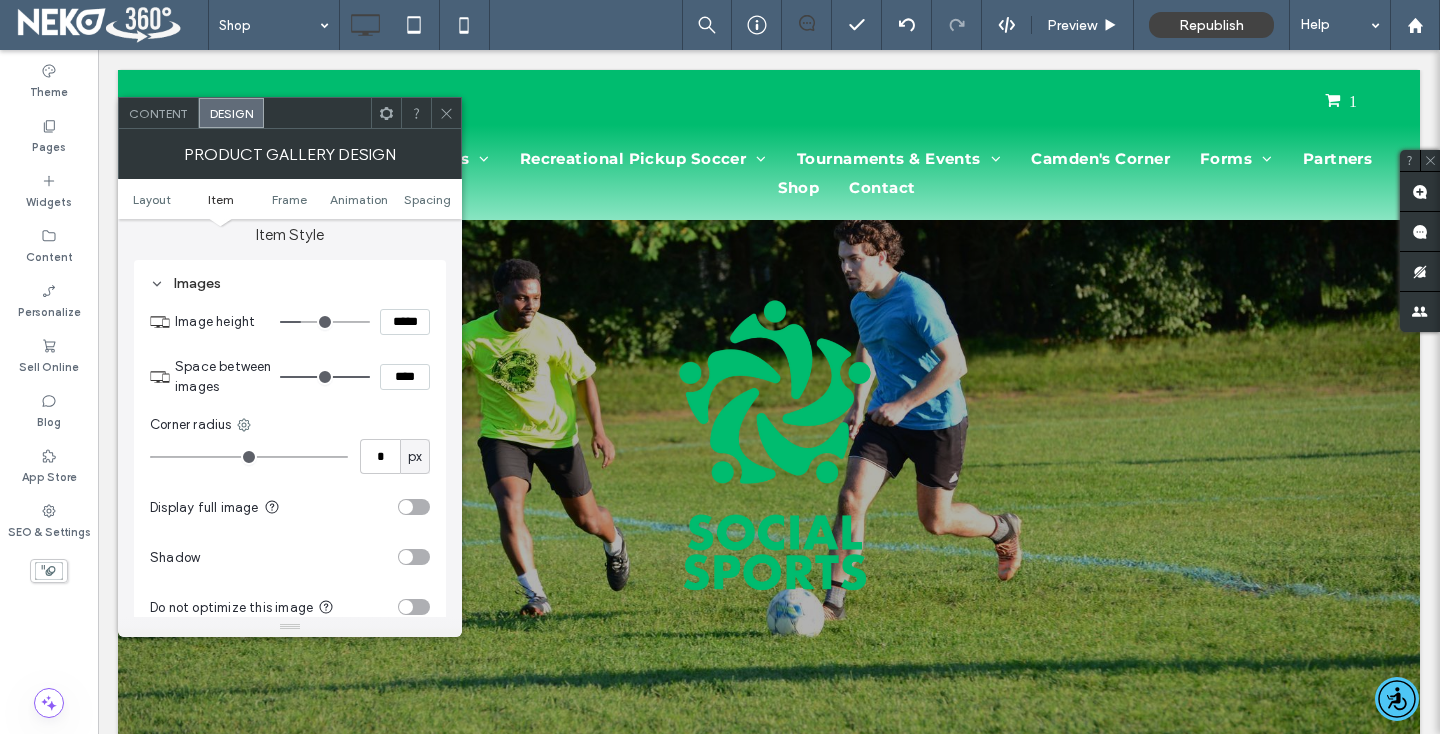 click on "Content" at bounding box center (158, 113) 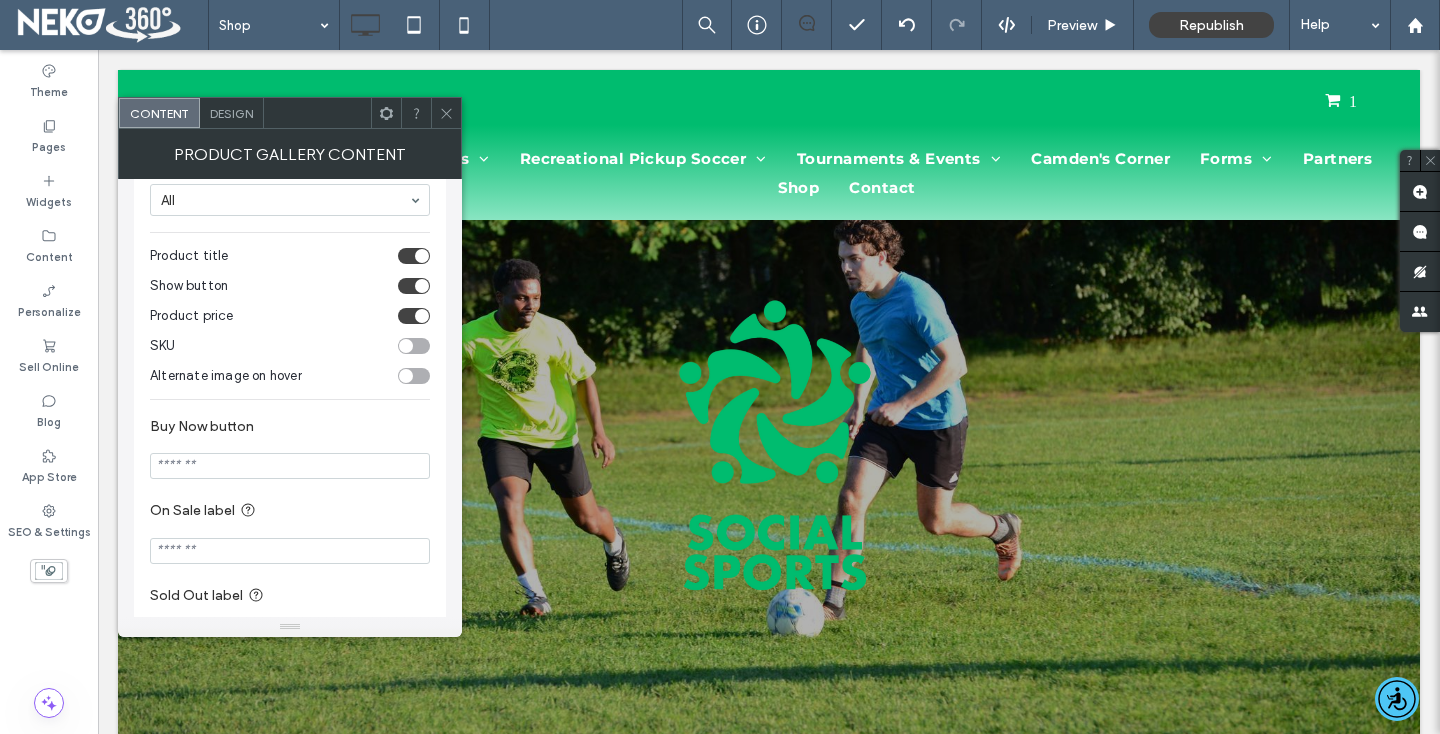 scroll, scrollTop: 256, scrollLeft: 0, axis: vertical 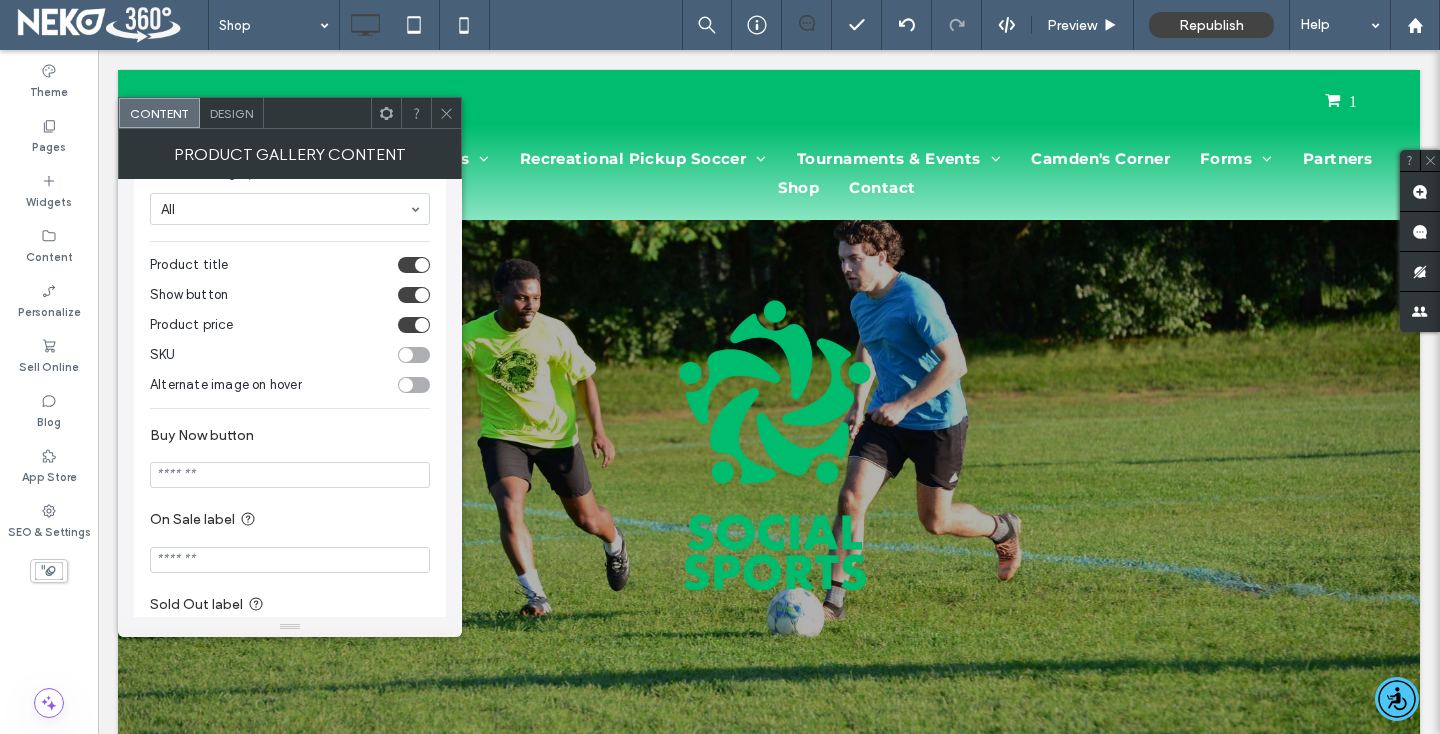 click on "Product gallery content" at bounding box center (290, 154) 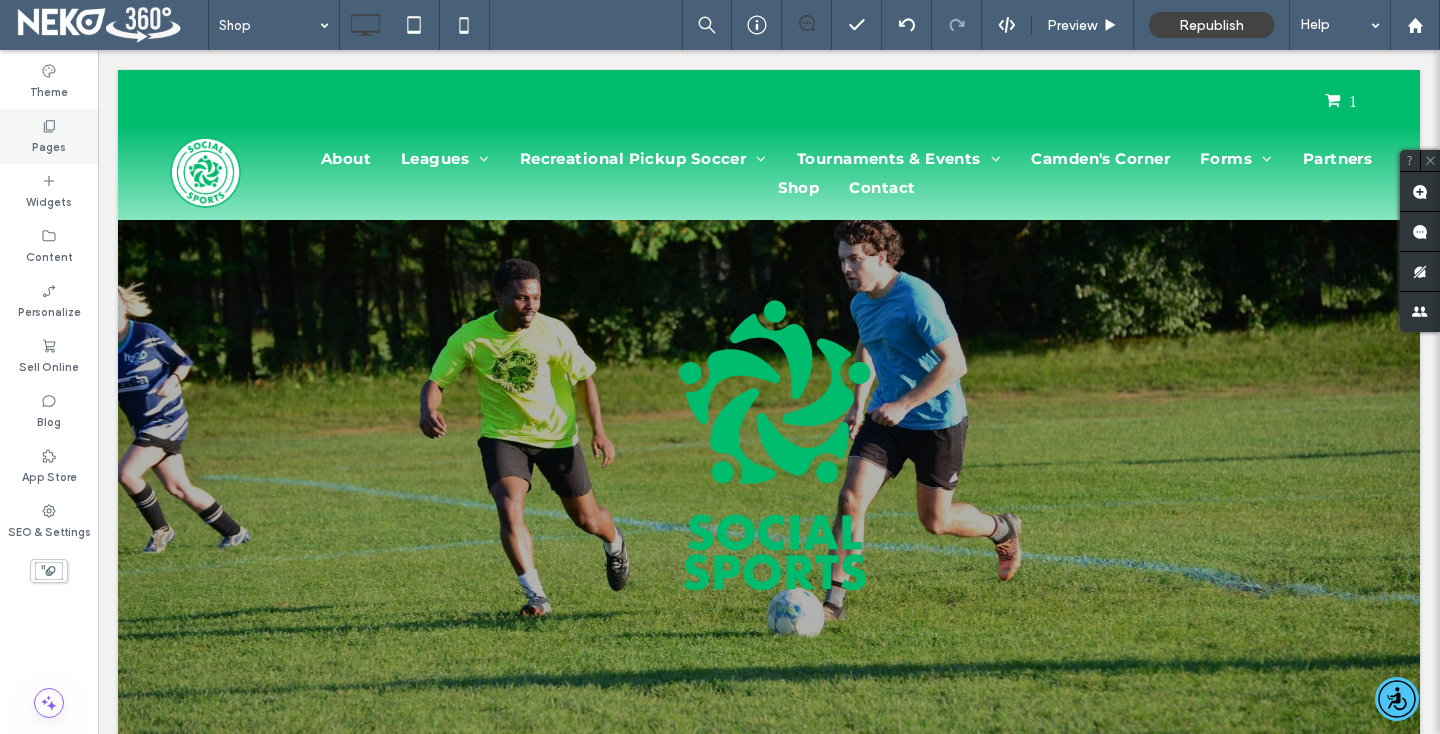 click on "Pages" at bounding box center (49, 145) 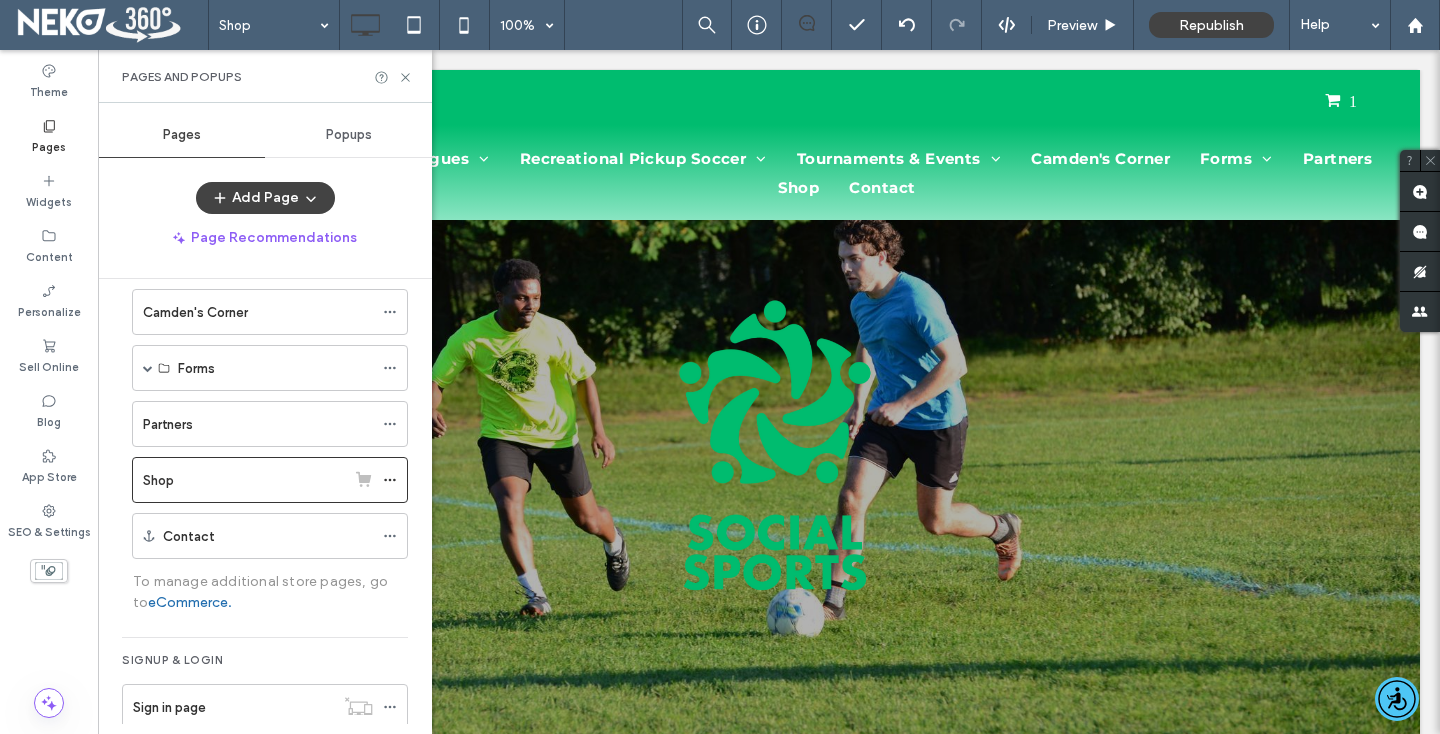 scroll, scrollTop: 391, scrollLeft: 0, axis: vertical 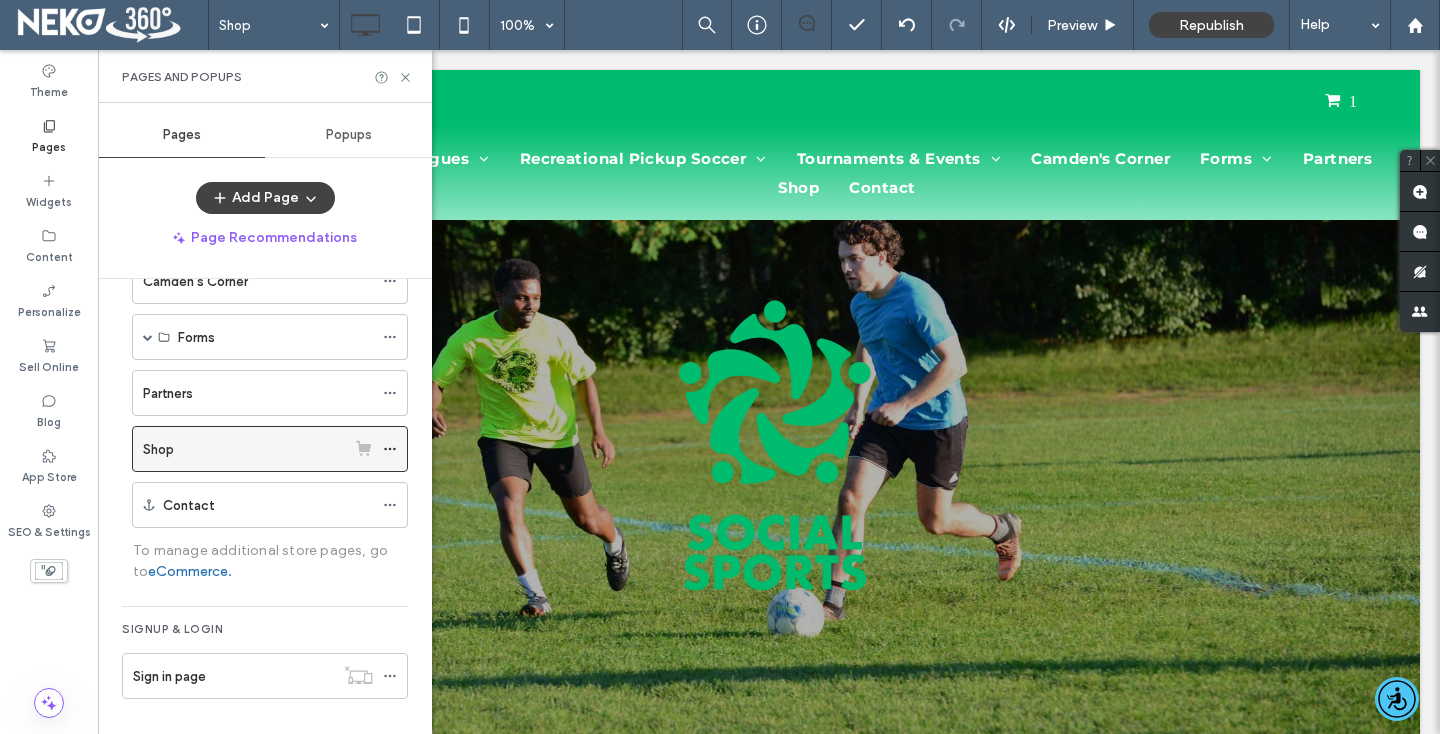 click 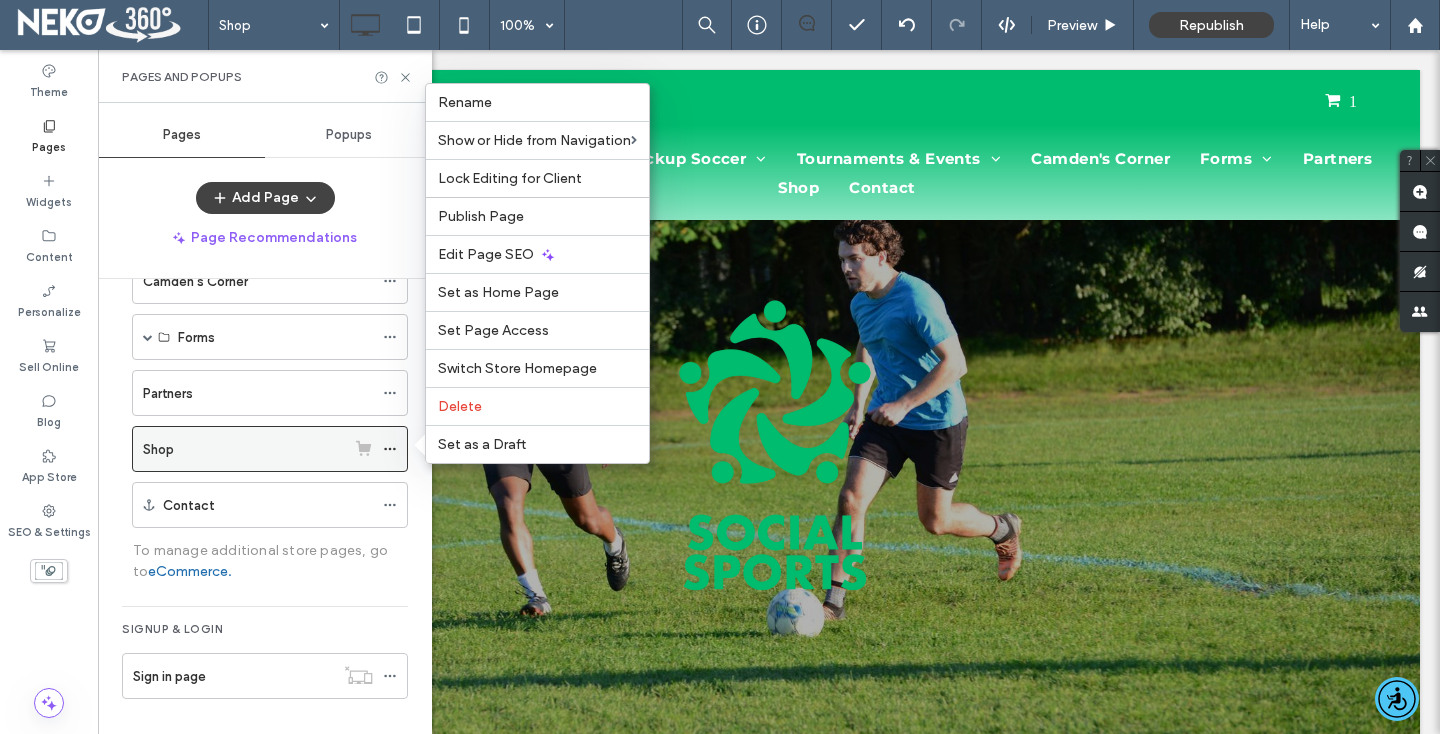 click 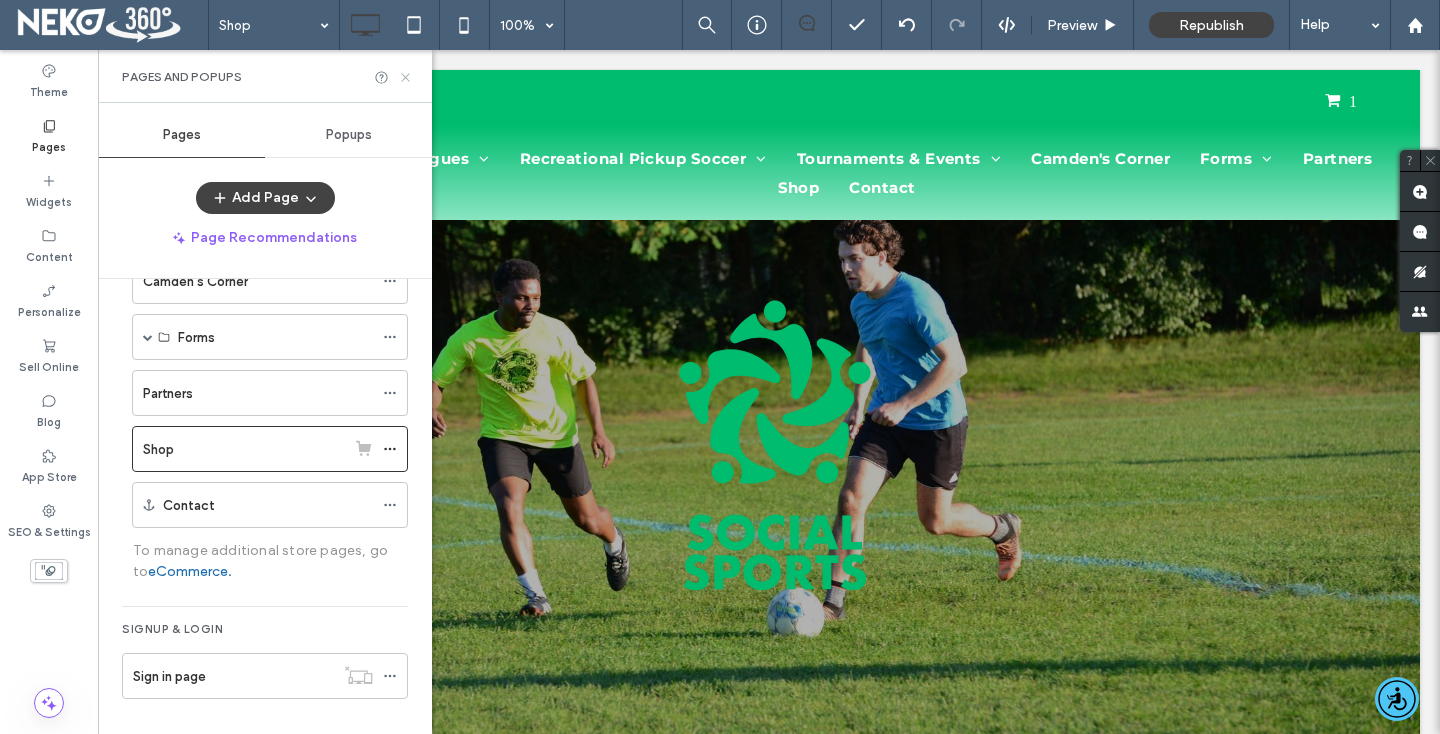 click 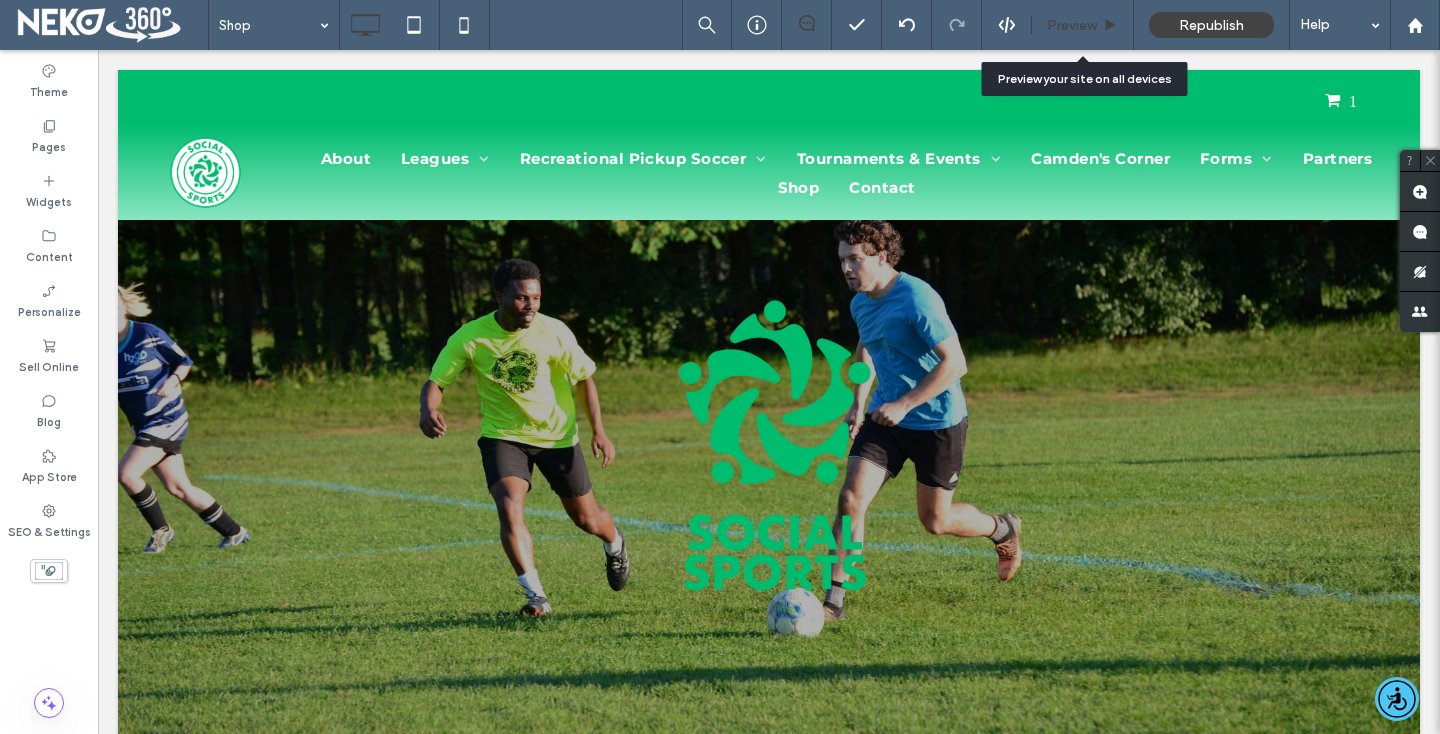 click on "Preview" at bounding box center (1072, 25) 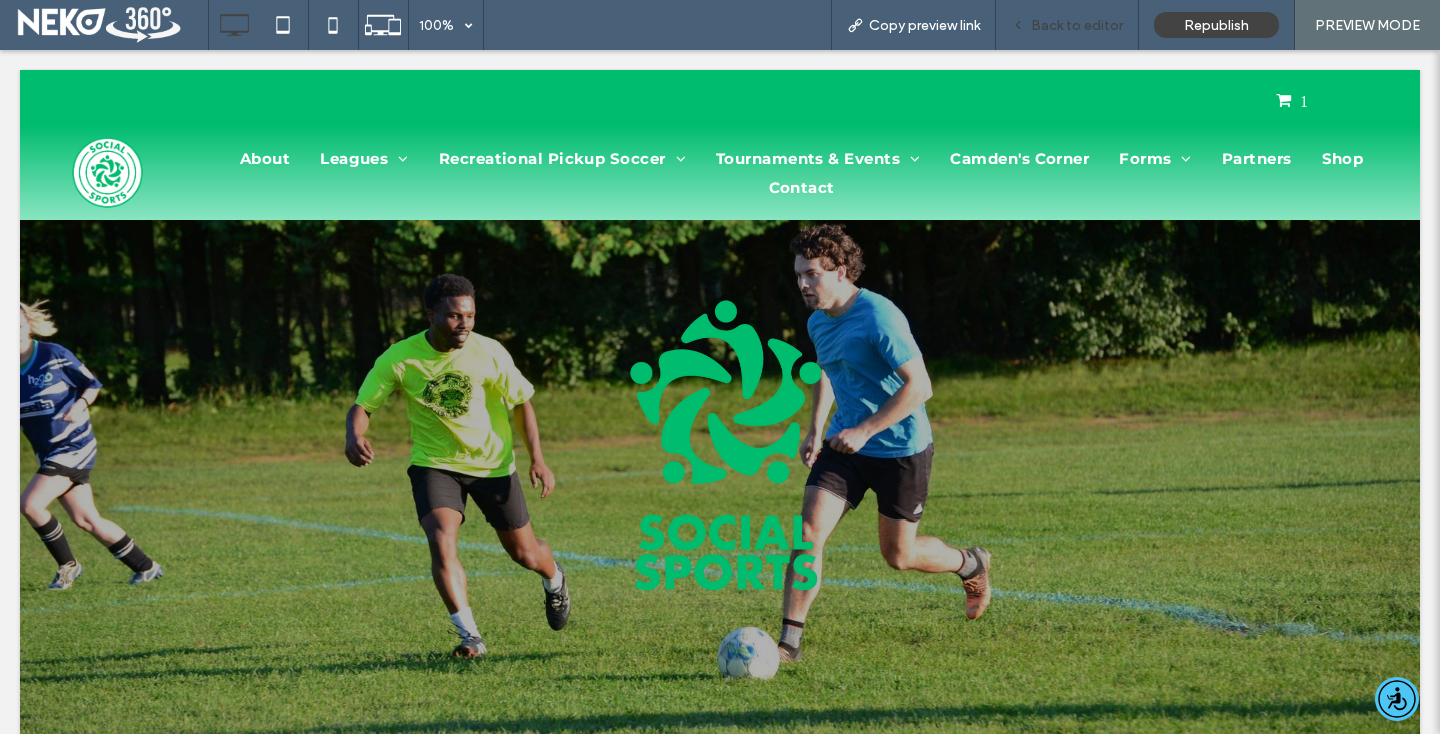 click on "Back to editor" at bounding box center [1077, 25] 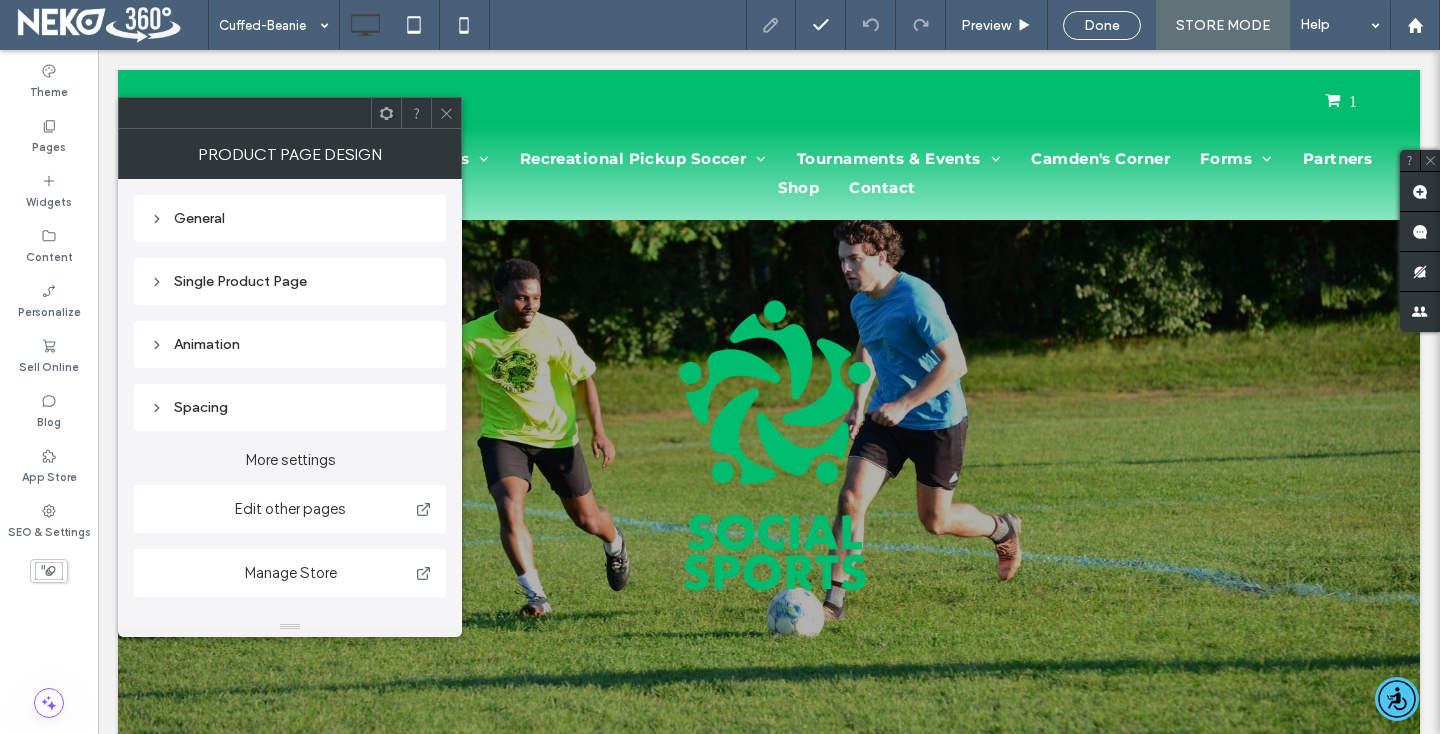 click on "Single Product Page" at bounding box center (290, 281) 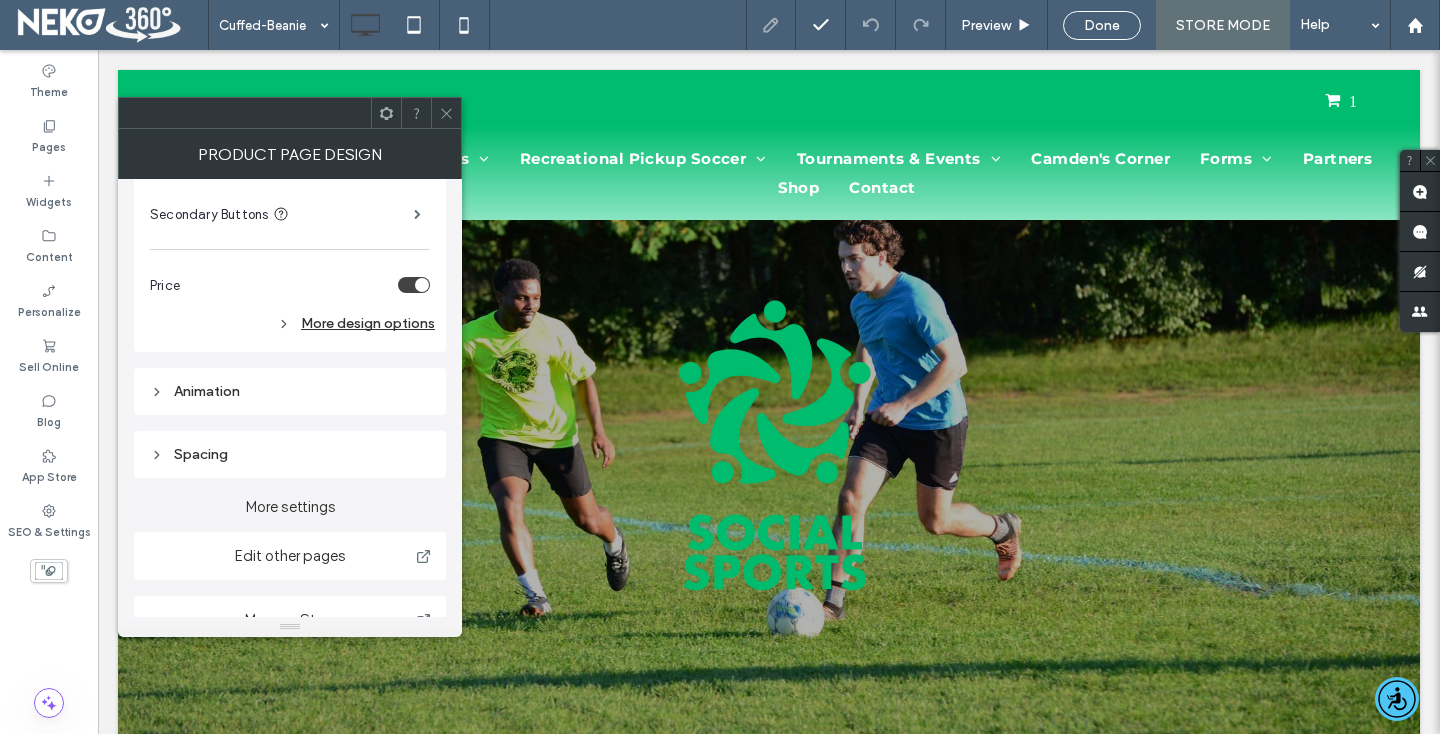 scroll, scrollTop: 663, scrollLeft: 0, axis: vertical 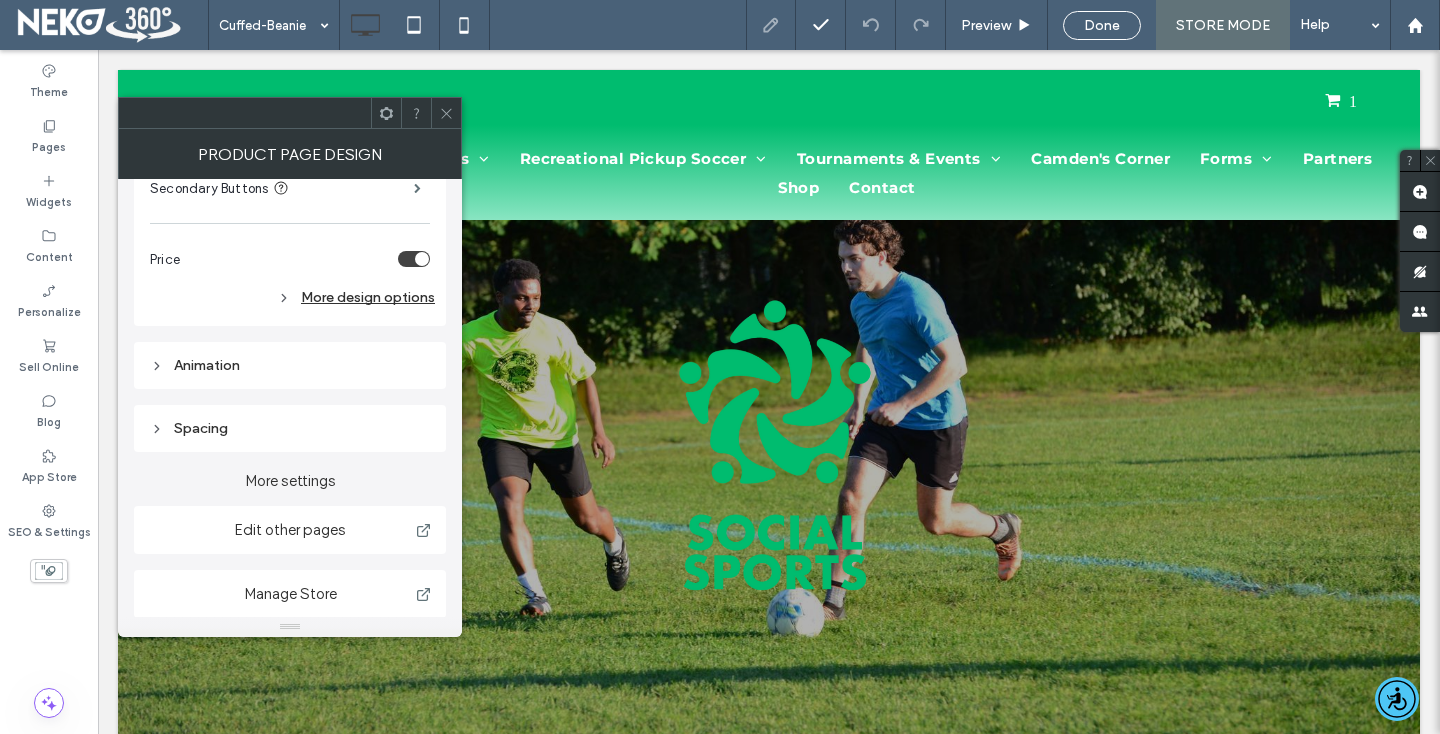 click 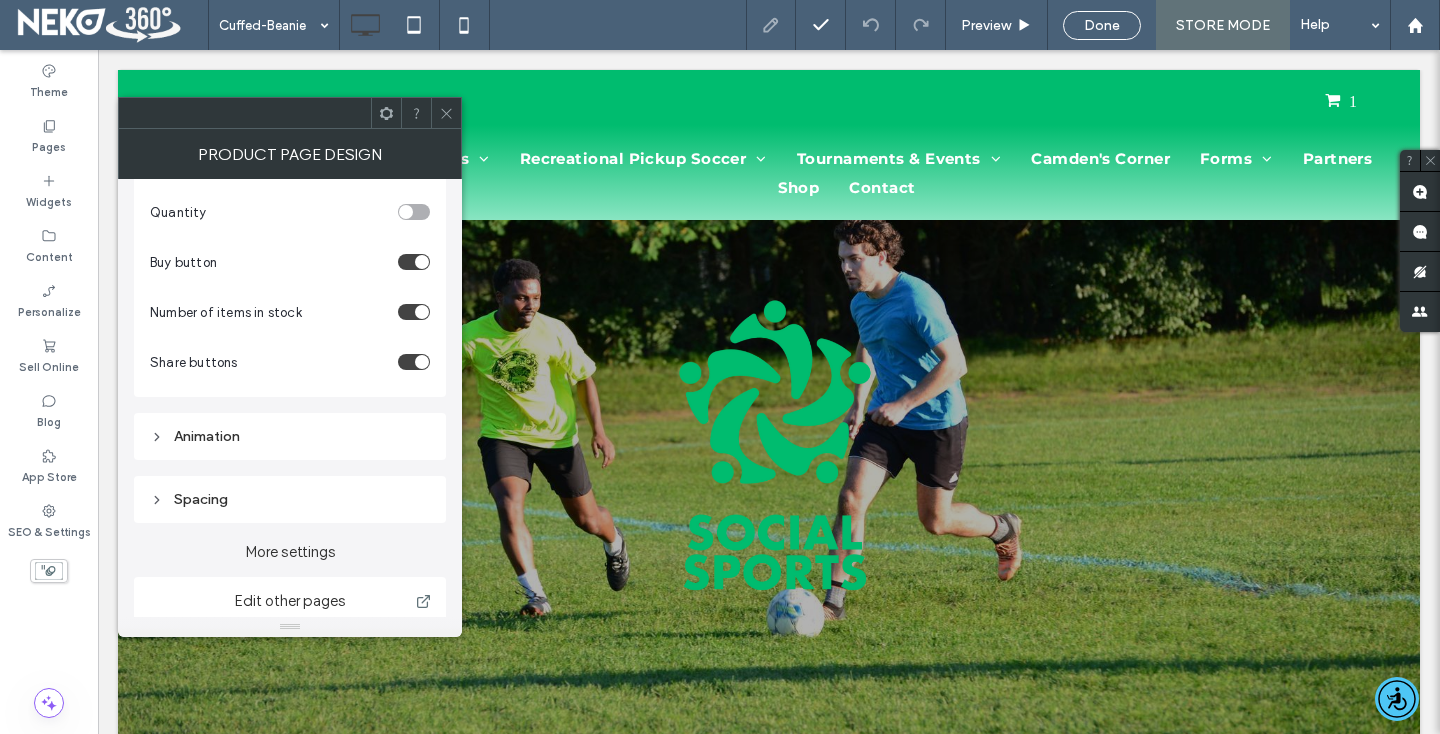 scroll, scrollTop: 1216, scrollLeft: 0, axis: vertical 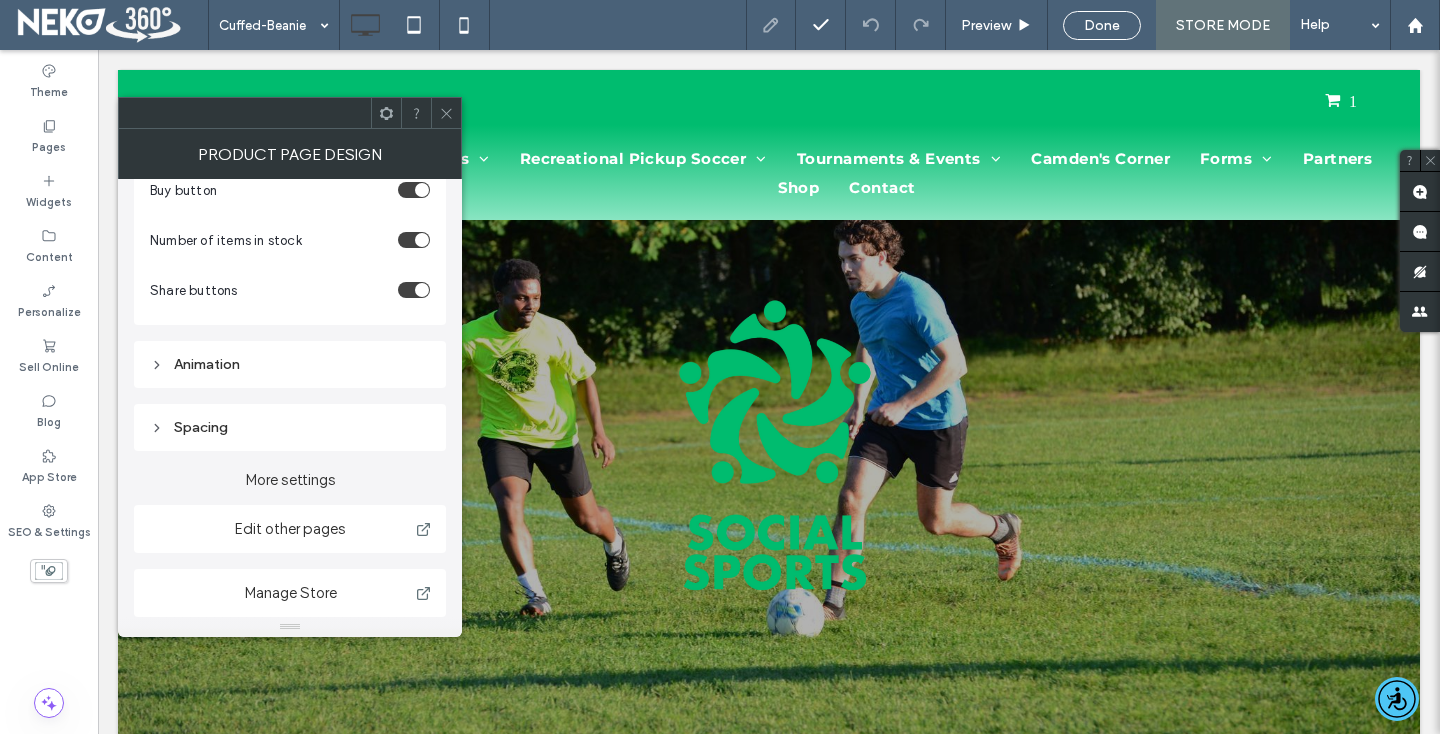 click on "Edit other pages" at bounding box center [290, 529] 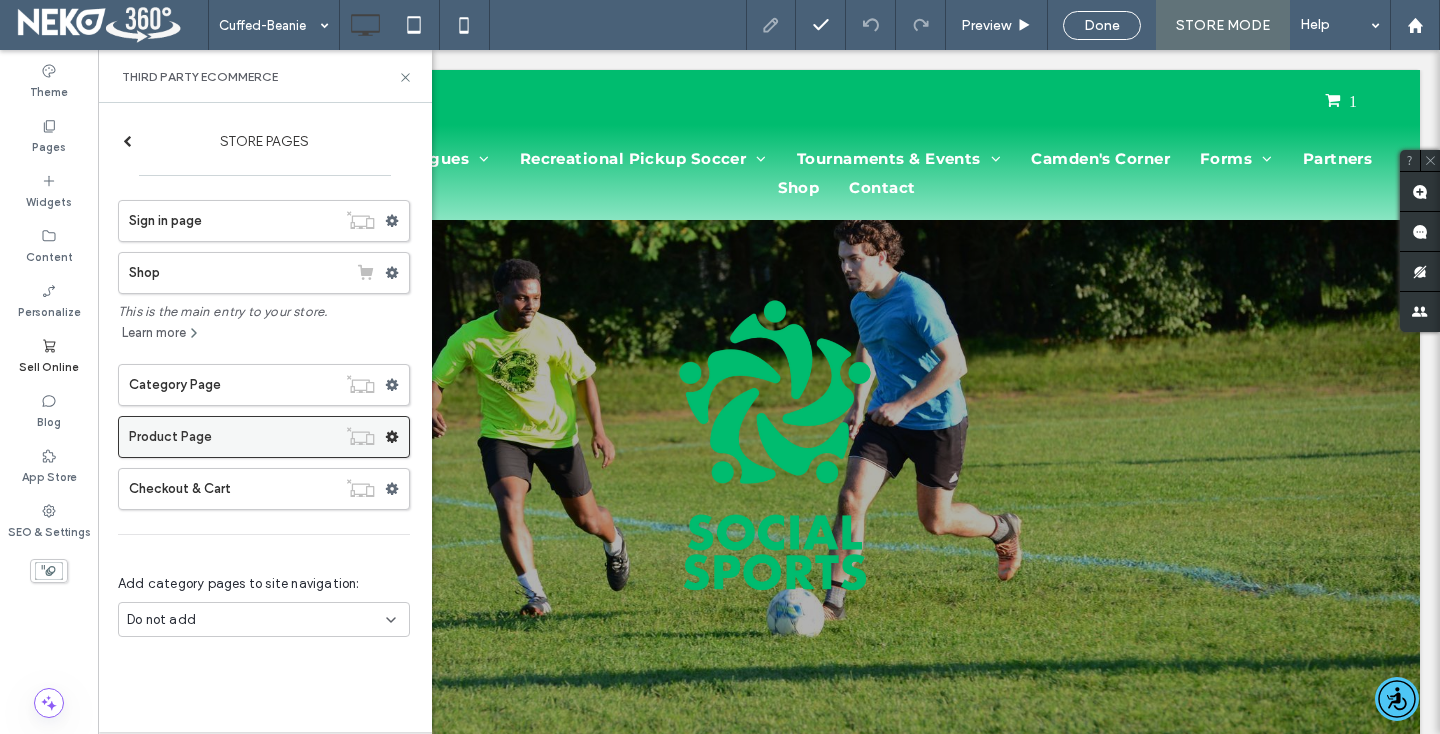 click on "Product Page" at bounding box center [232, 437] 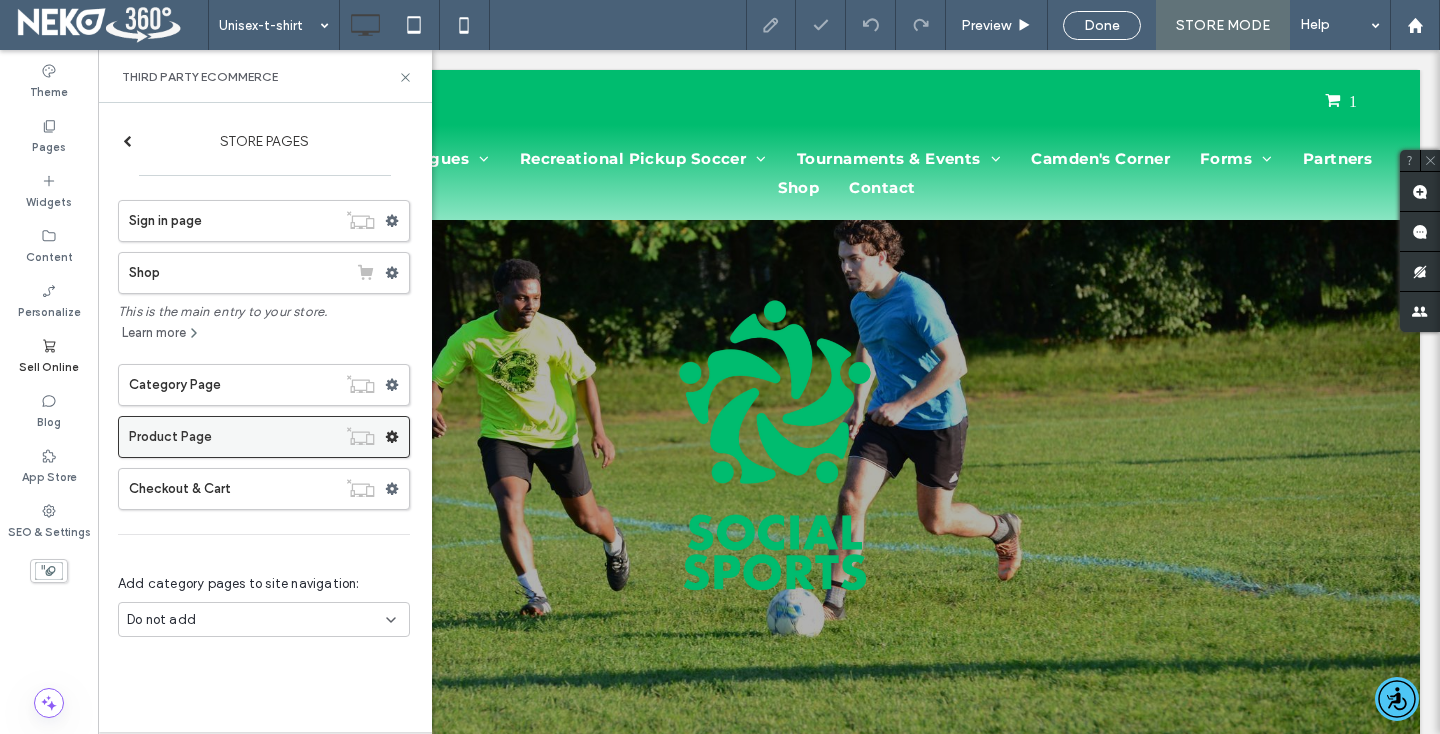 click 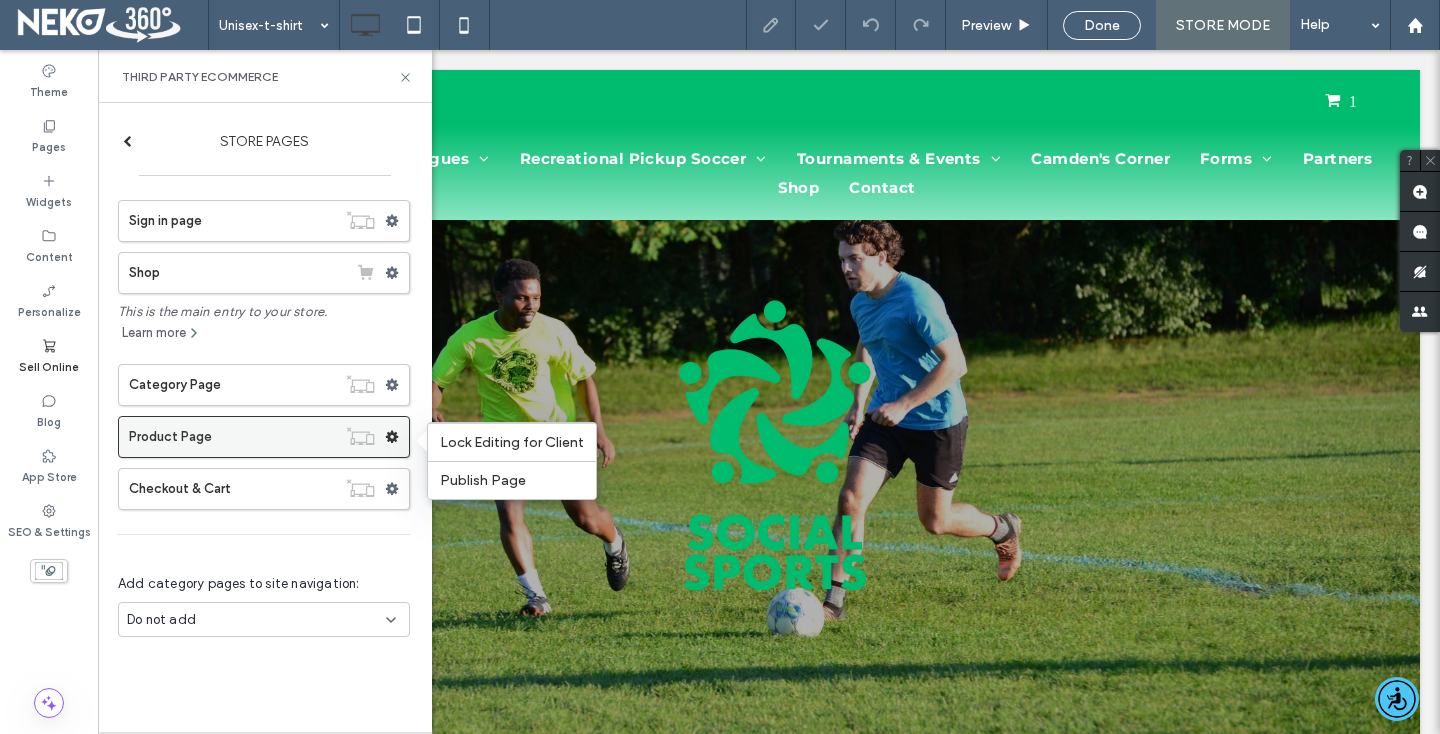 click 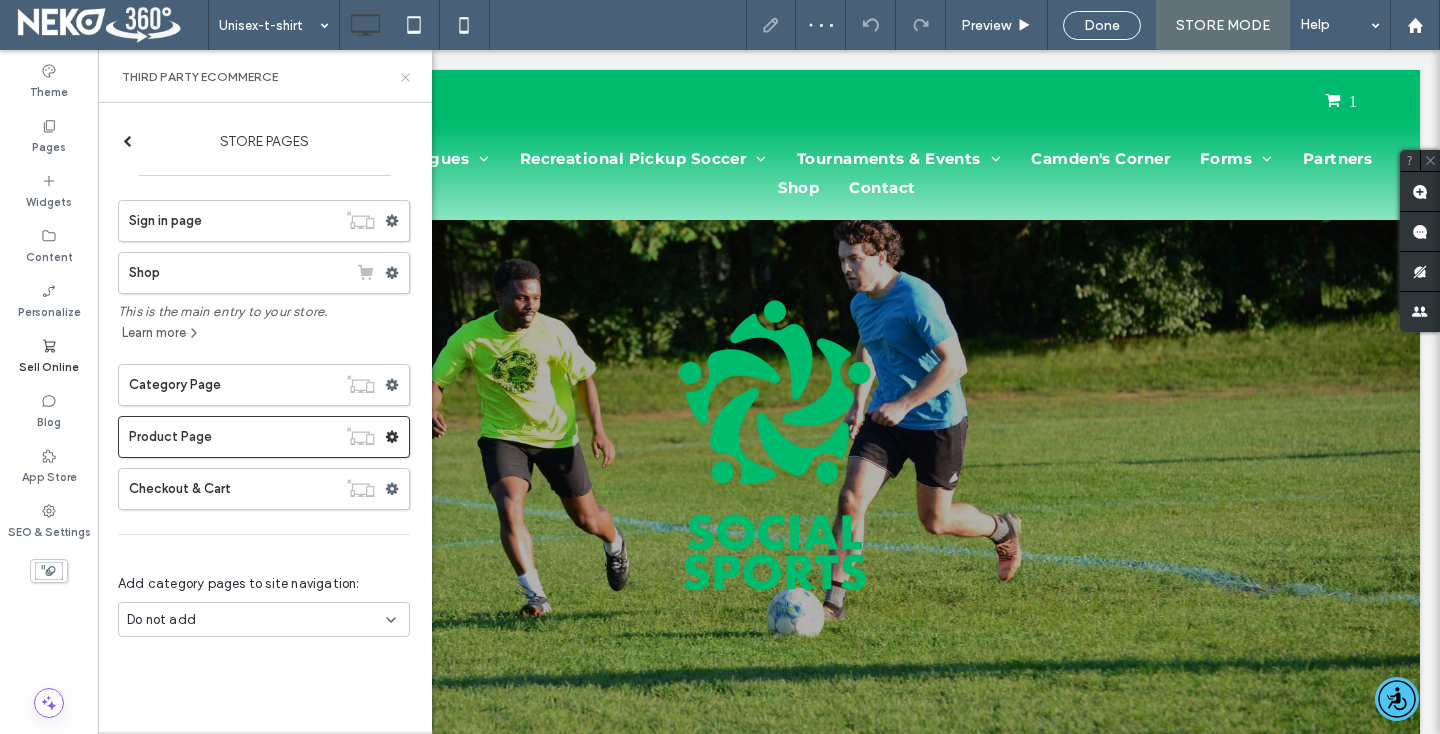 click 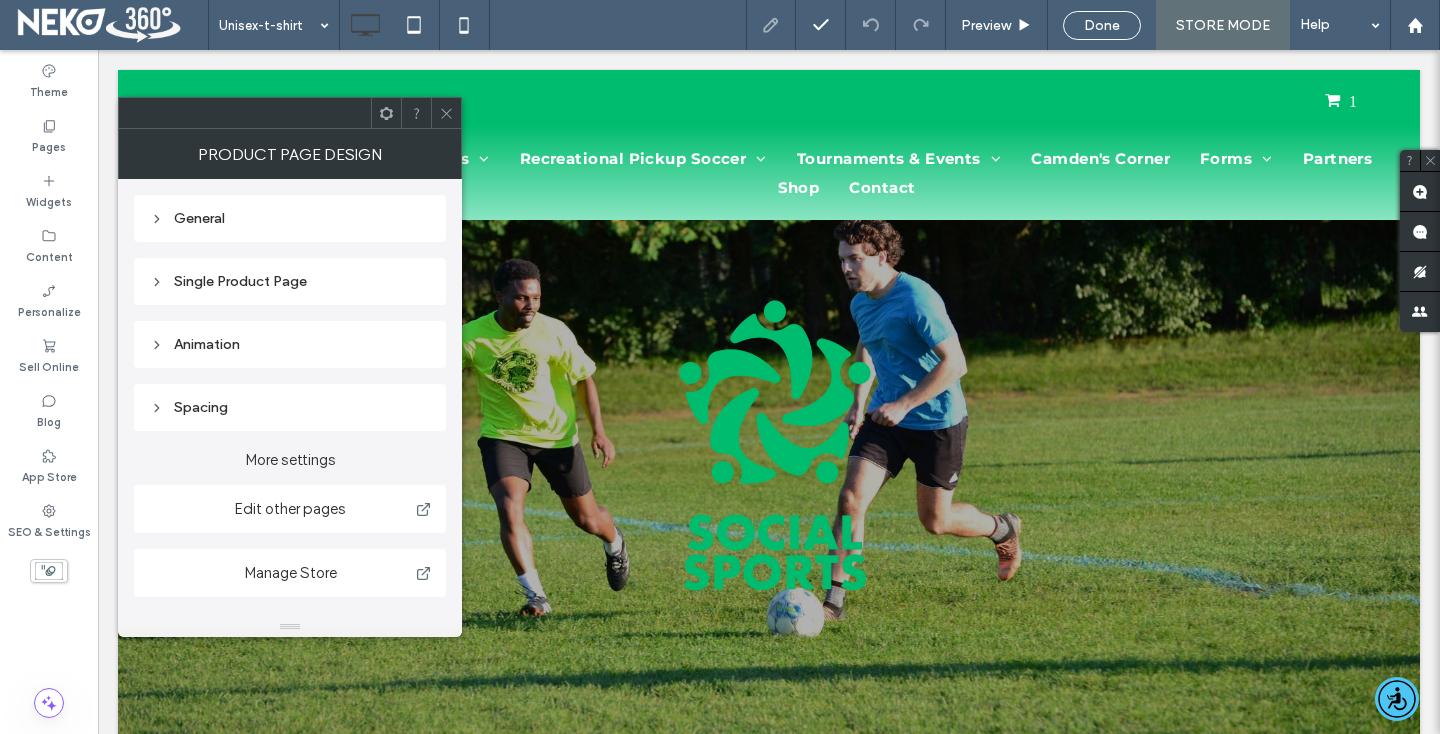 click on "Single Product Page" at bounding box center [290, 281] 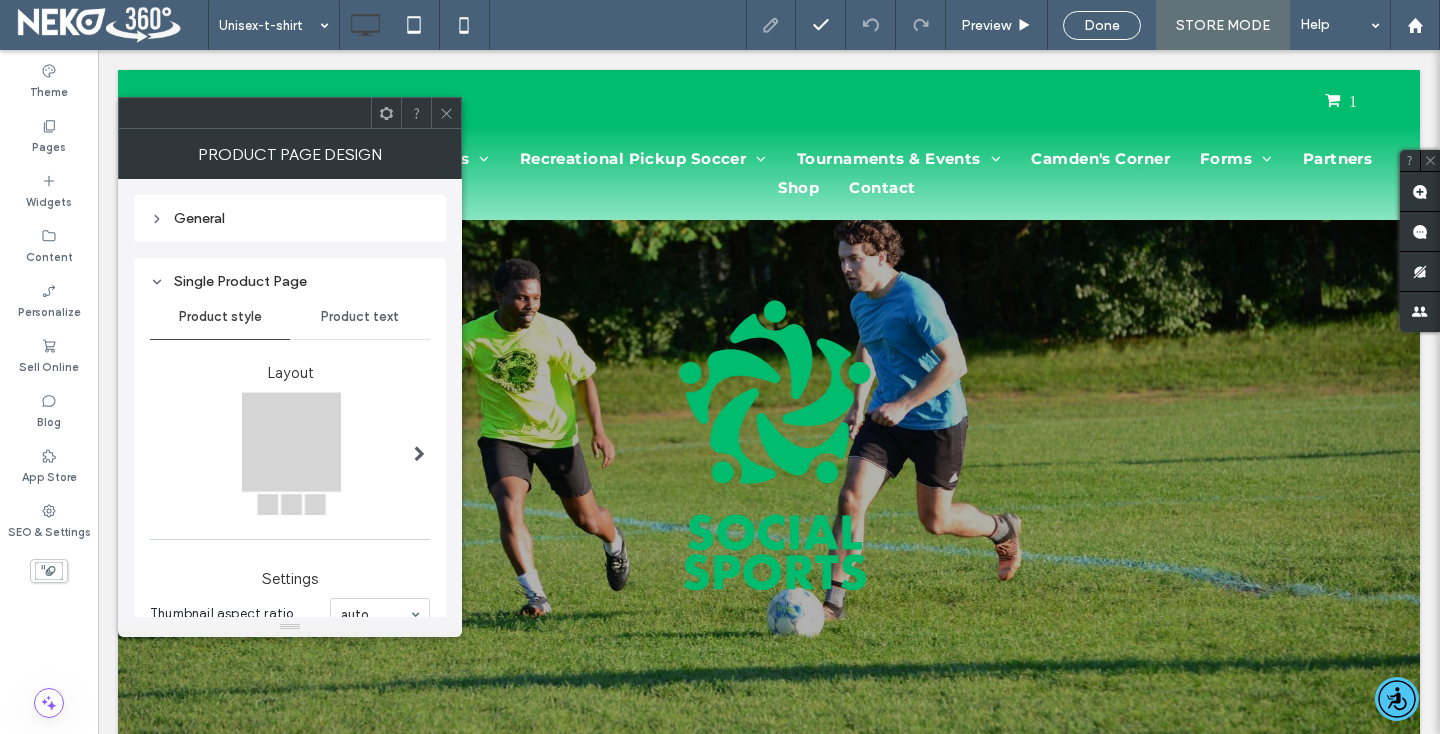 click on "Single Product Page" at bounding box center (290, 281) 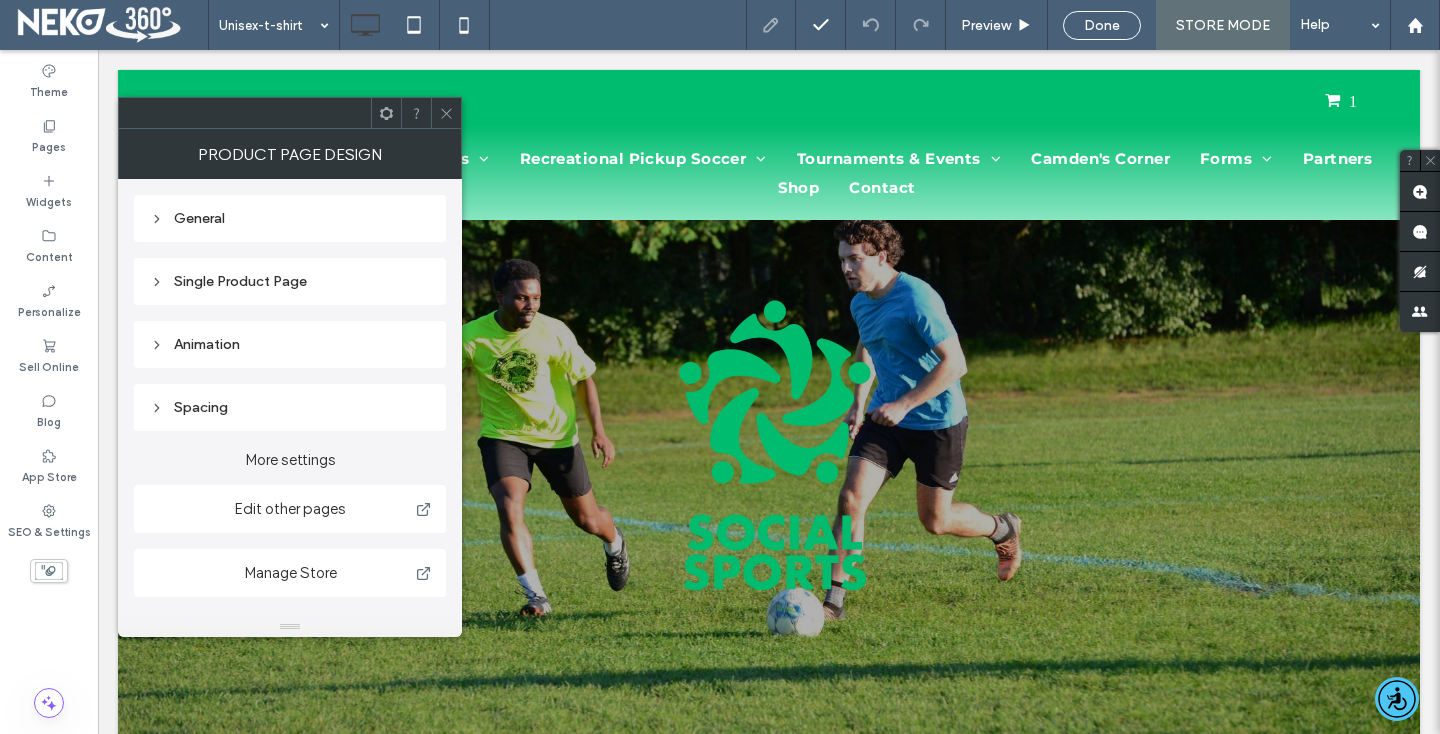 click on "General" at bounding box center [290, 218] 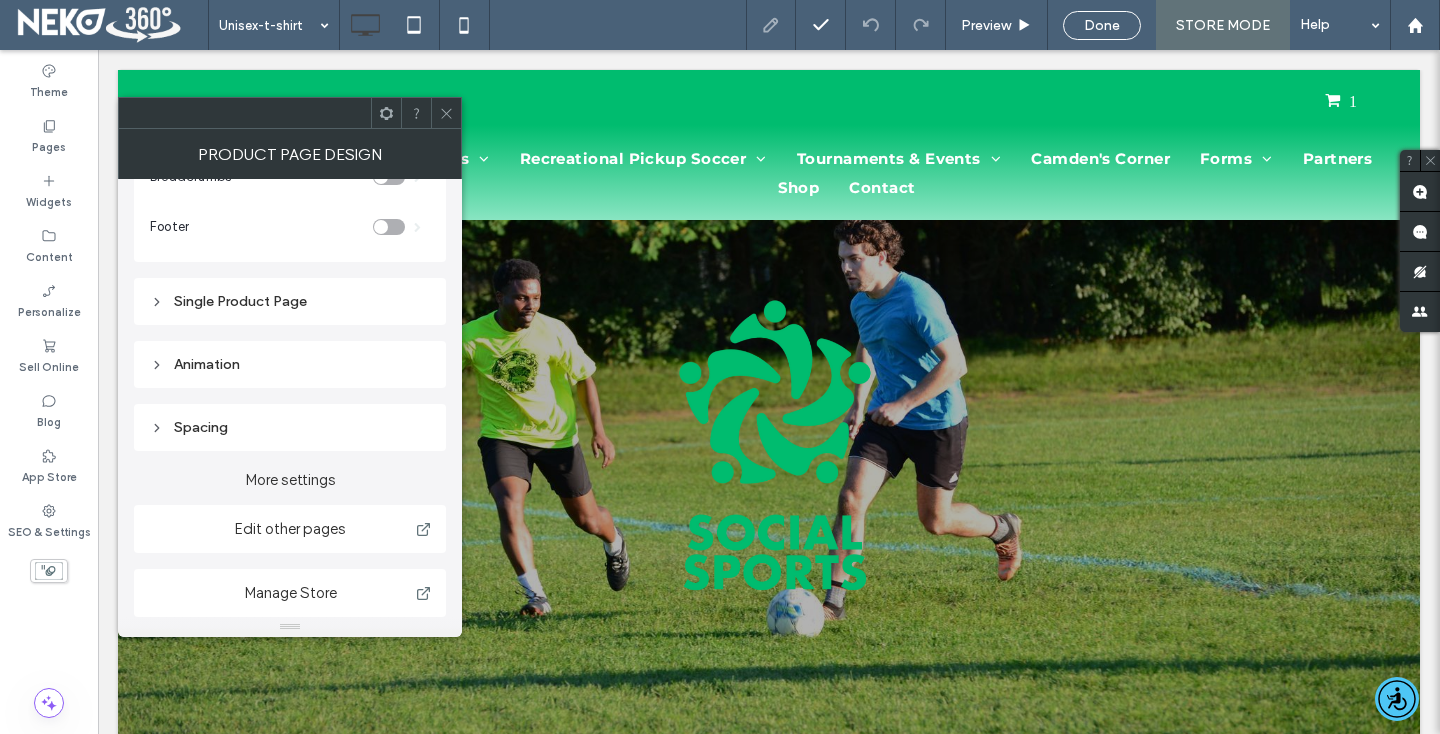 scroll, scrollTop: 81, scrollLeft: 0, axis: vertical 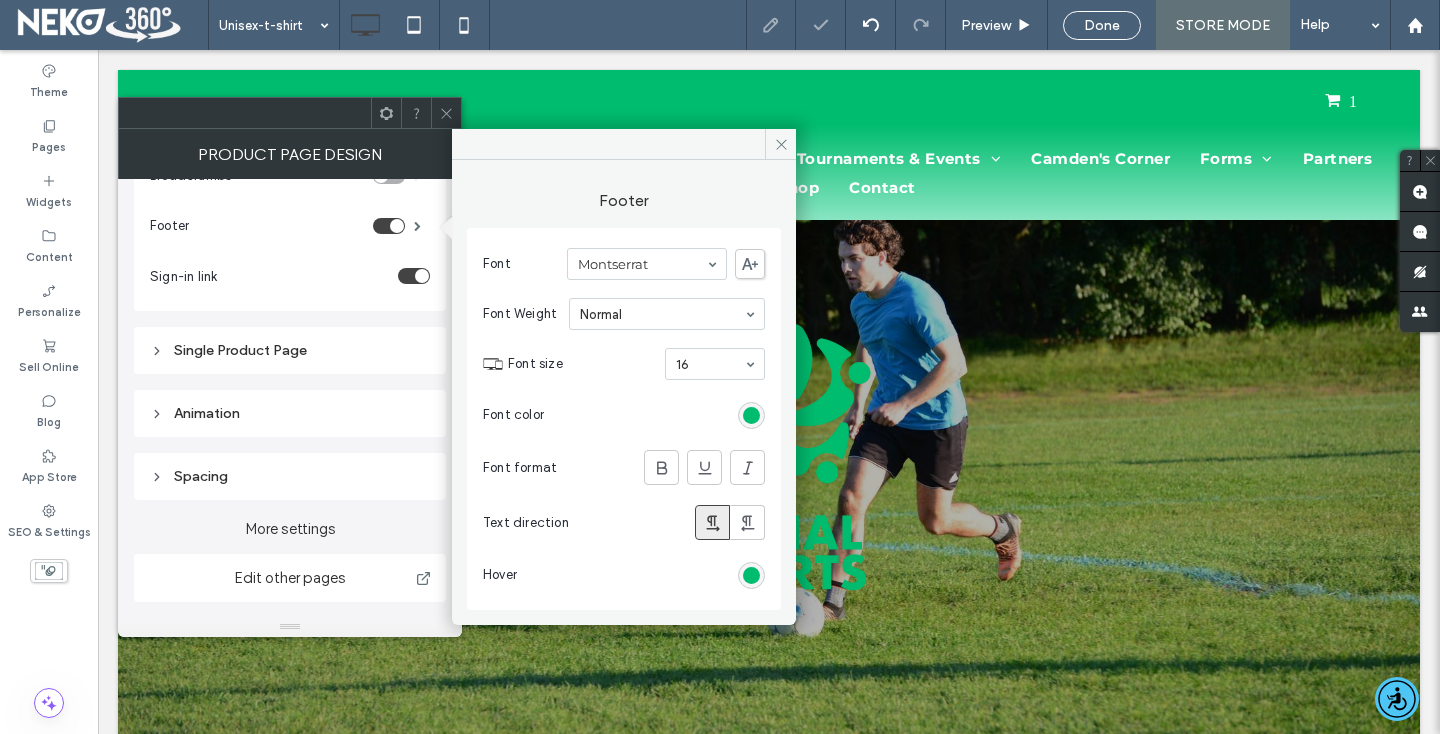 click at bounding box center (389, 226) 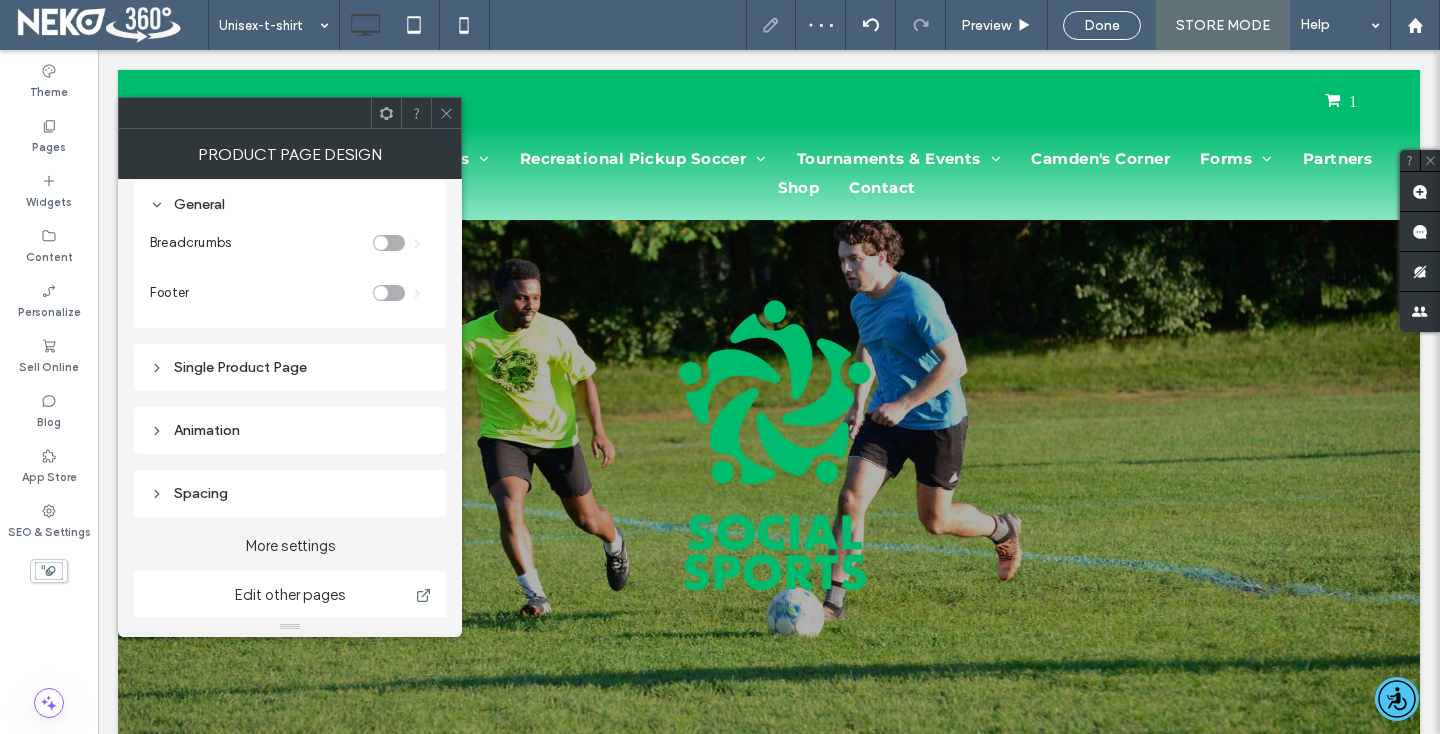 scroll, scrollTop: 0, scrollLeft: 0, axis: both 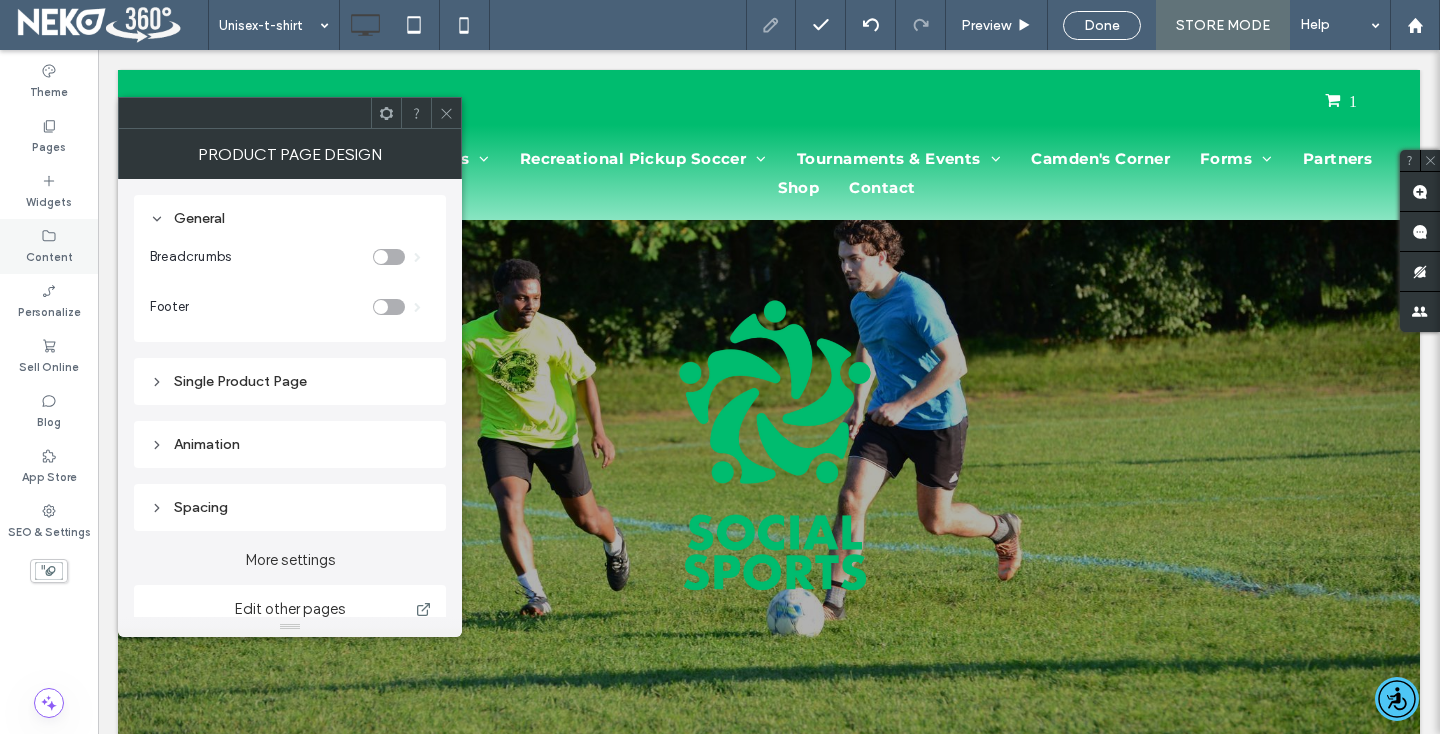click on "Content" at bounding box center [49, 255] 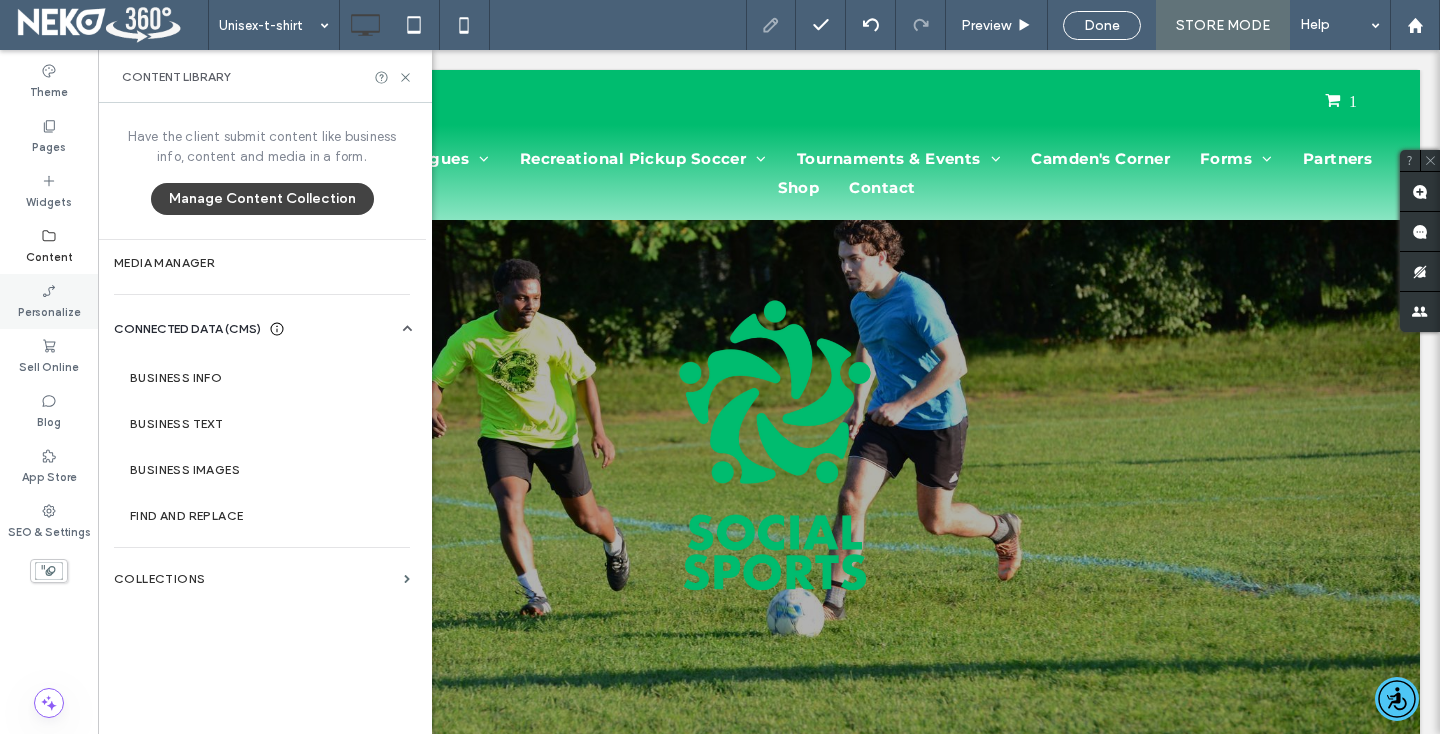 click 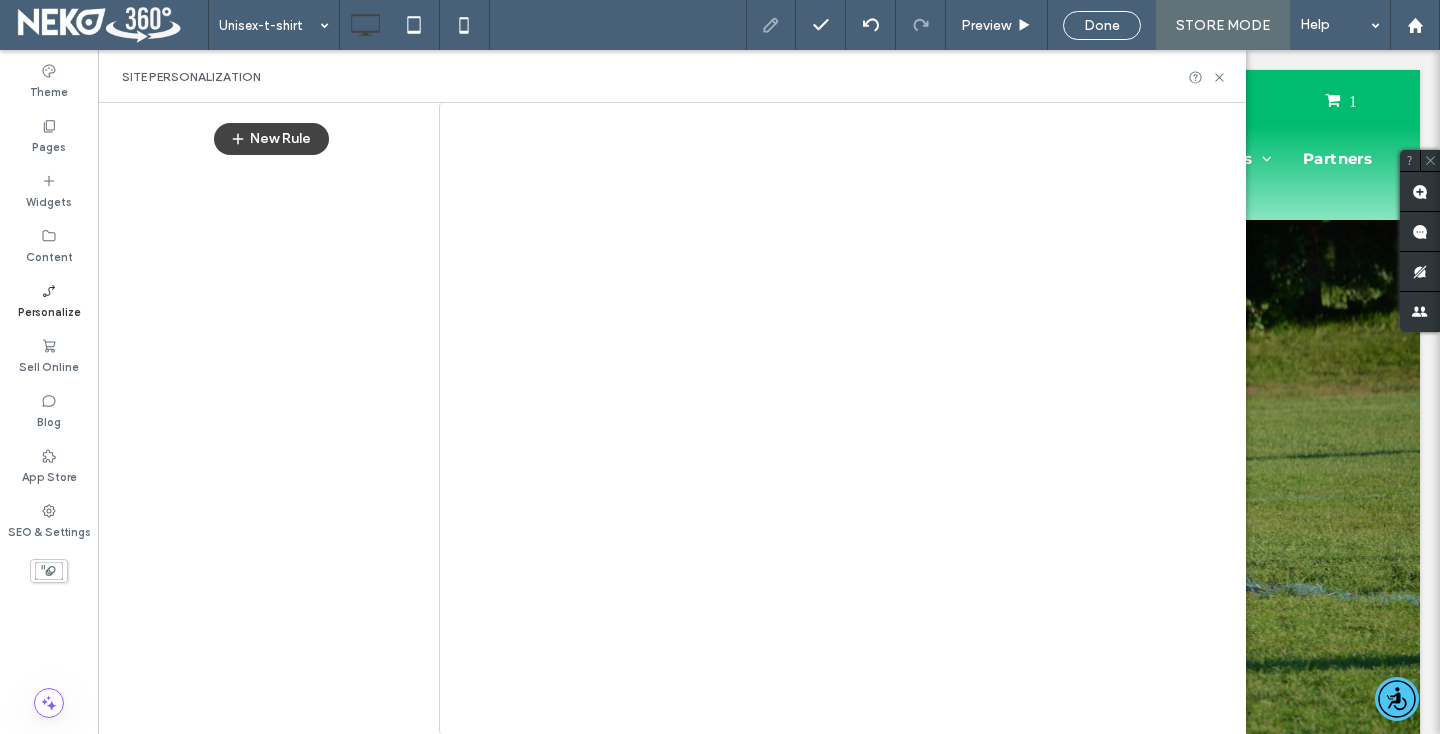 click at bounding box center [720, 367] 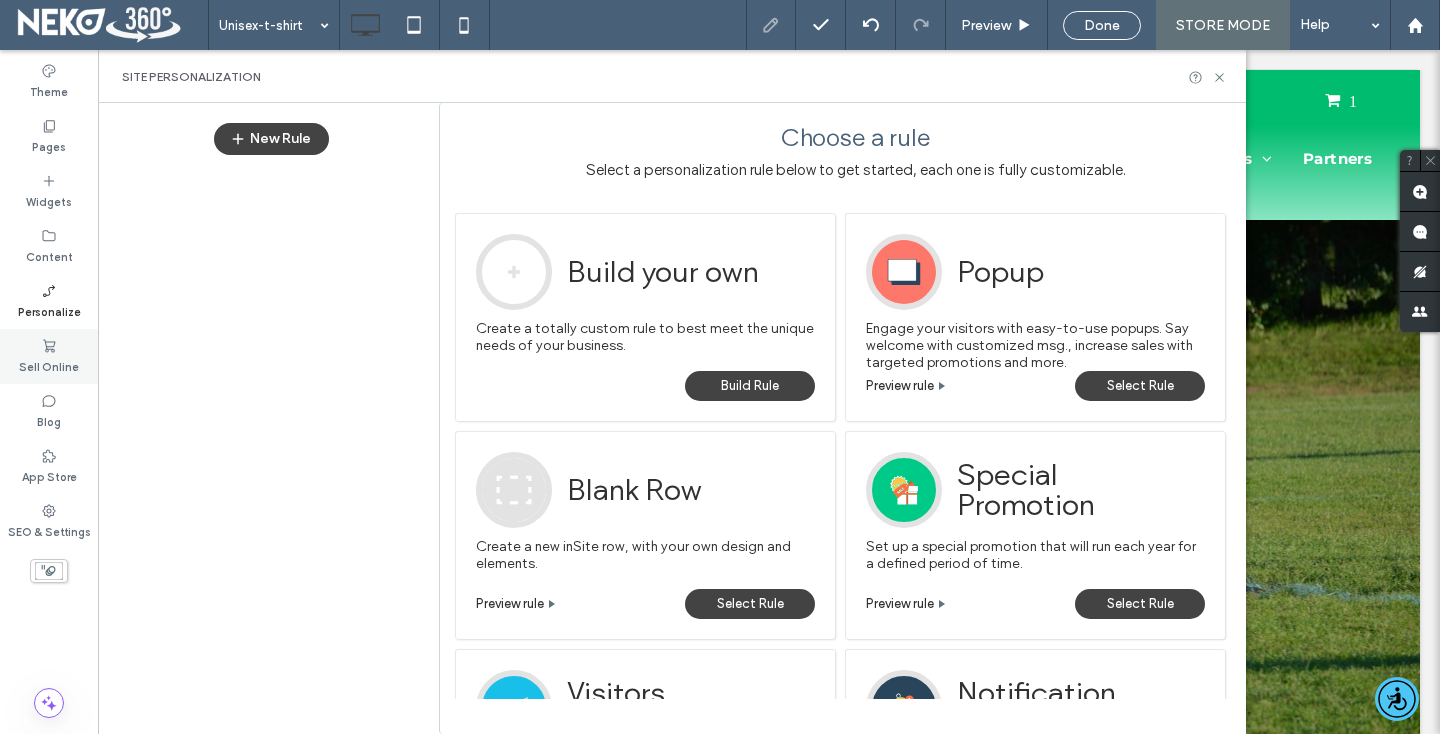click 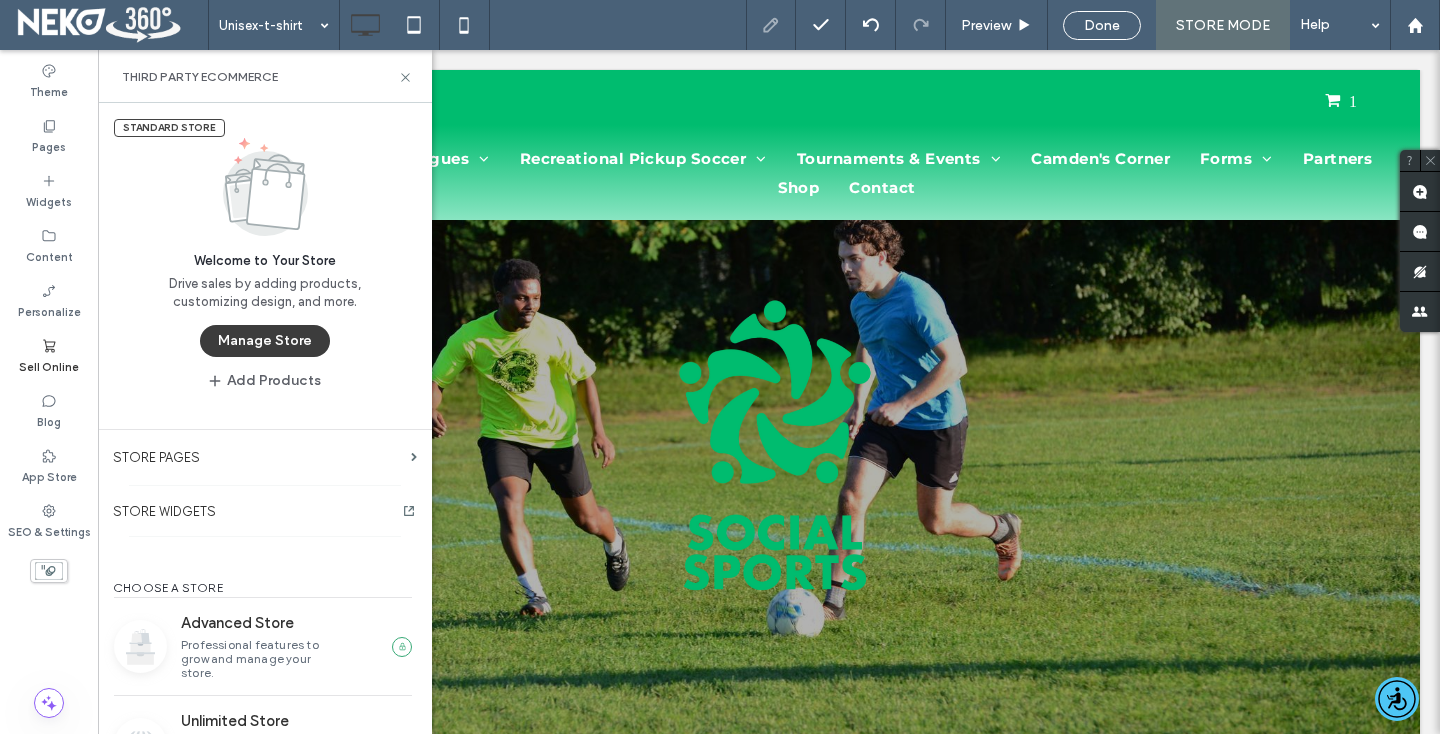 click on "Manage Store" at bounding box center (265, 341) 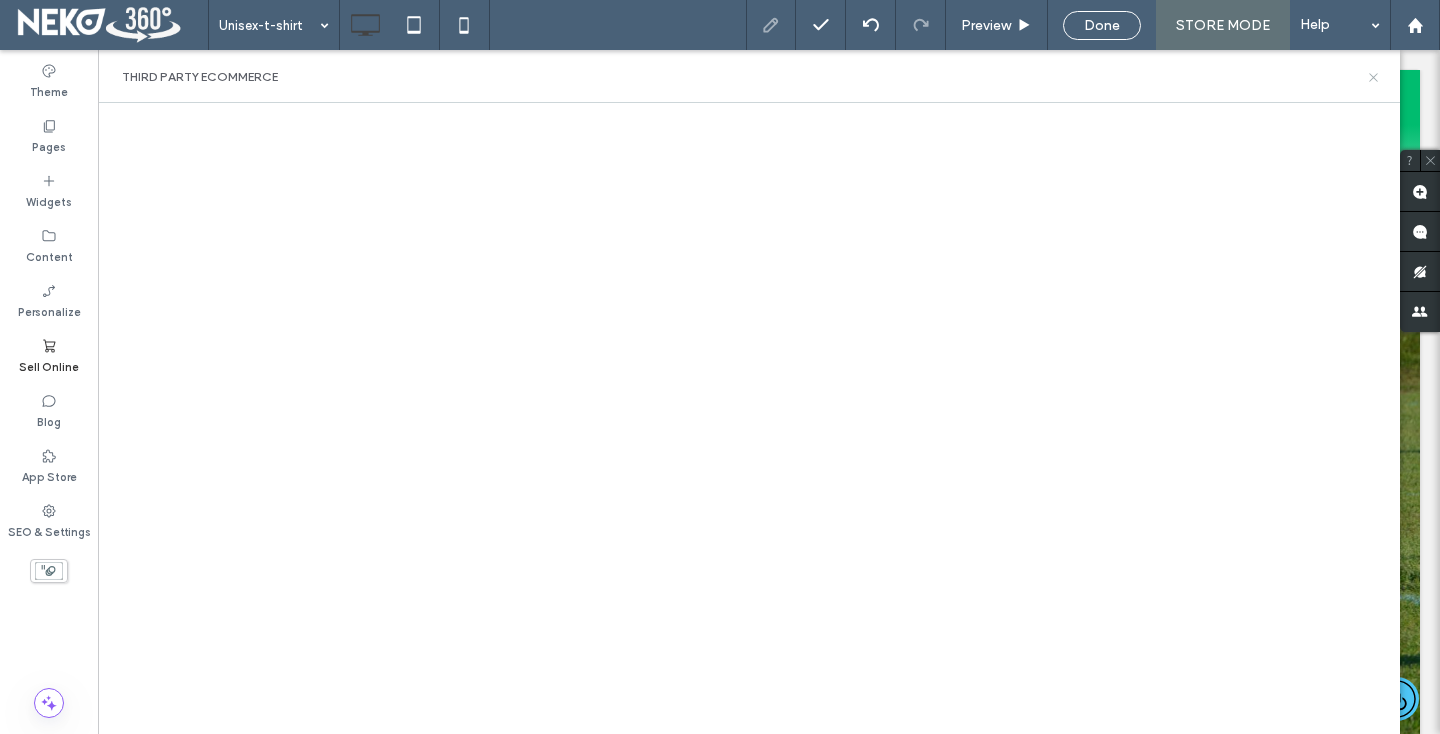 click 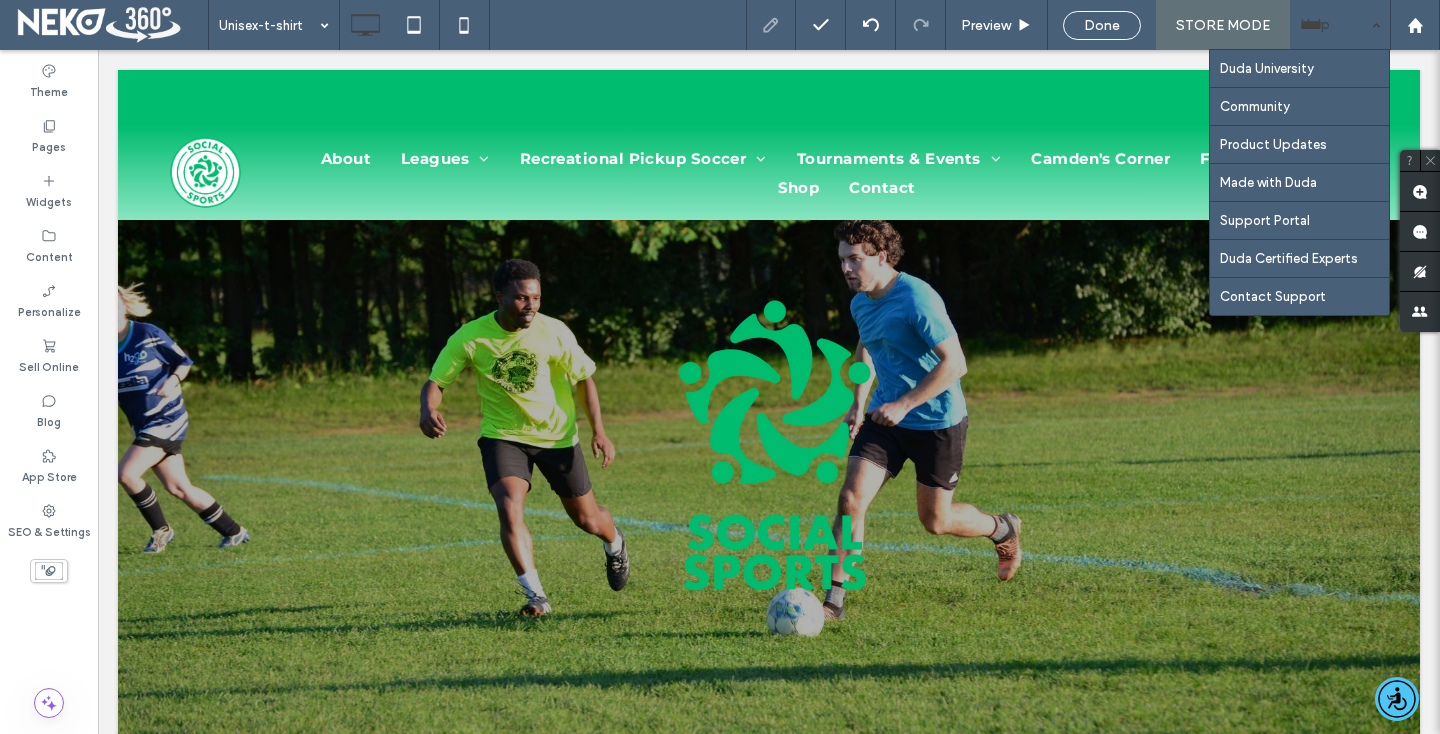 click on "Help" at bounding box center (1340, 25) 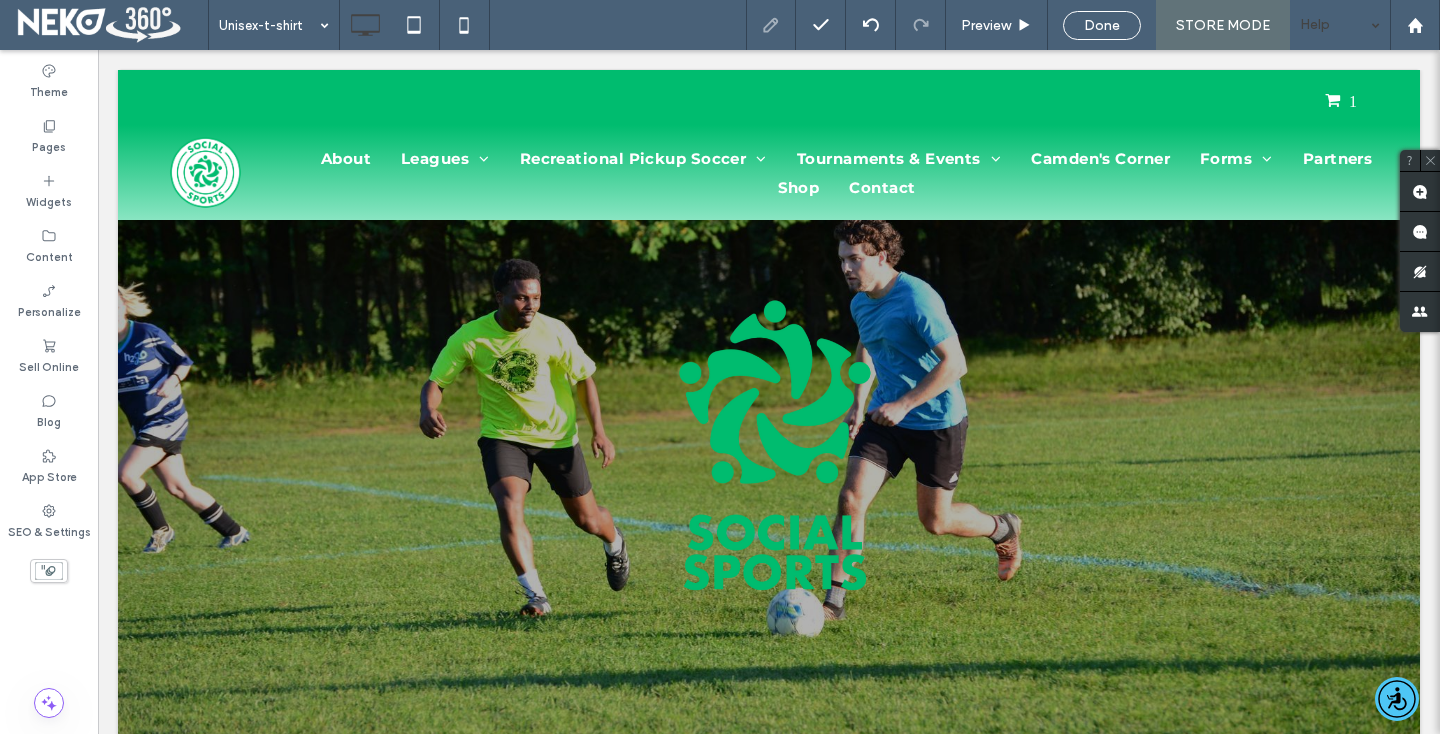 click on "Help" at bounding box center [1340, 25] 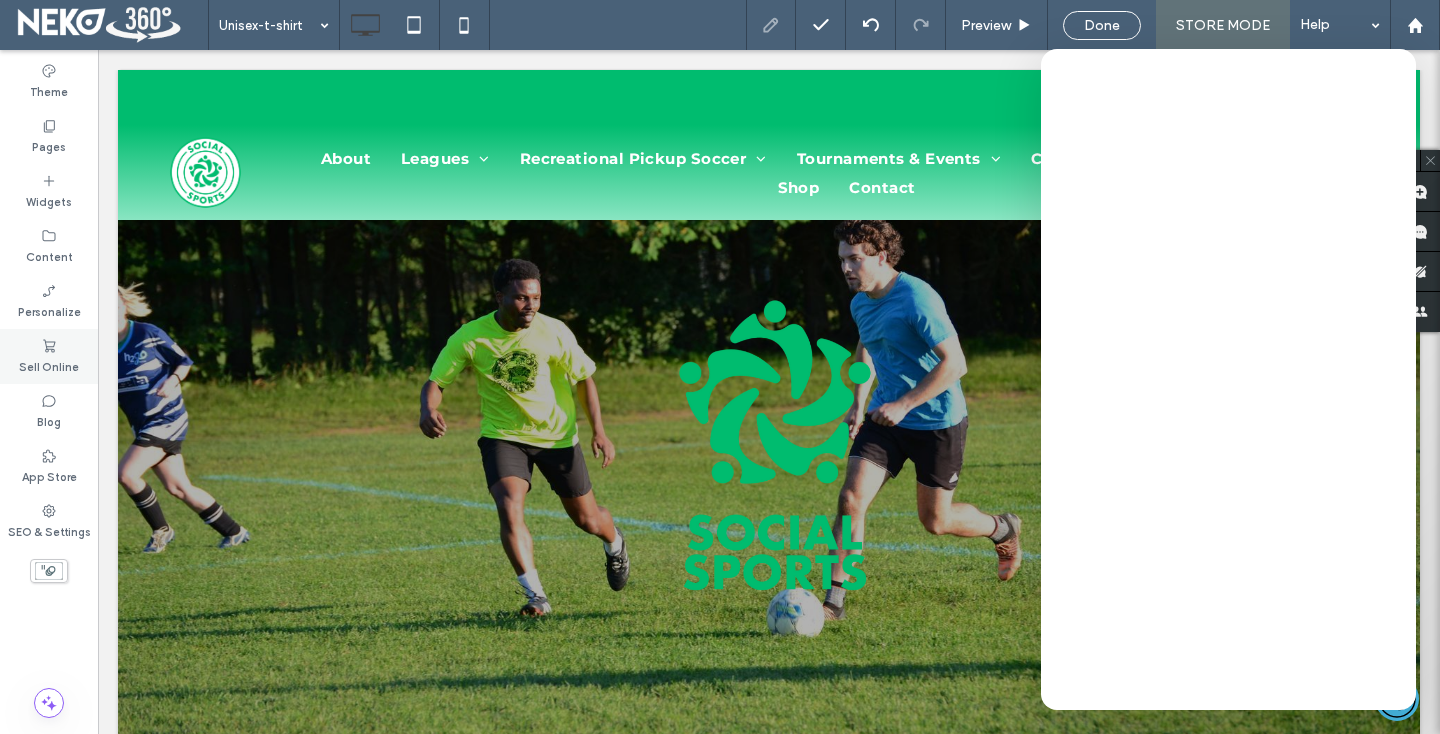 click on "Sell Online" at bounding box center (49, 365) 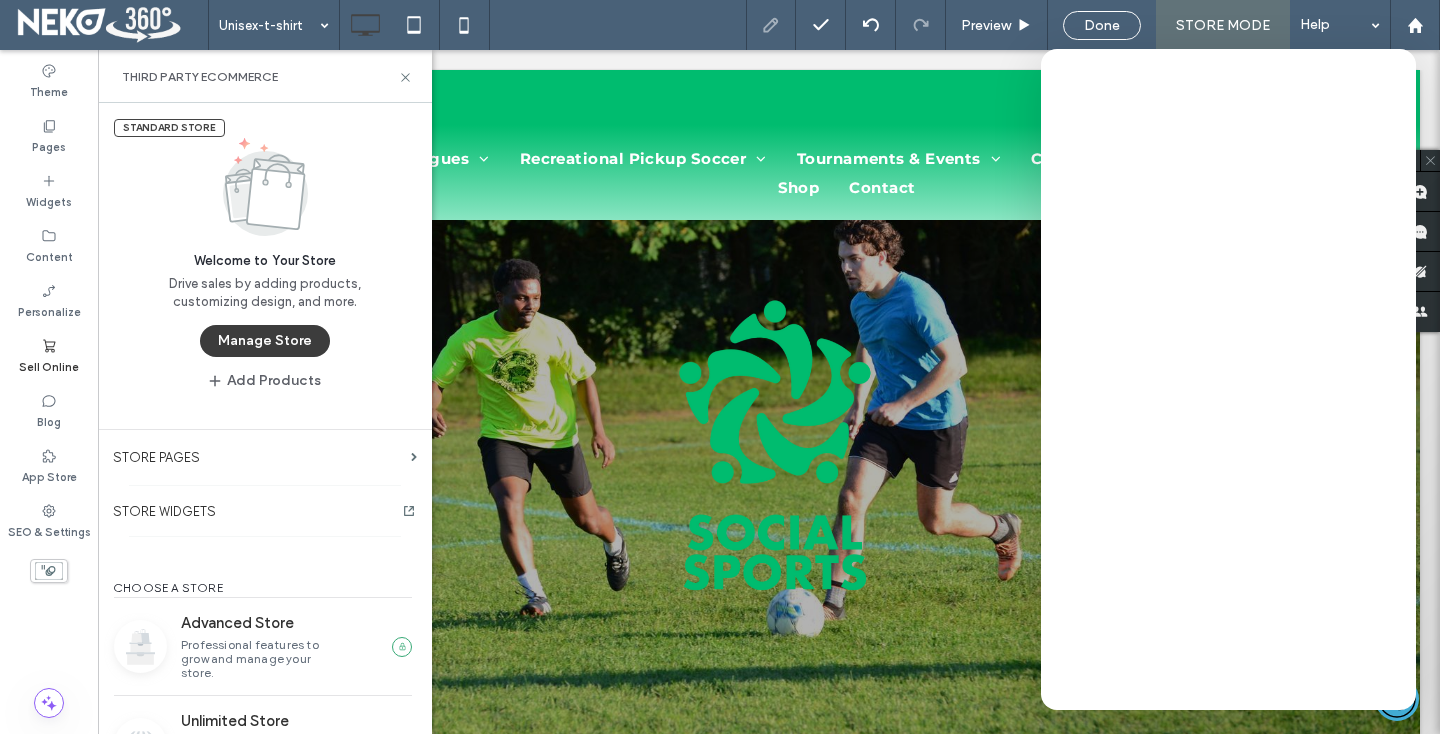 click on "Manage Store" at bounding box center [265, 341] 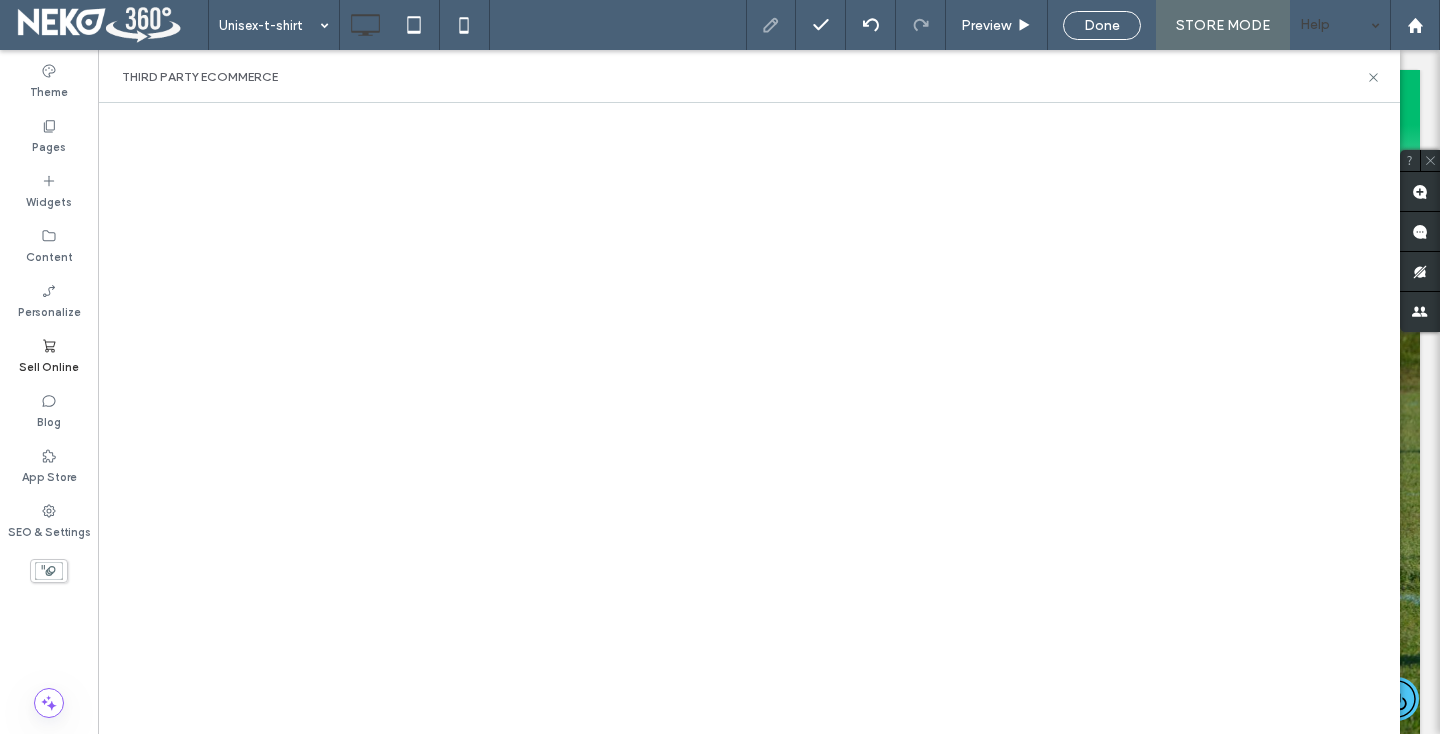 click on "Help" at bounding box center (1340, 25) 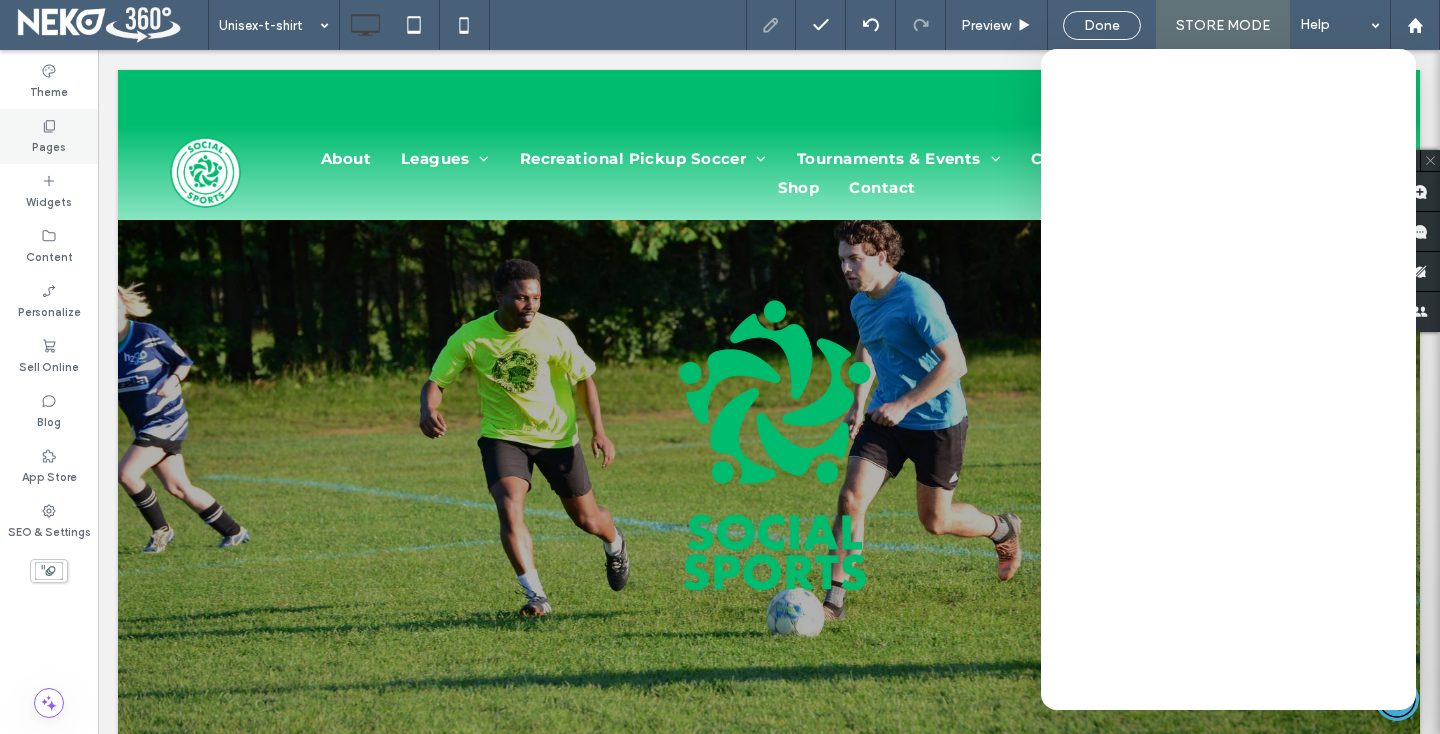 click on "Pages" at bounding box center (49, 145) 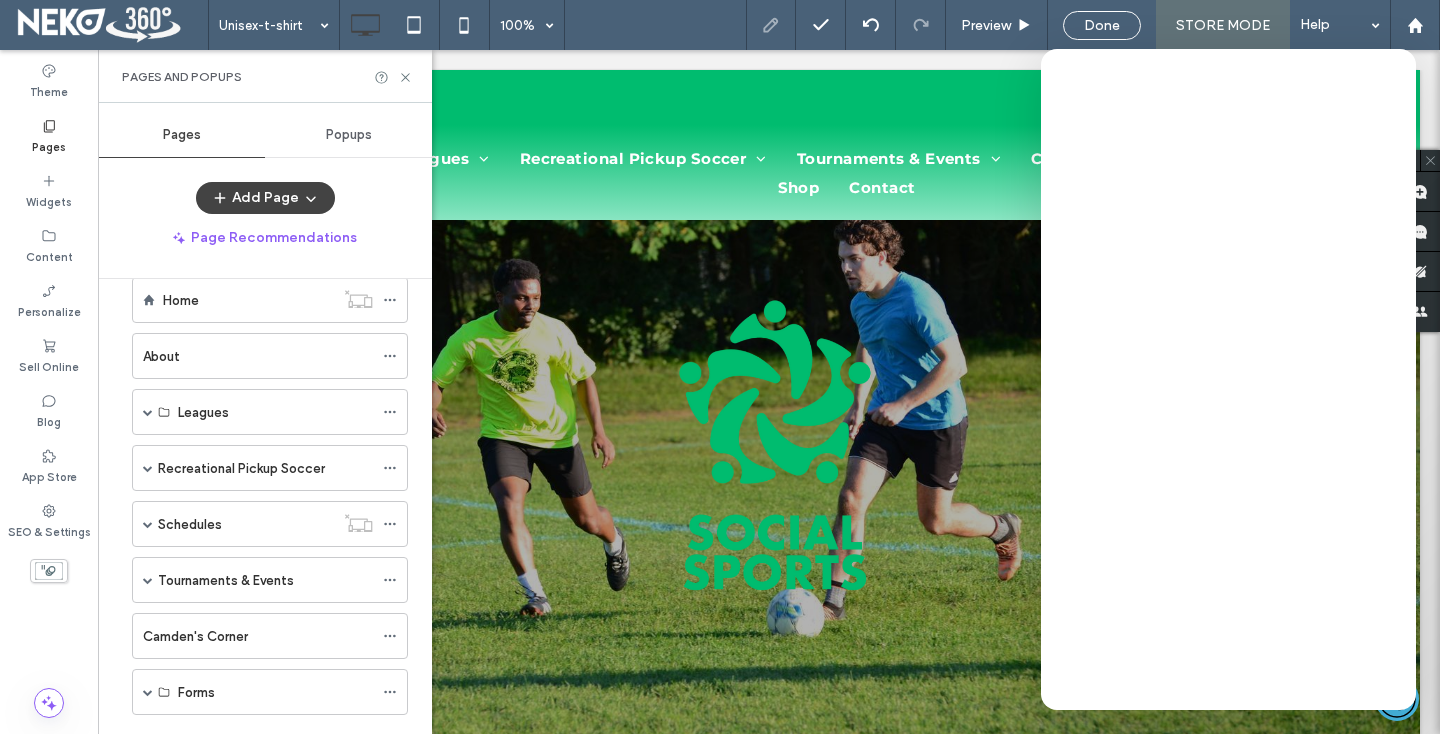 scroll, scrollTop: 0, scrollLeft: 0, axis: both 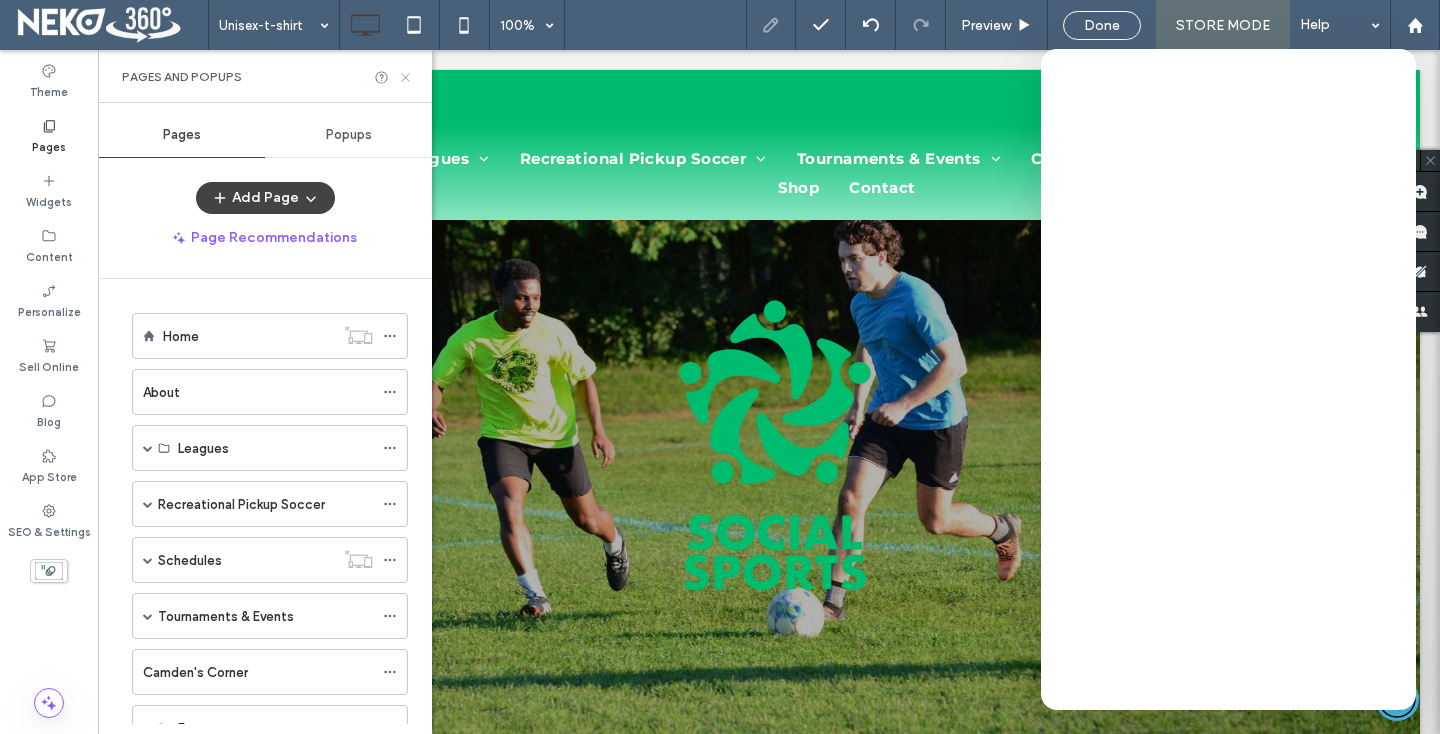 click 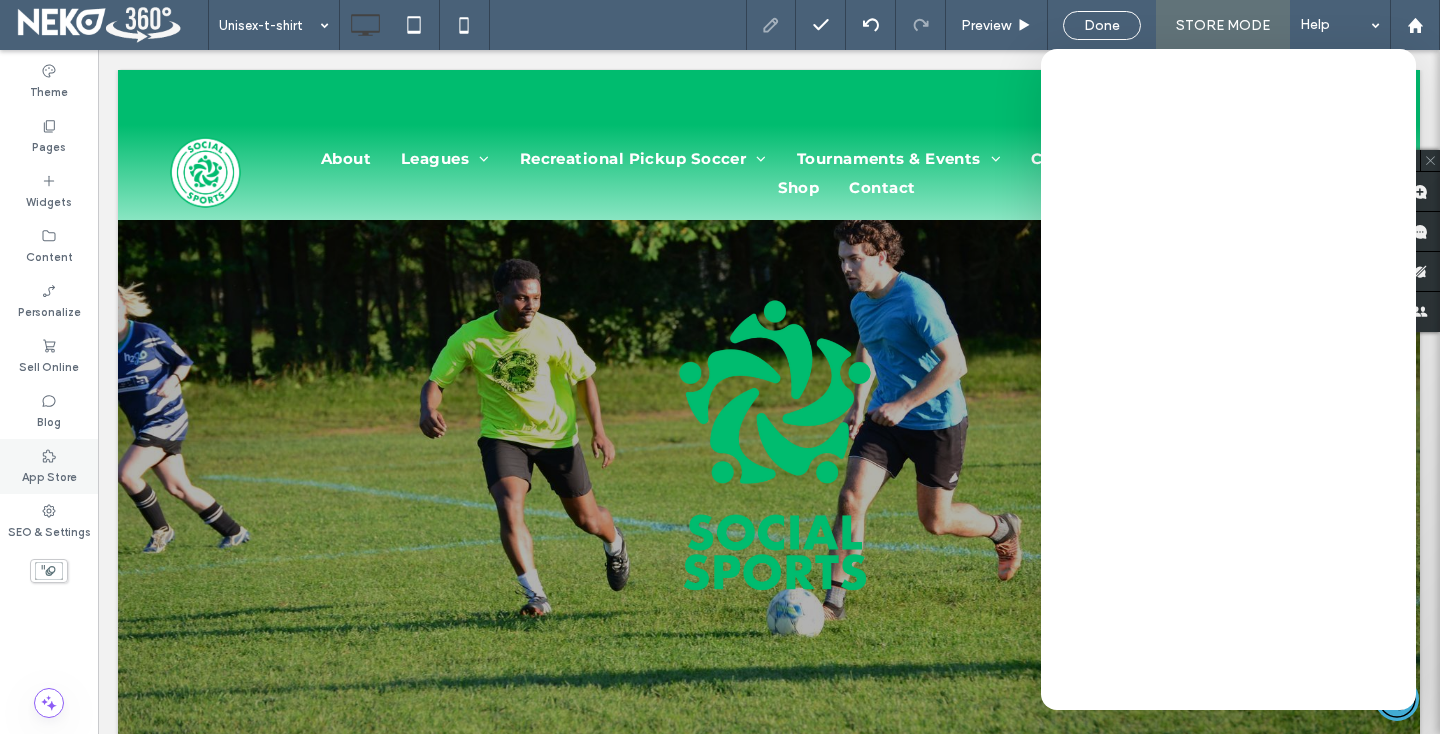 click on "App Store" at bounding box center (49, 466) 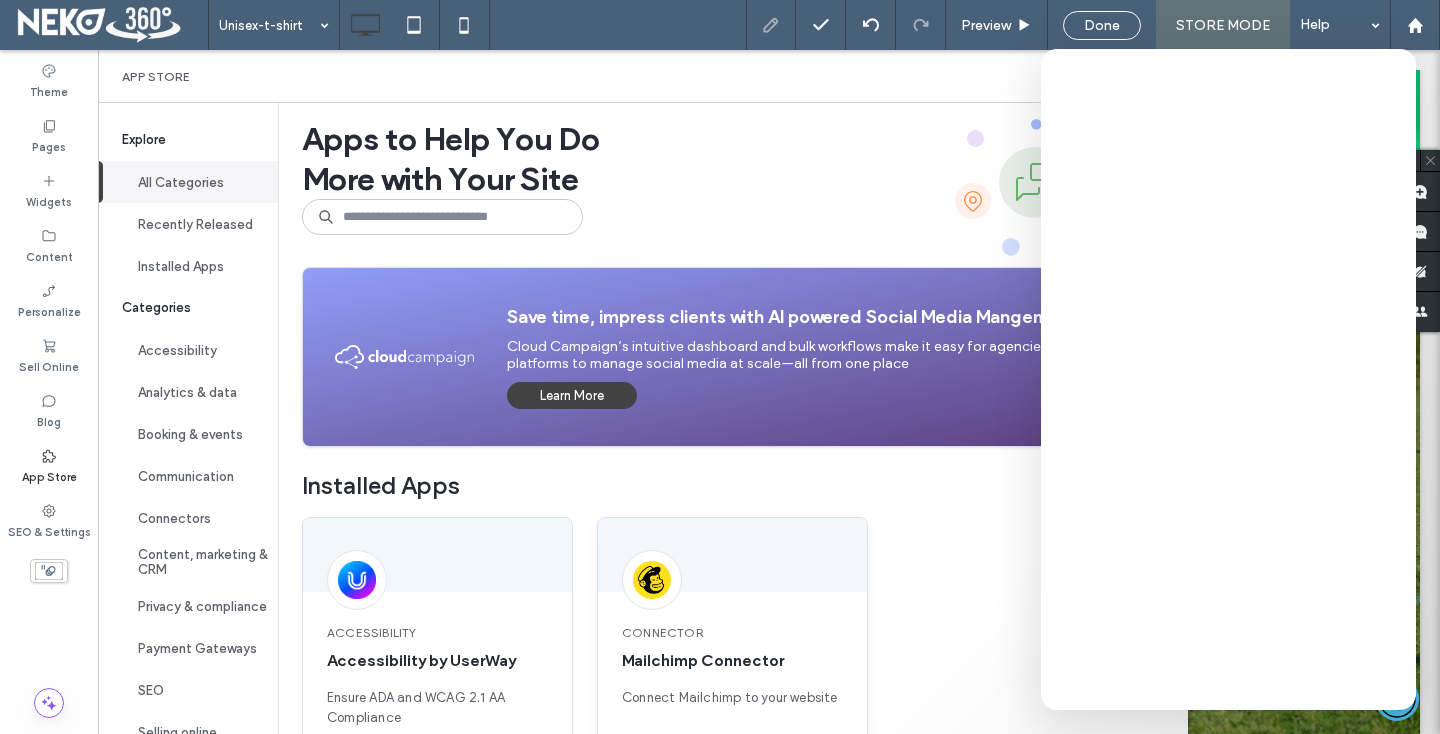 scroll, scrollTop: 0, scrollLeft: 0, axis: both 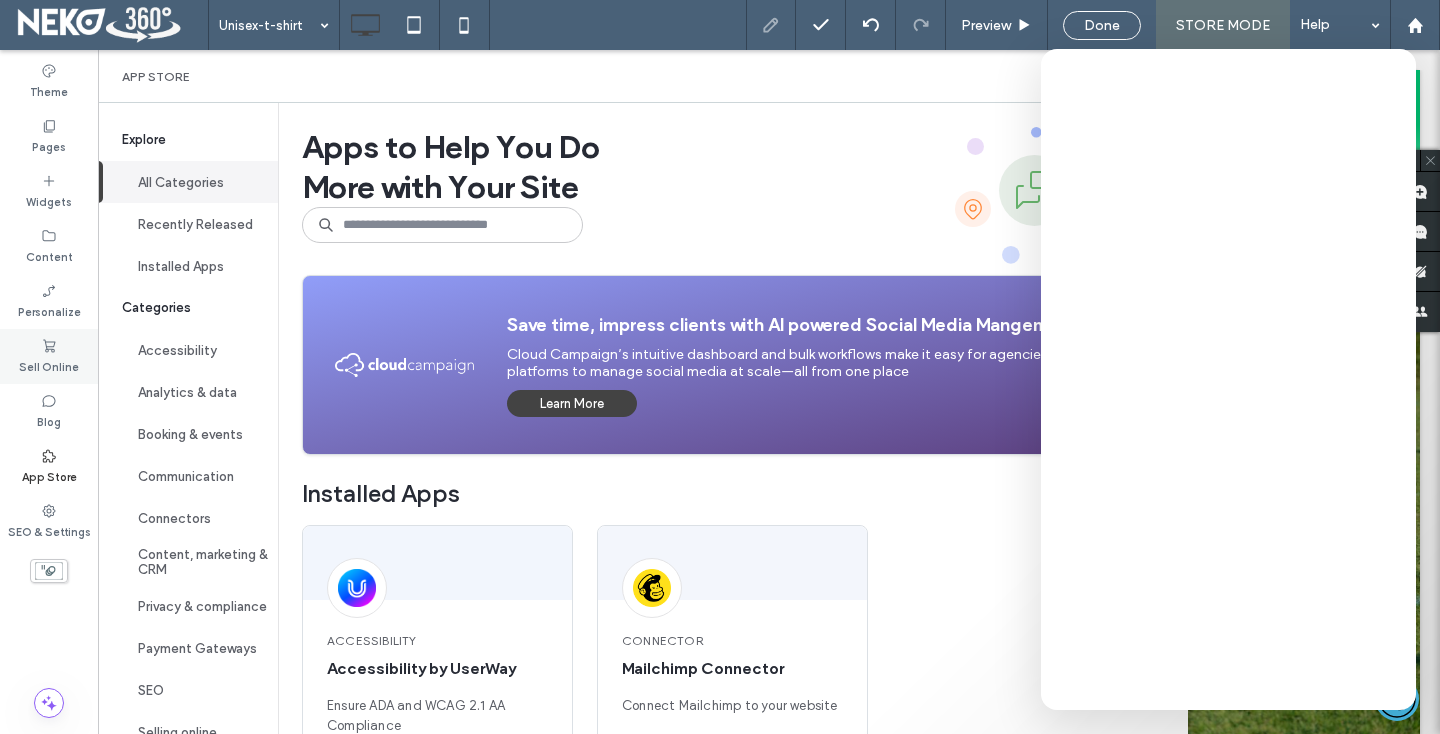 click 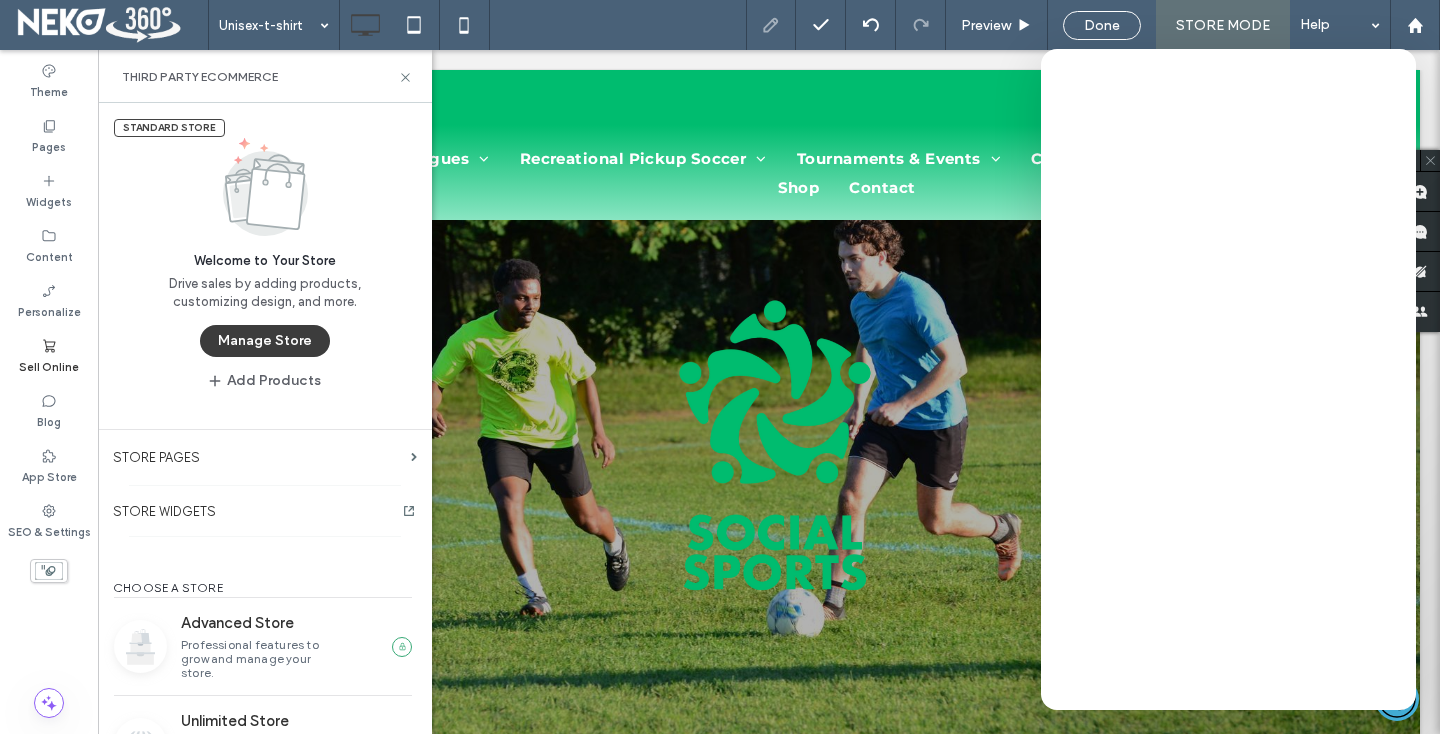 click on "Manage Store" at bounding box center (265, 341) 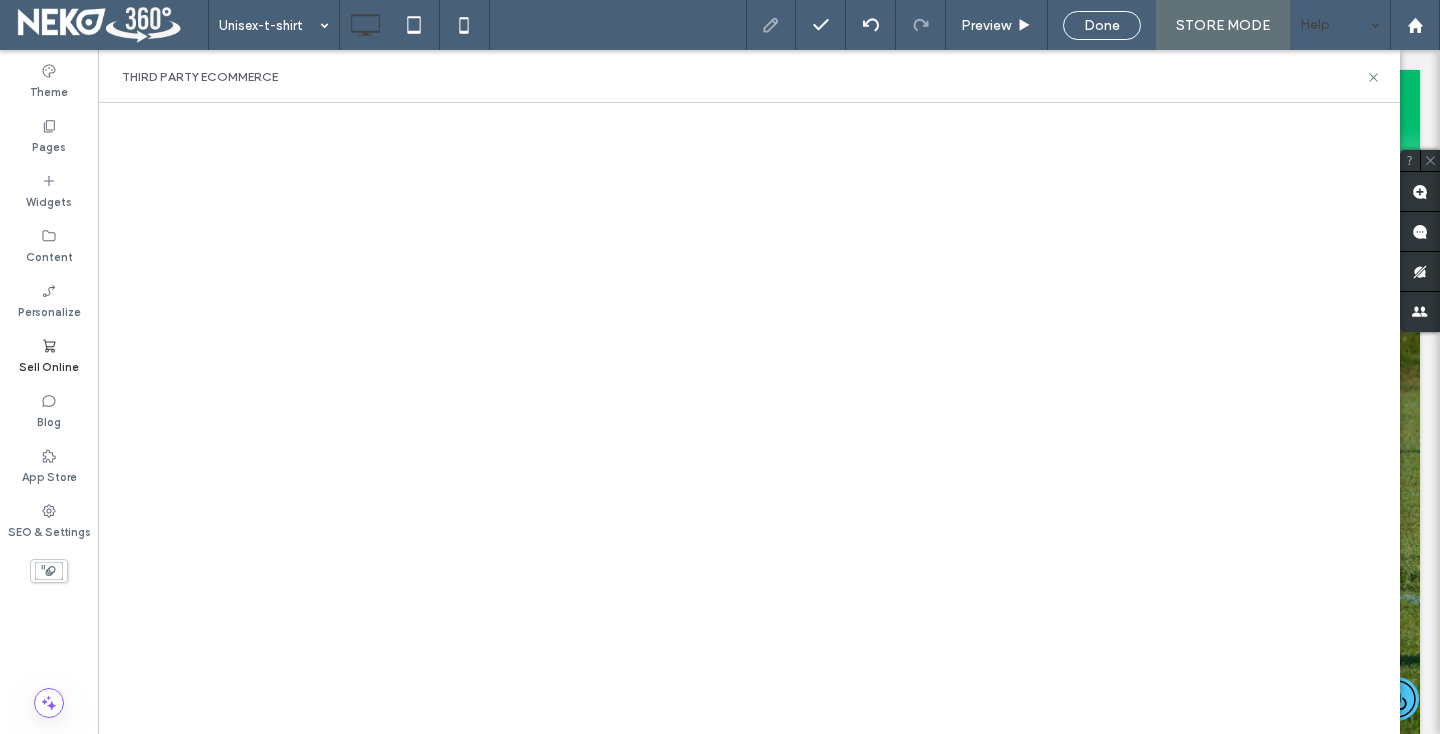 click on "Help" at bounding box center [1340, 25] 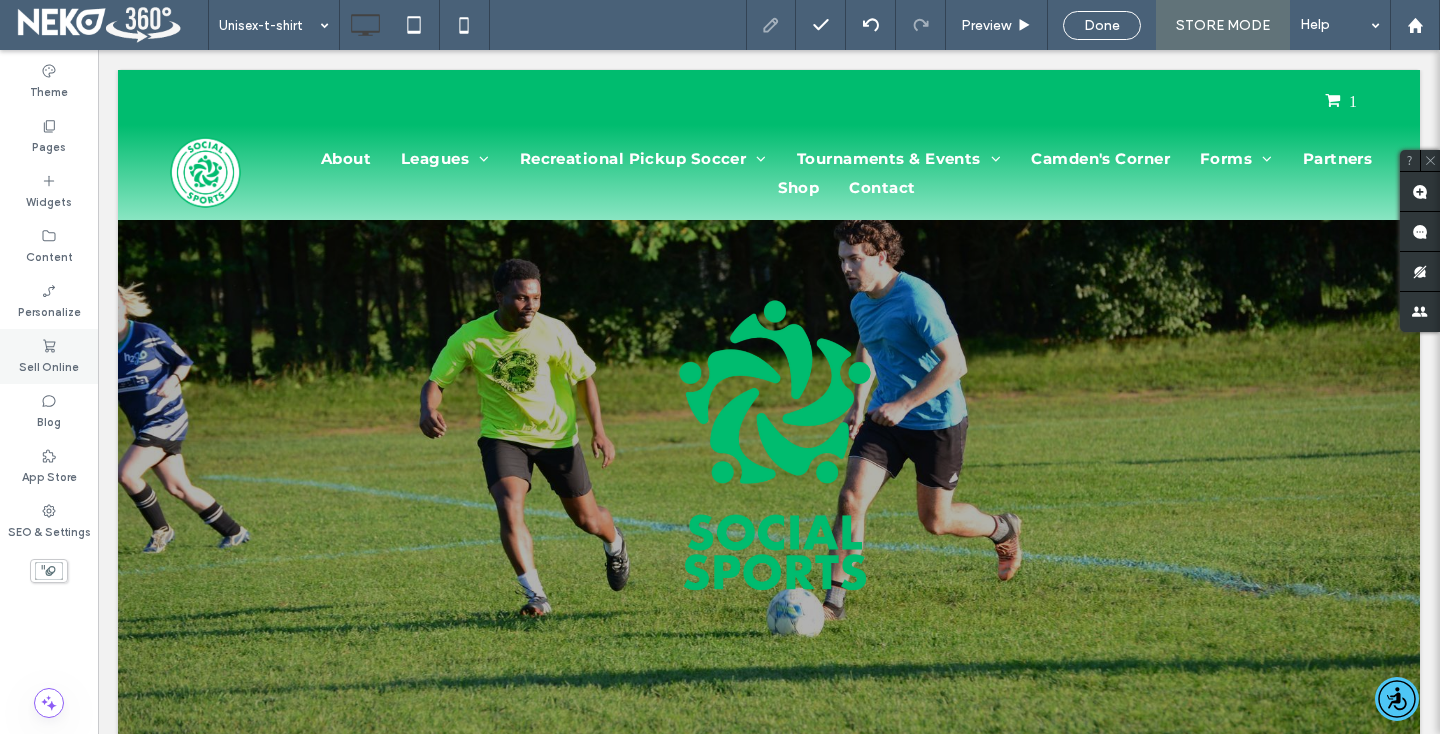 click on "Sell Online" at bounding box center (49, 365) 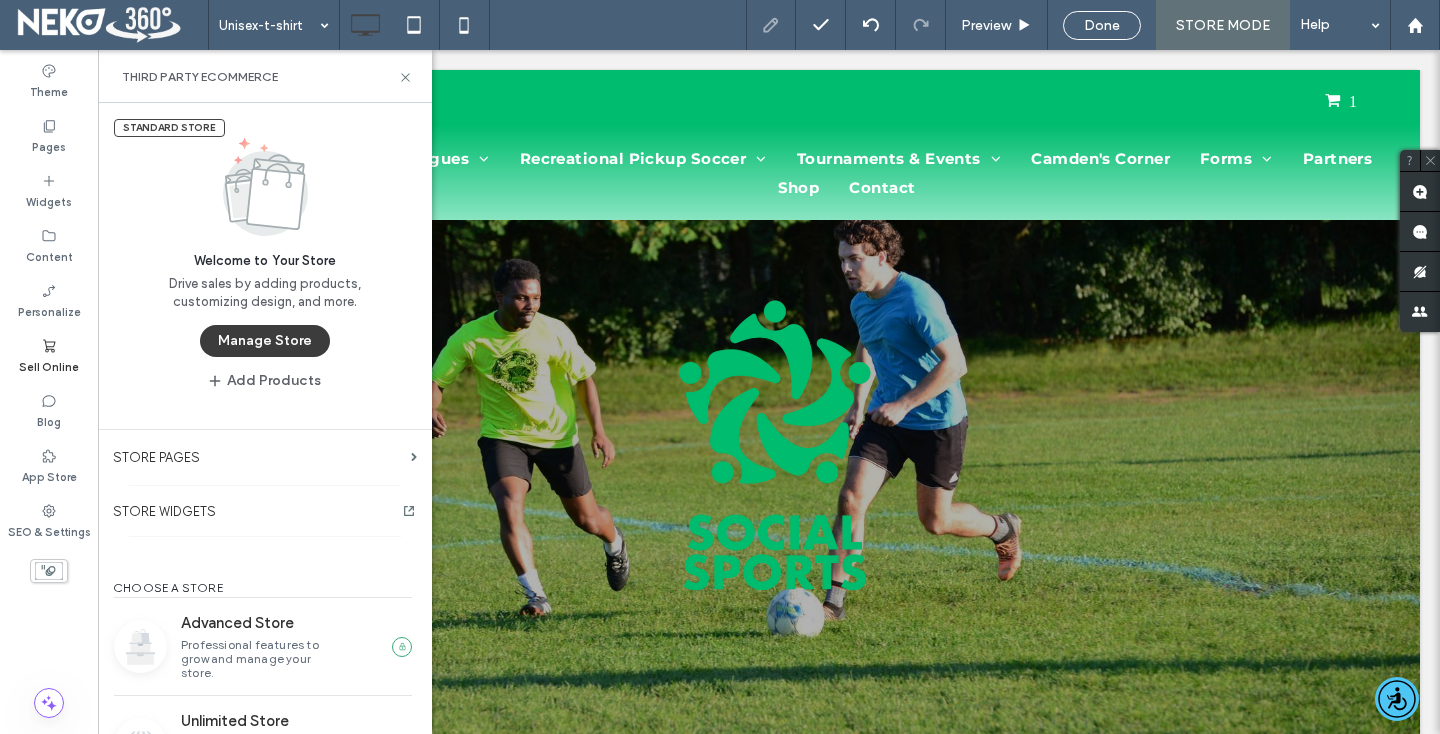 click on "Manage Store" at bounding box center [265, 341] 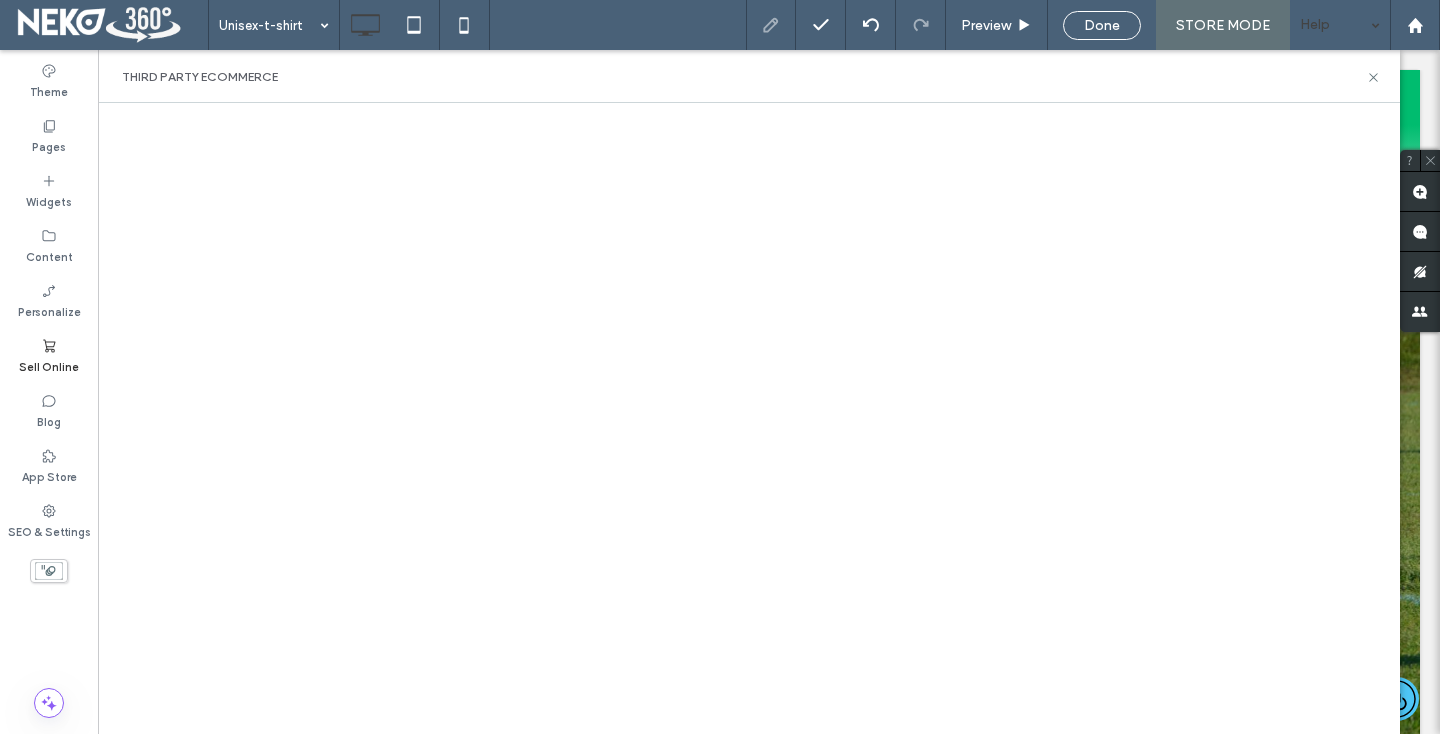 click on "Help" at bounding box center (1340, 25) 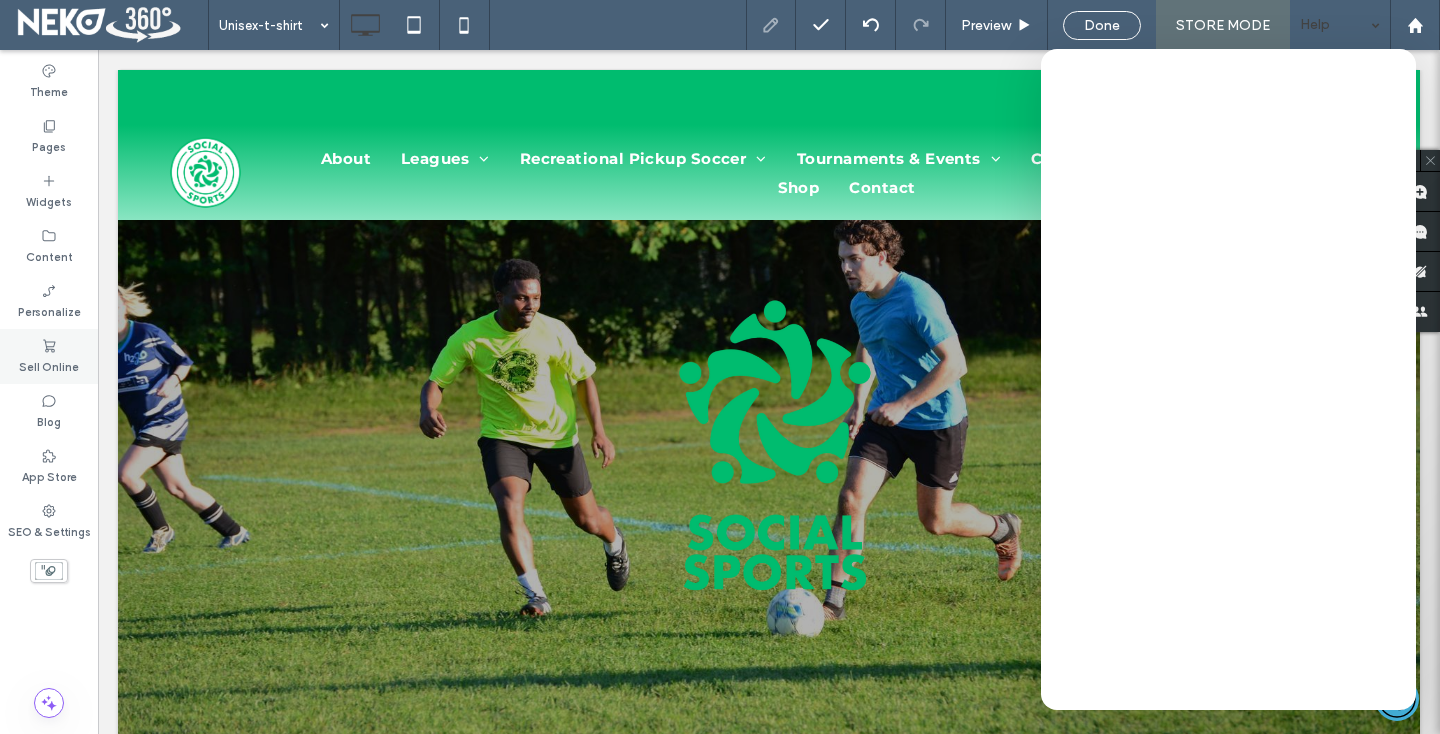 click 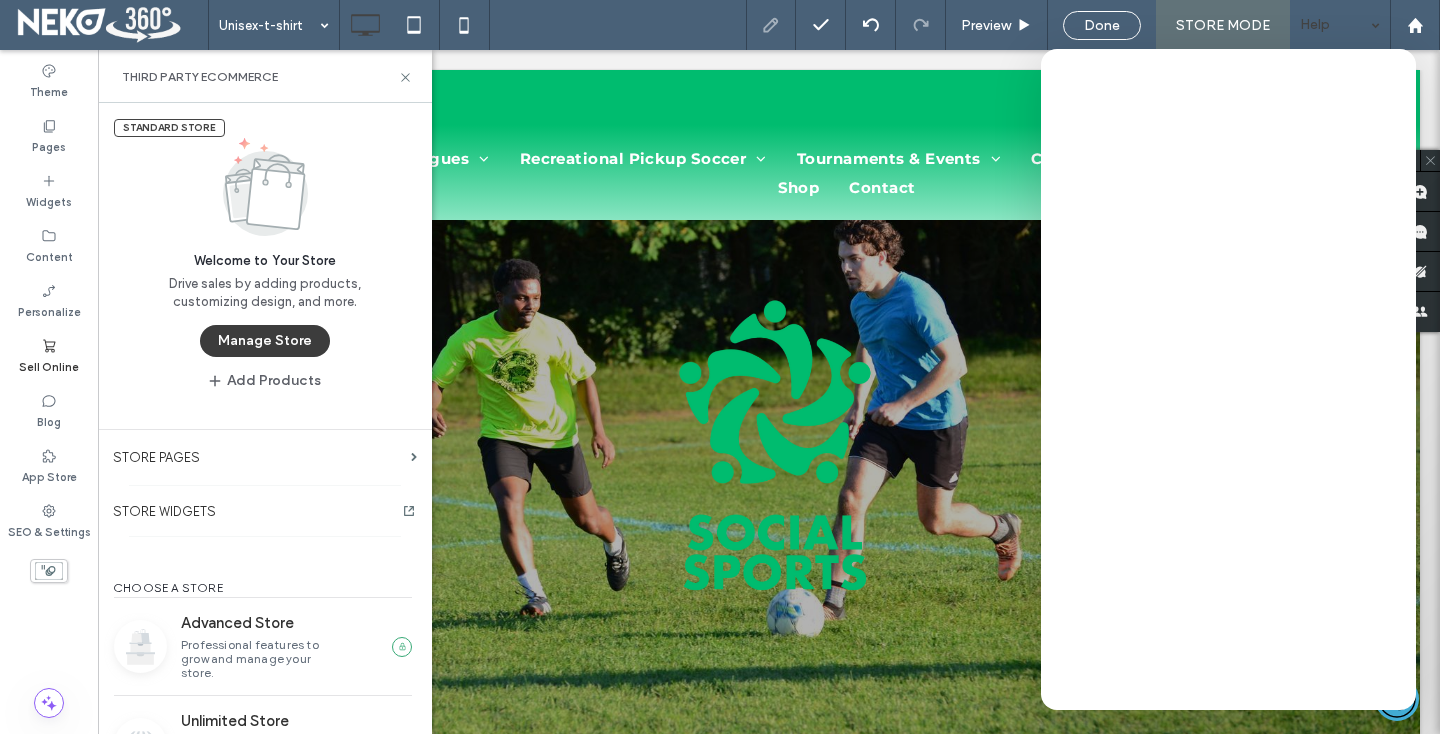 click on "Manage Store" at bounding box center [265, 341] 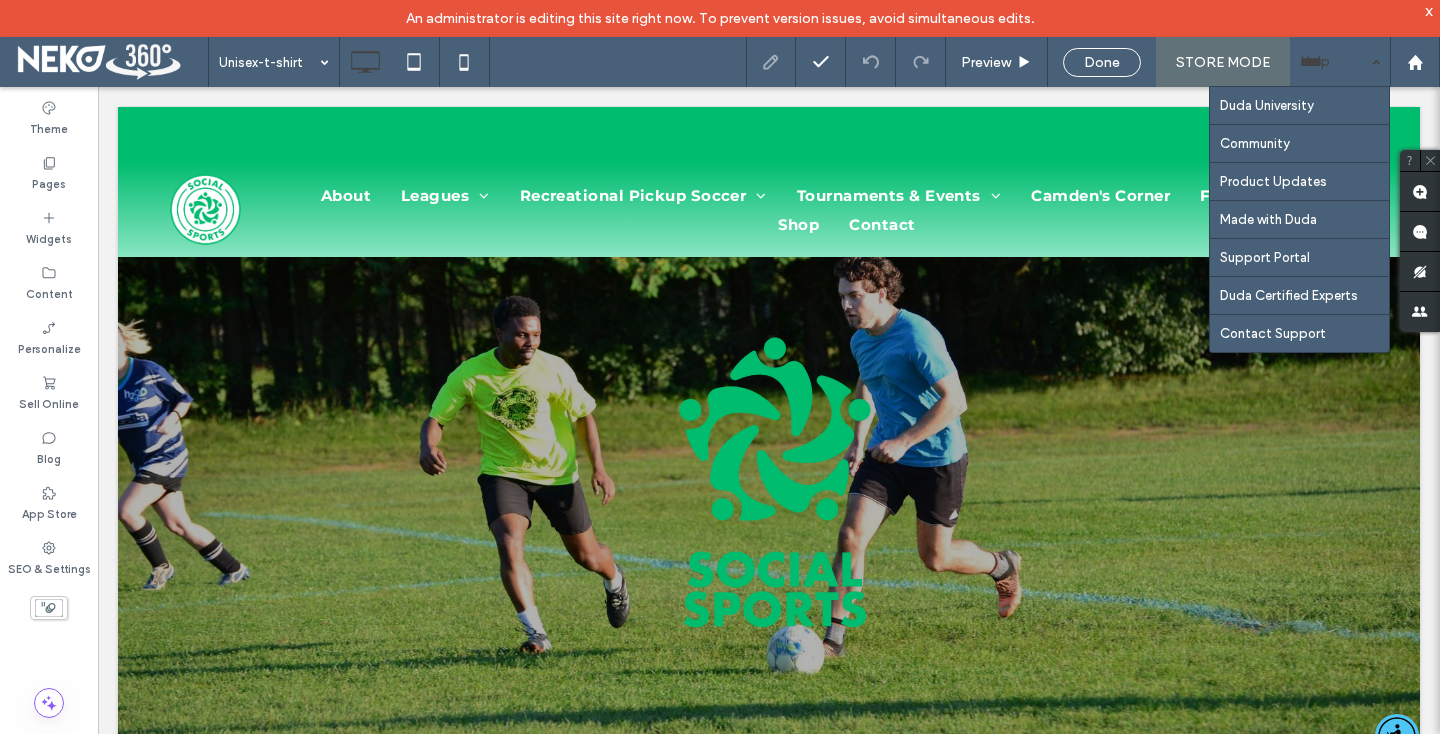 click on "Help" at bounding box center (1340, 62) 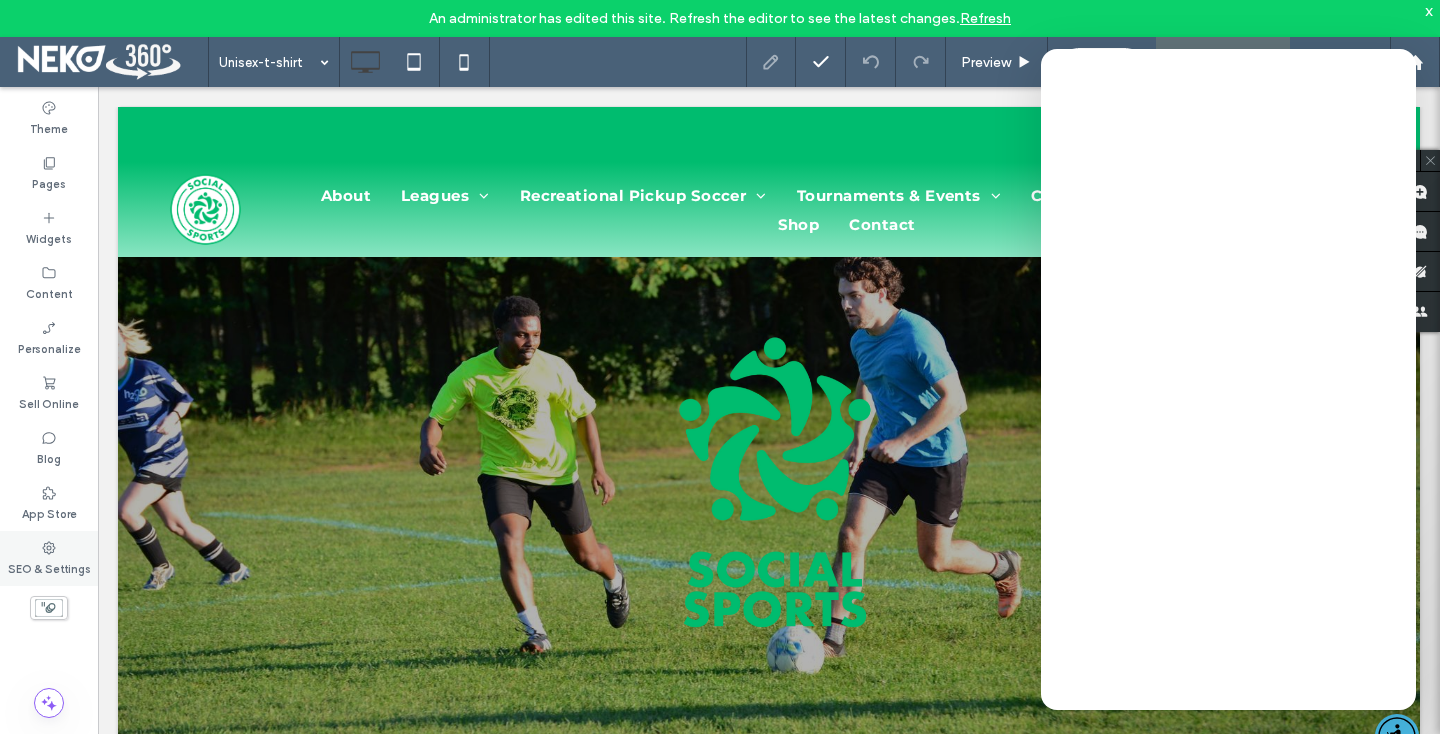 click on "SEO & Settings" at bounding box center [49, 558] 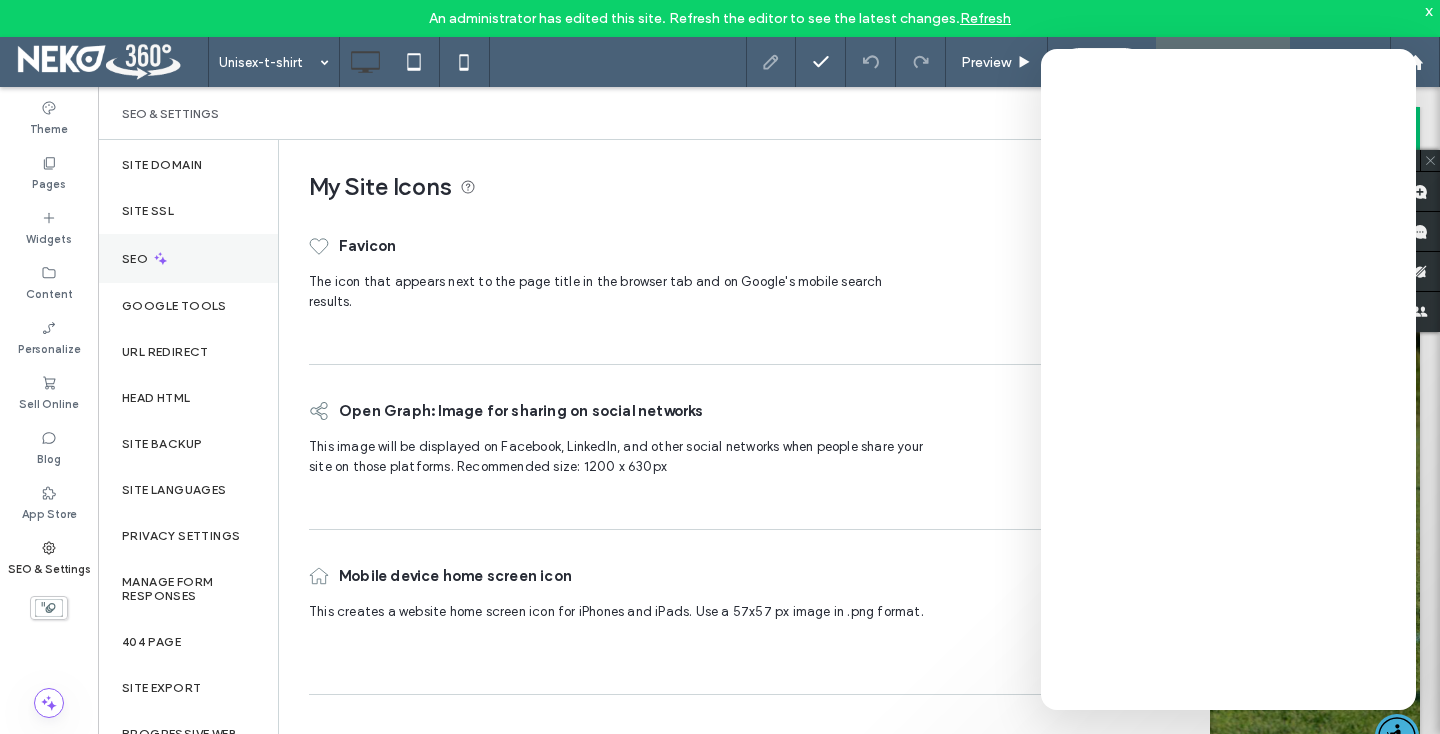 scroll, scrollTop: 0, scrollLeft: 0, axis: both 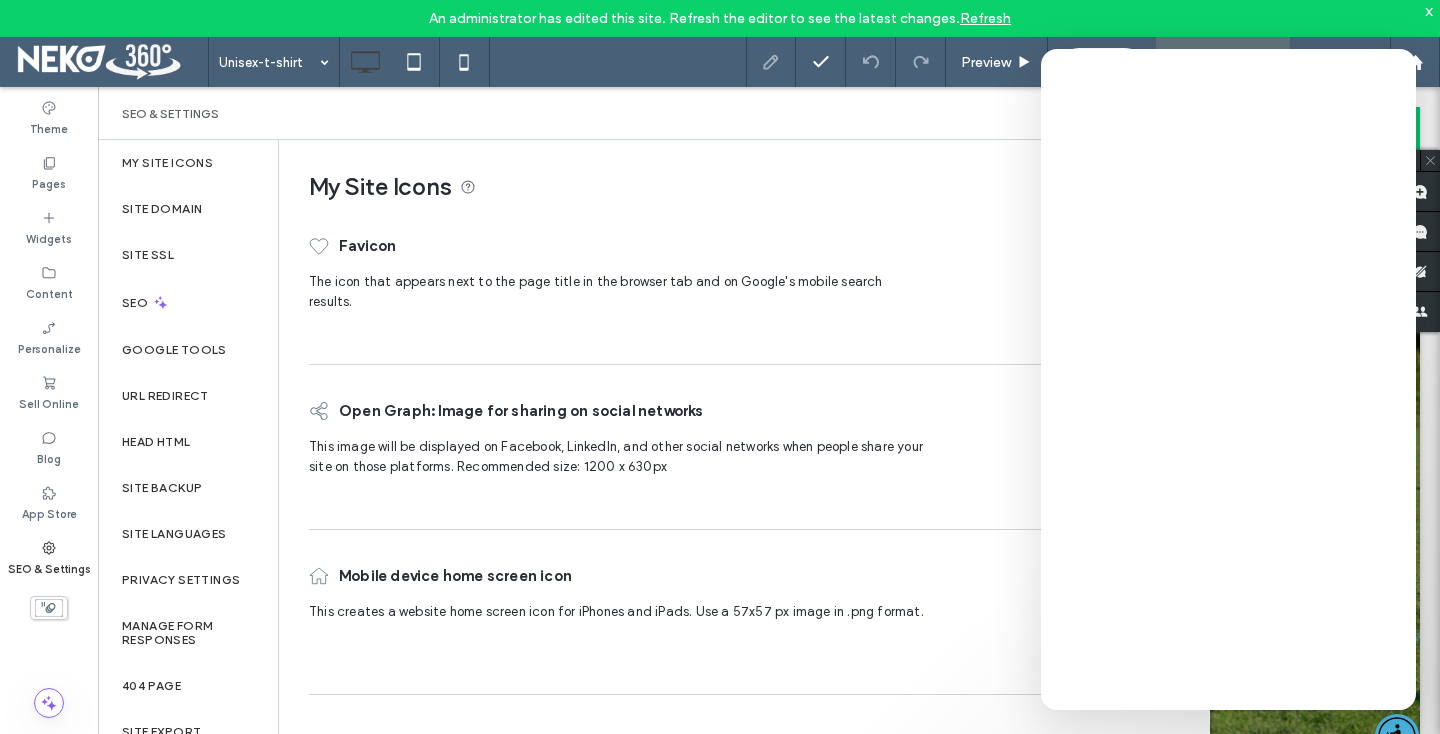 click on "My Site Icons" at bounding box center (167, 163) 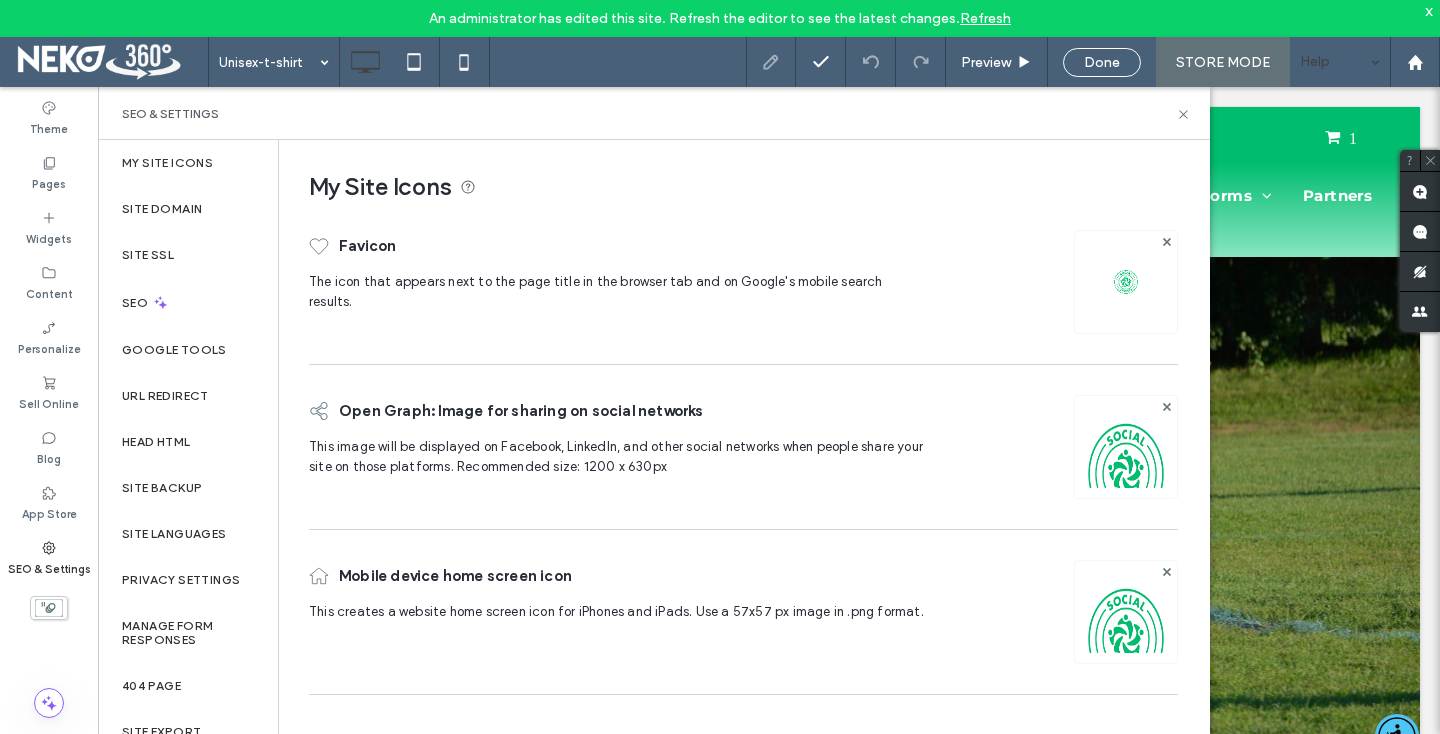 click on "Open Graph: Image for sharing on social networks" at bounding box center [521, 411] 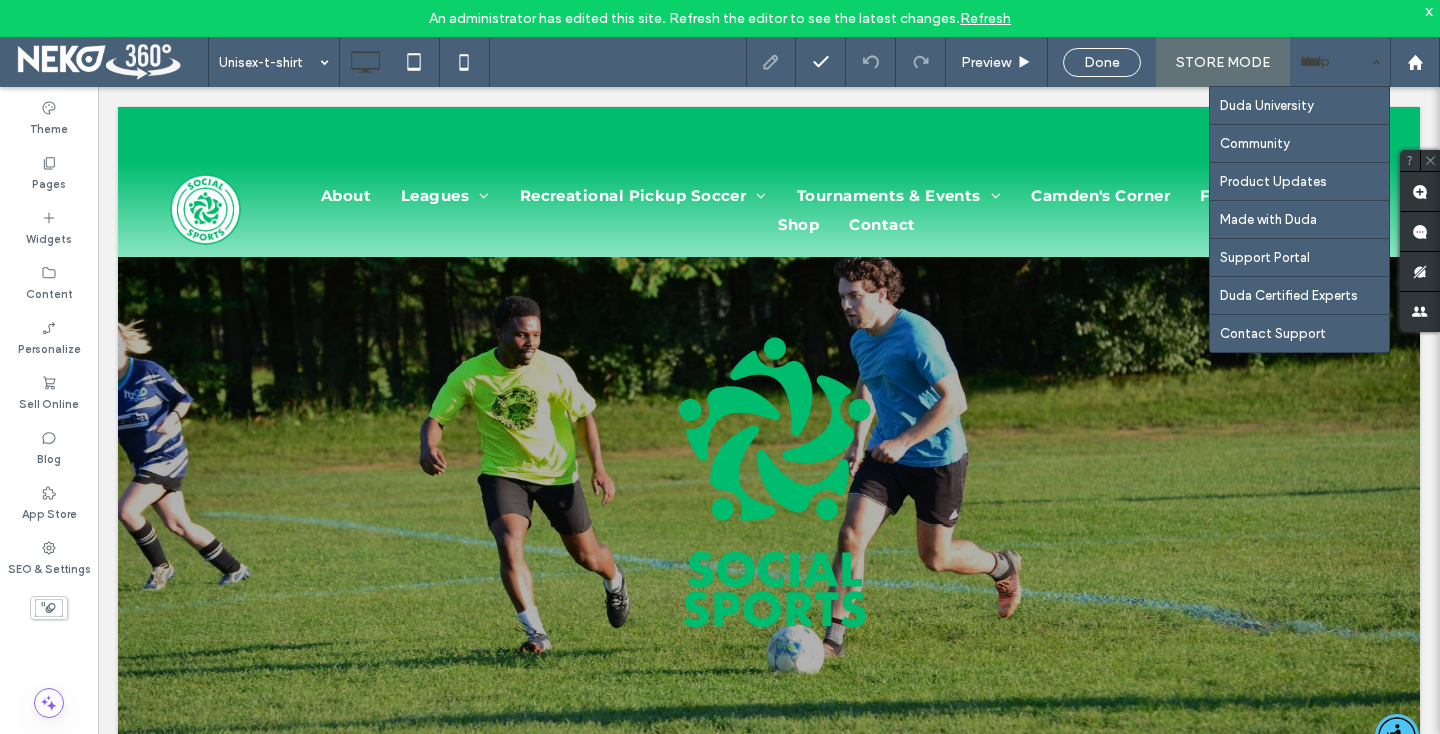 click on "Help" at bounding box center [1340, 62] 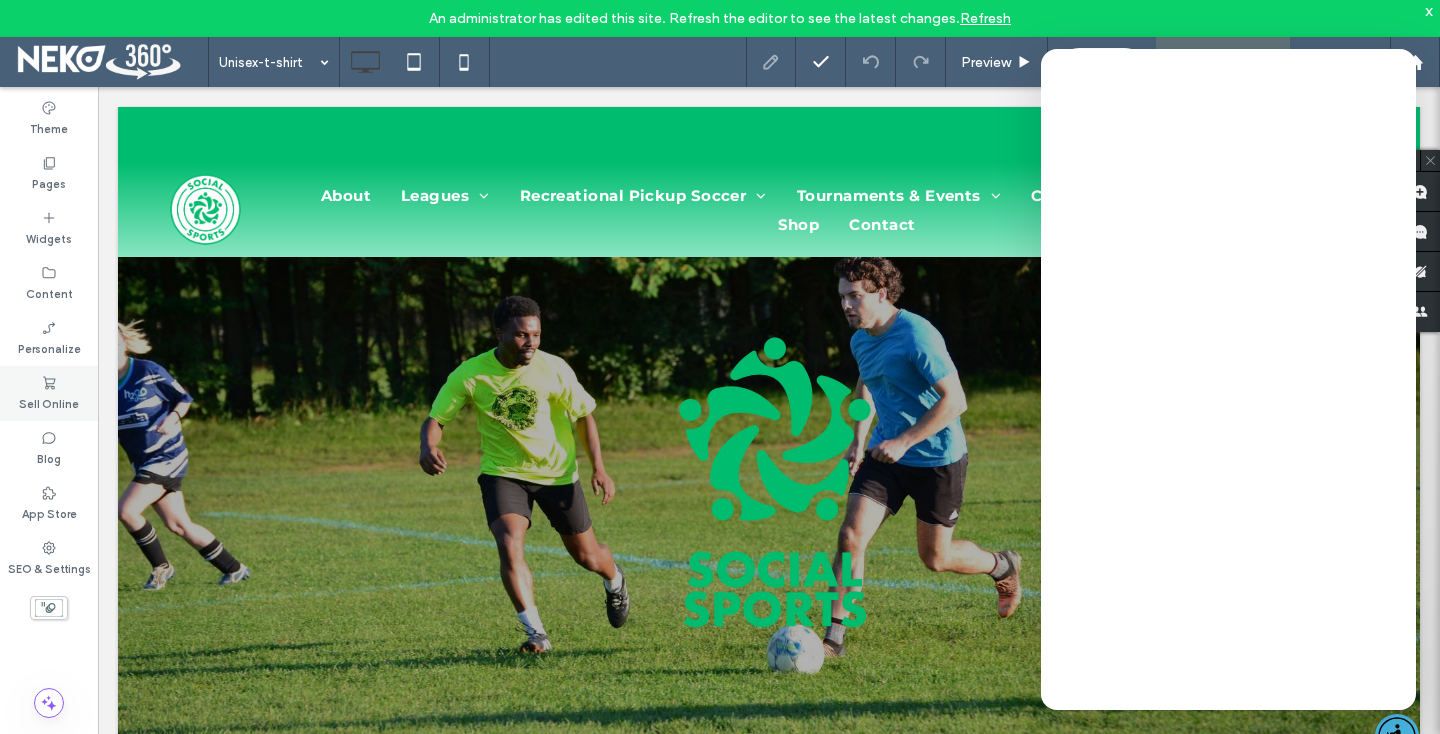 click on "Sell Online" at bounding box center (49, 393) 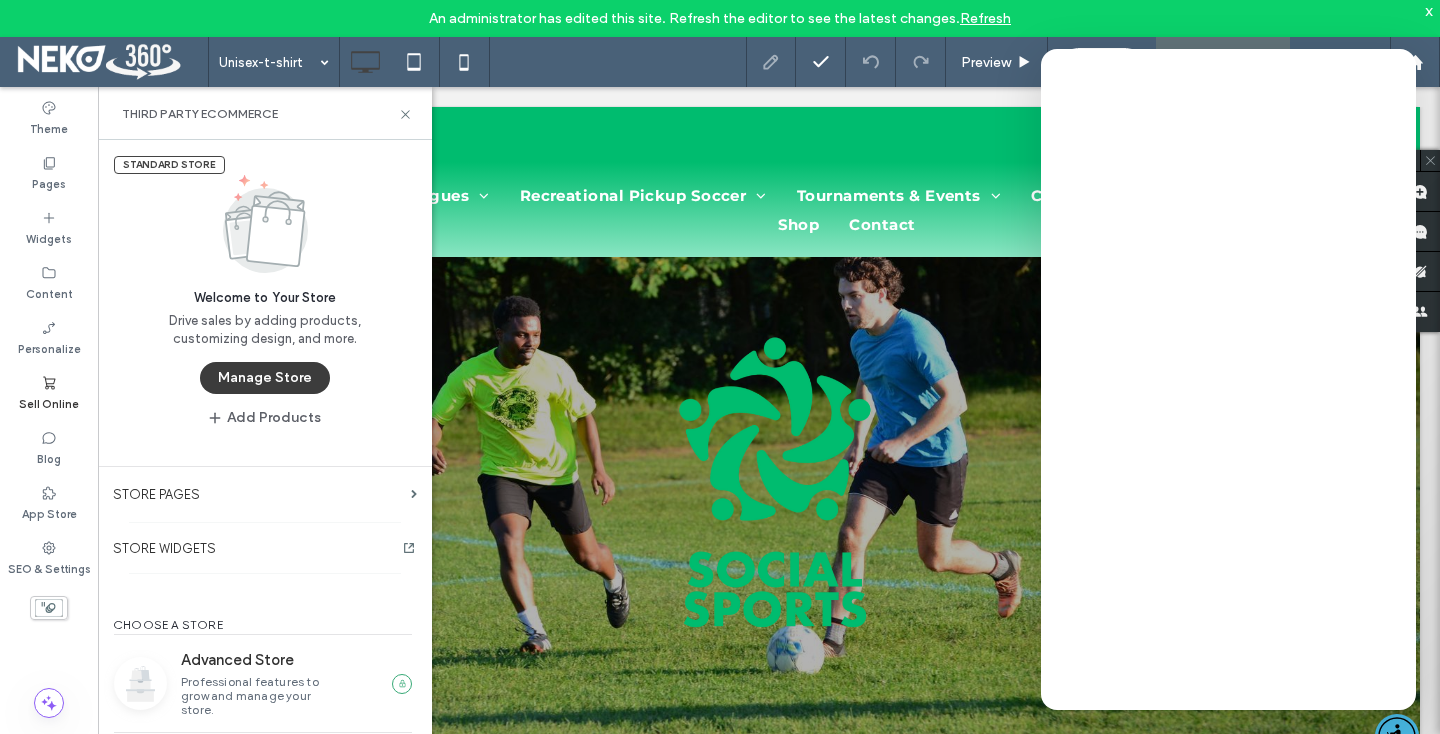 click on "Manage Store" at bounding box center (265, 378) 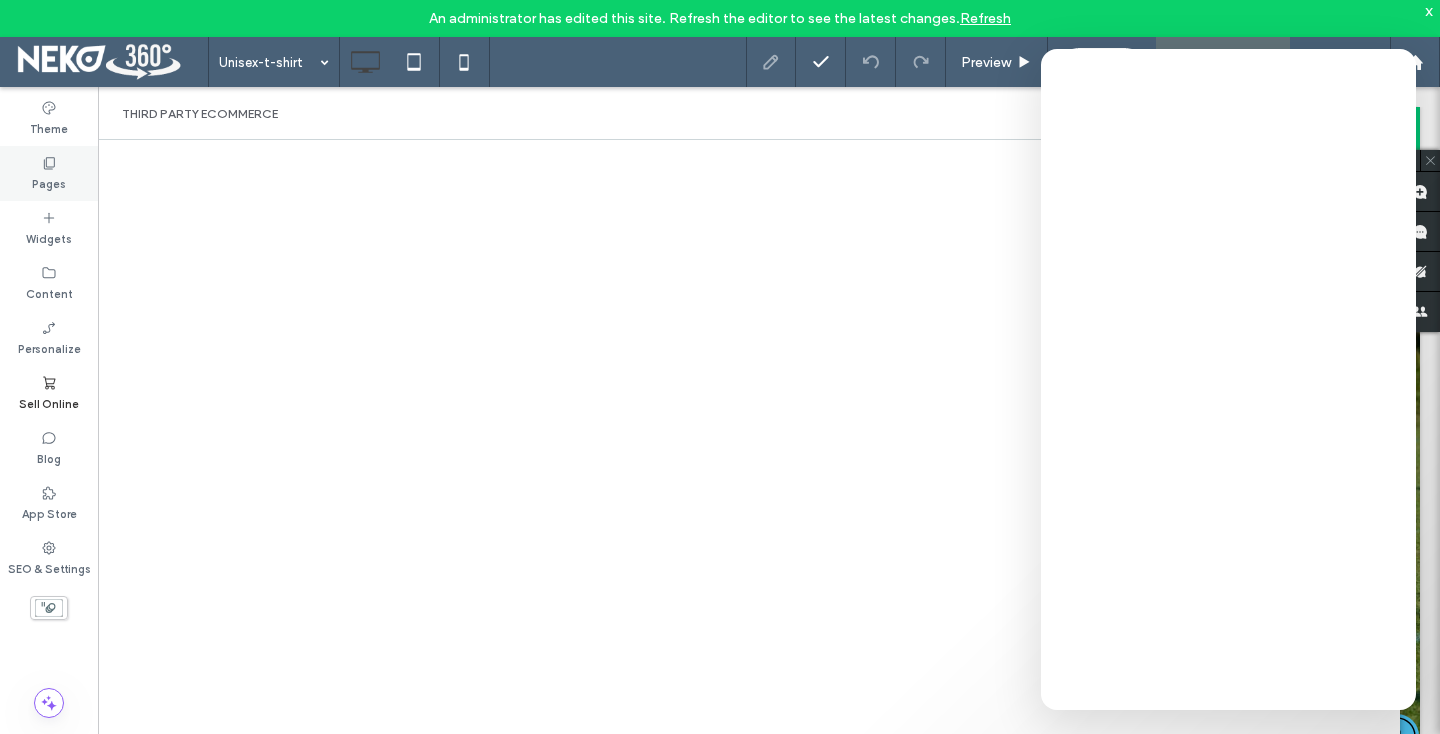 click on "Pages" at bounding box center (49, 182) 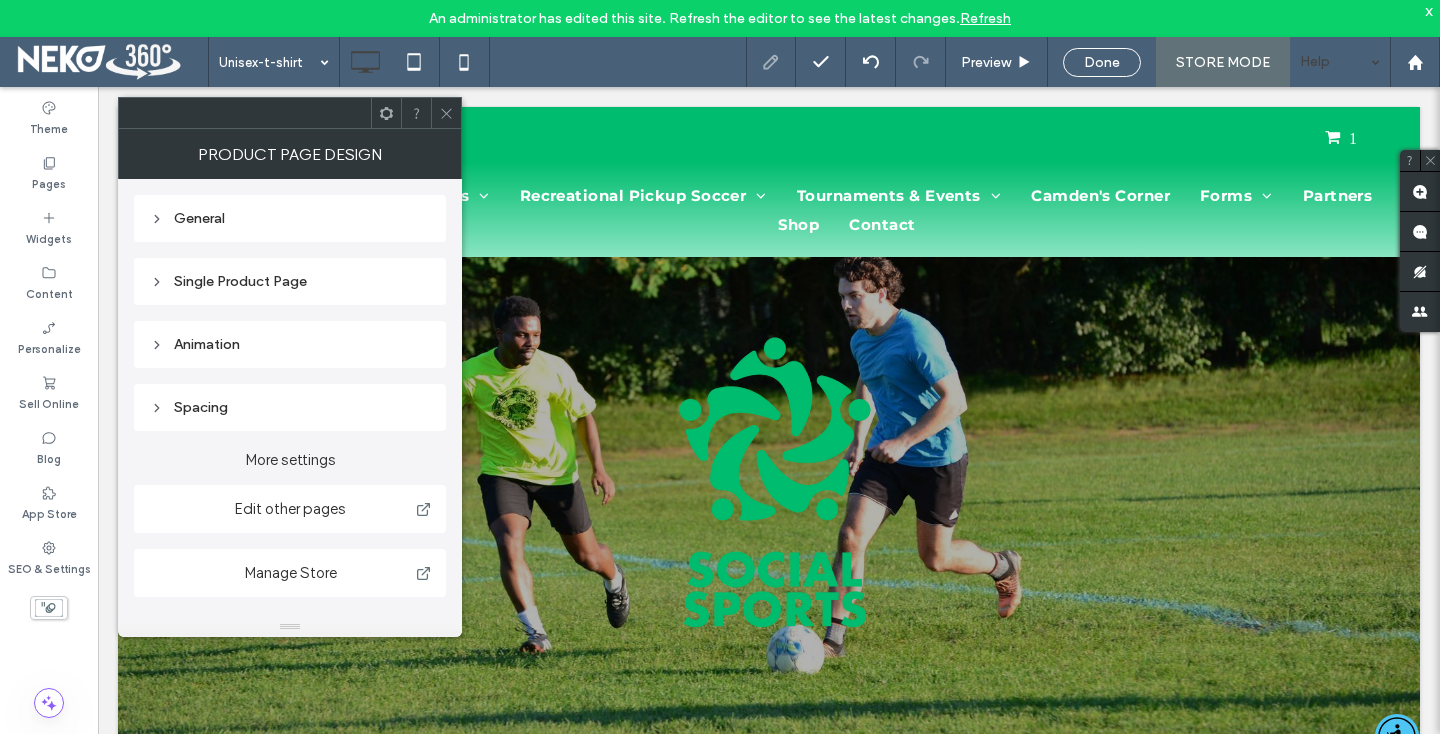 click at bounding box center [446, 113] 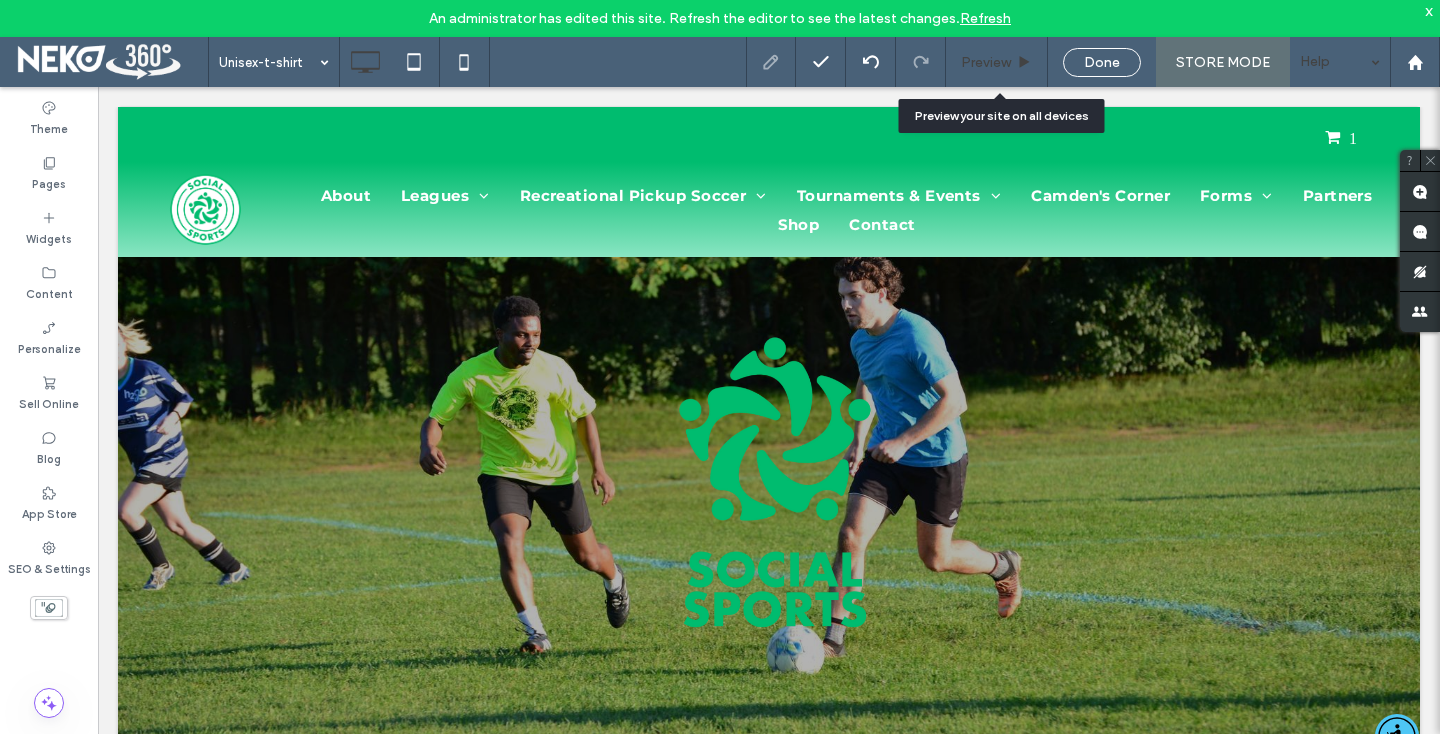click on "Preview" at bounding box center [997, 62] 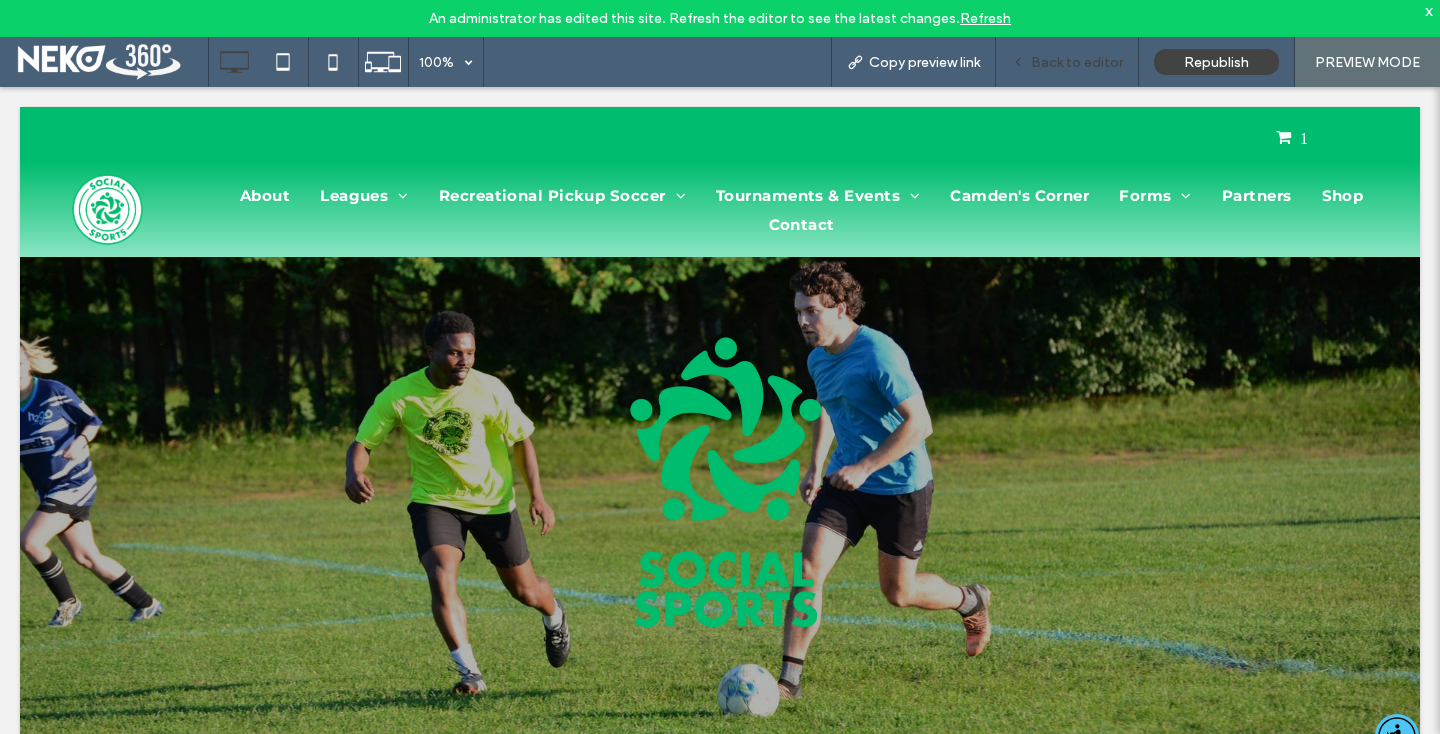 click on "Back to editor" at bounding box center (1067, 62) 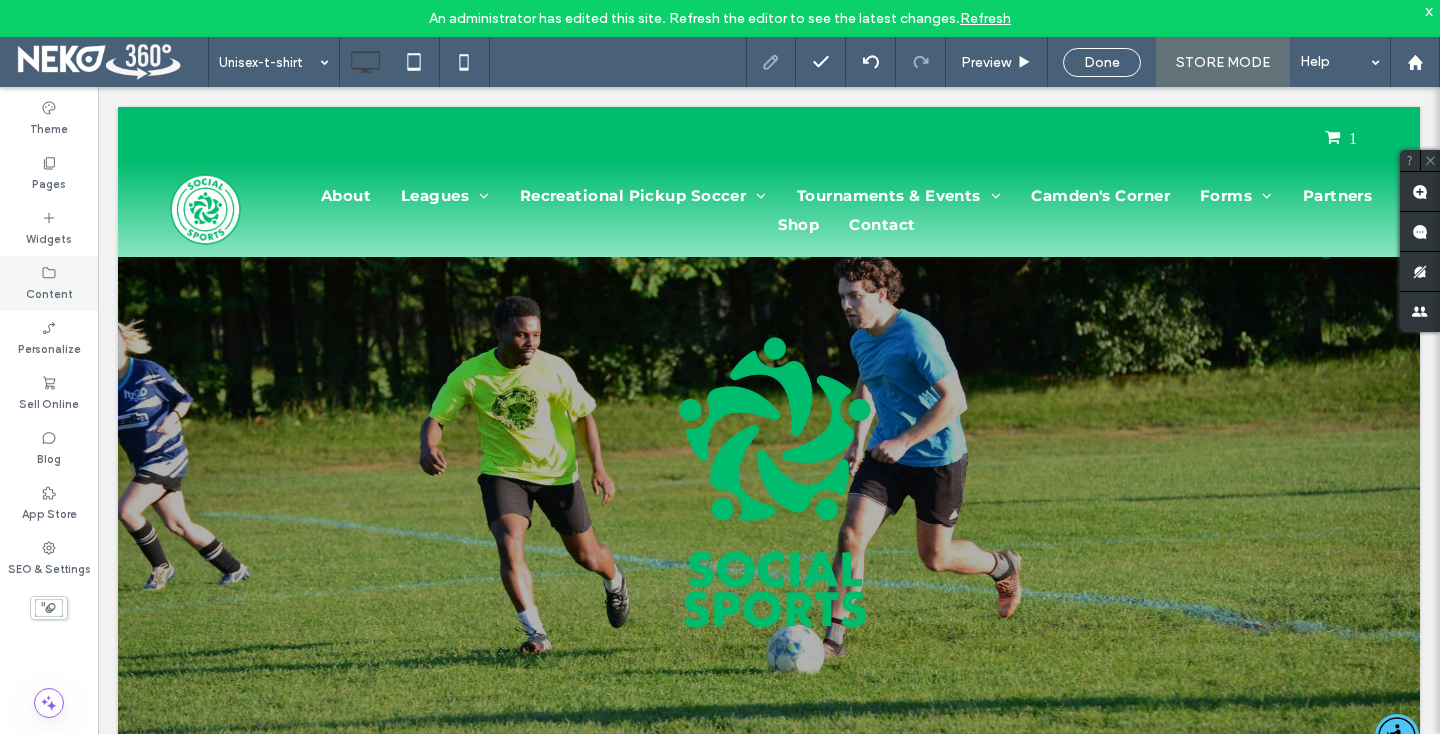 click on "Content" at bounding box center [49, 283] 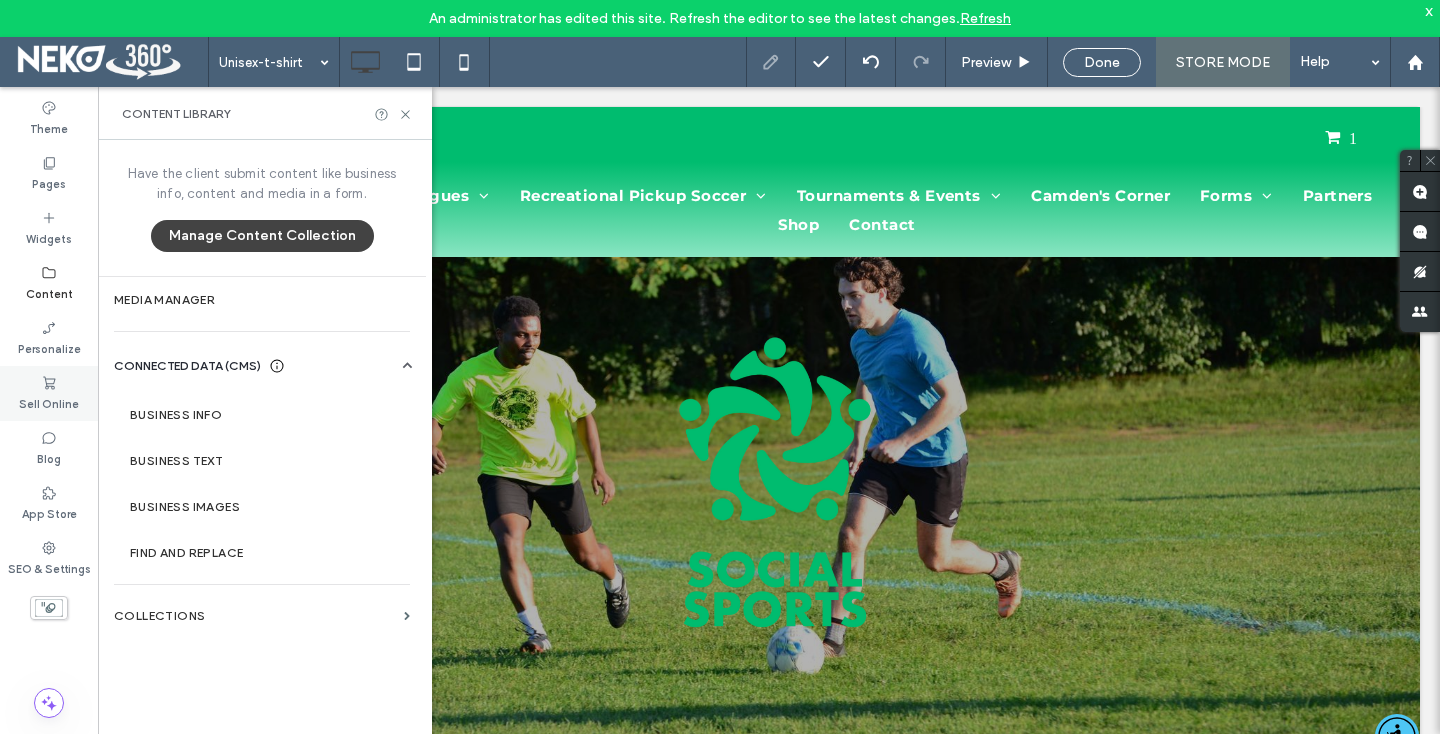 click on "Sell Online" at bounding box center [49, 402] 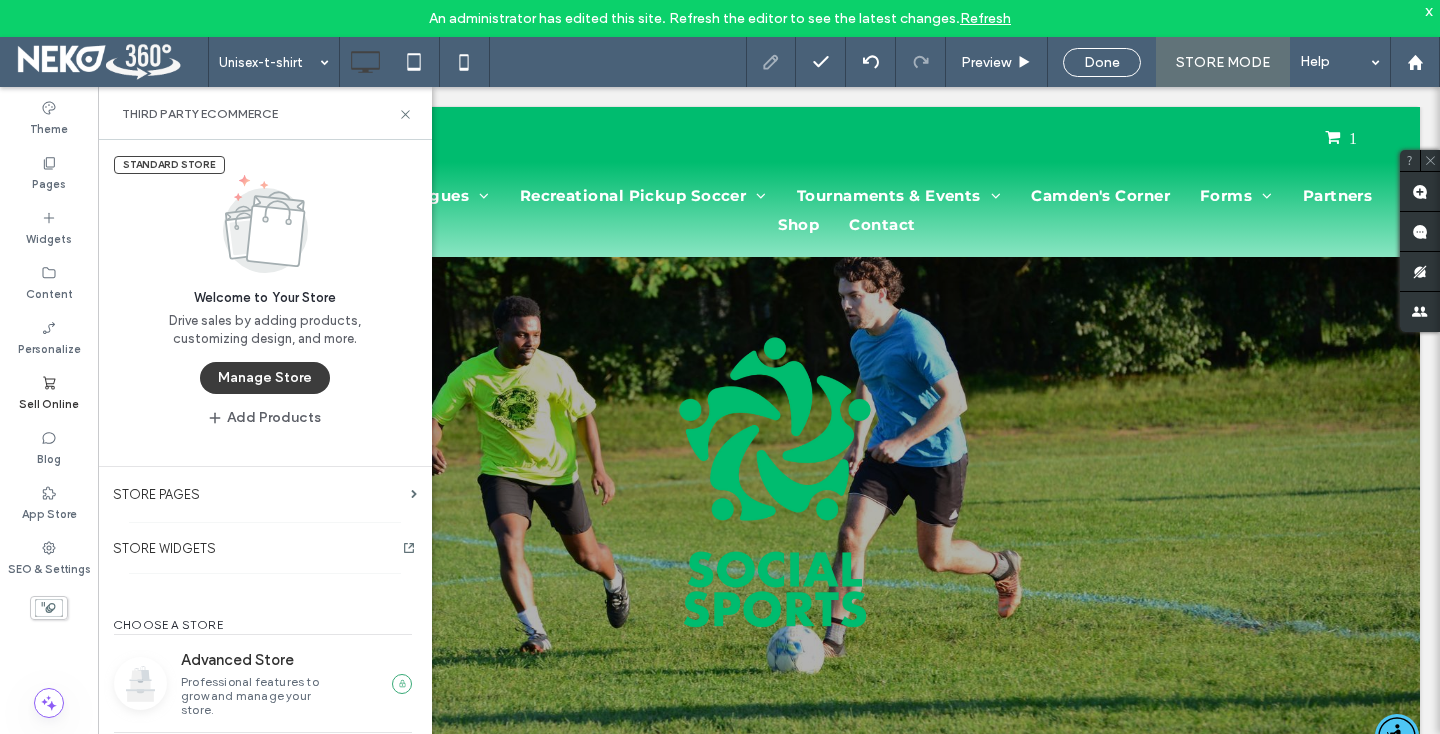 click on "Manage Store" at bounding box center (265, 378) 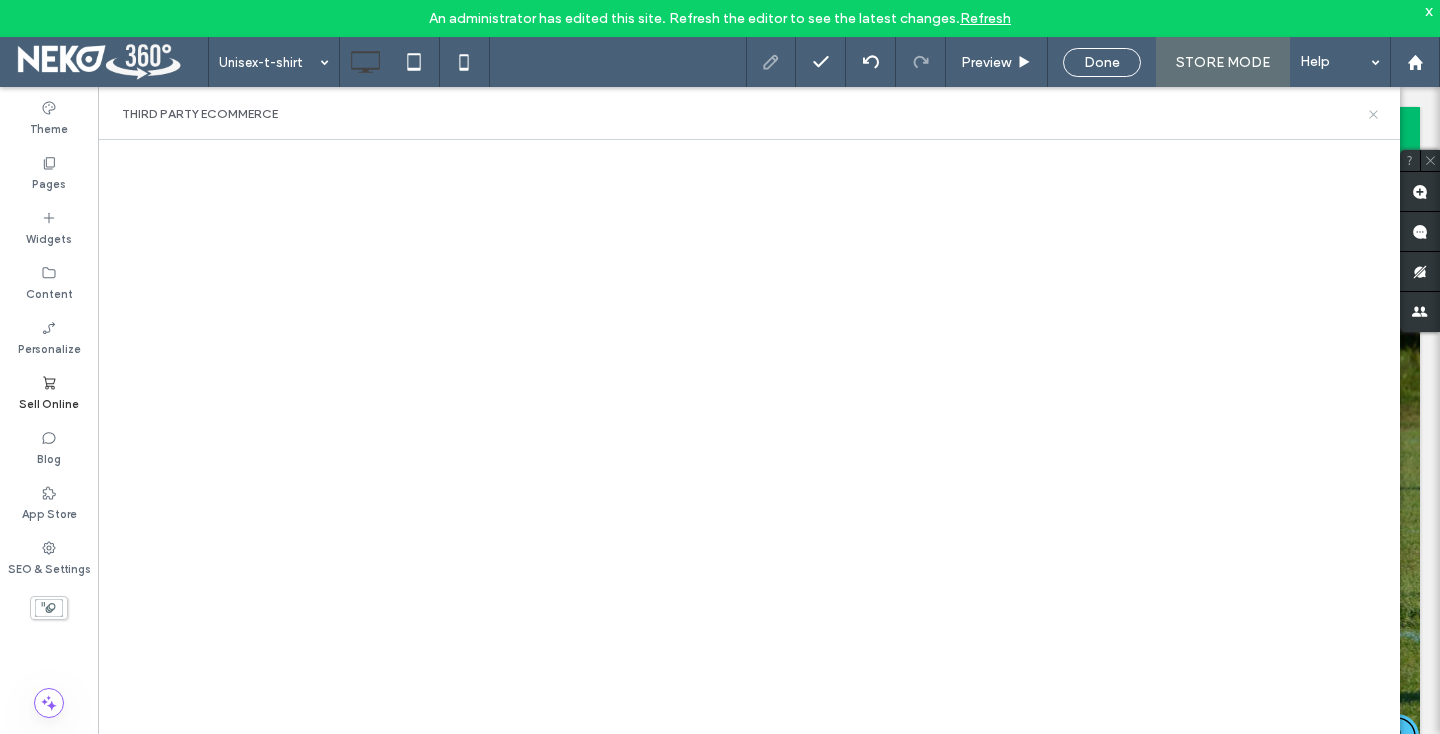 click 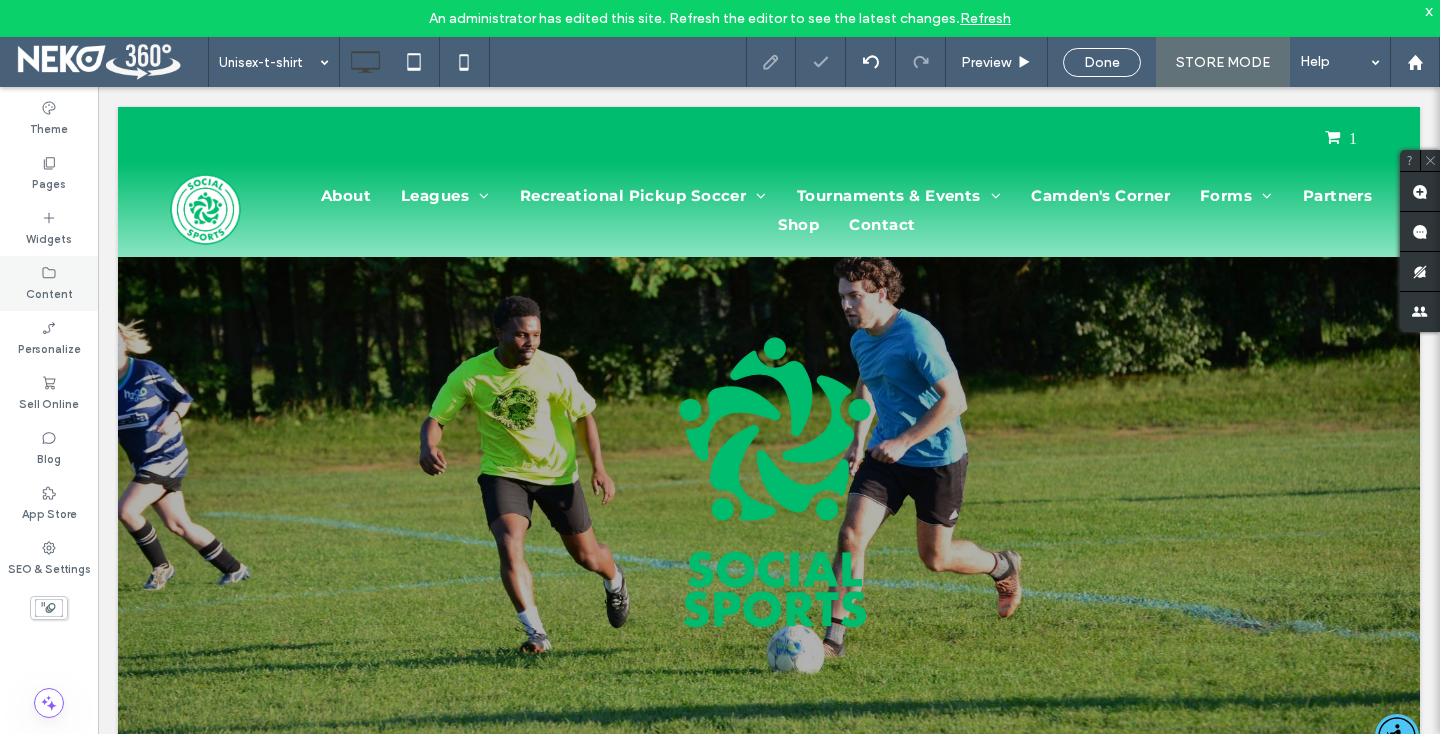 click on "Content" at bounding box center [49, 283] 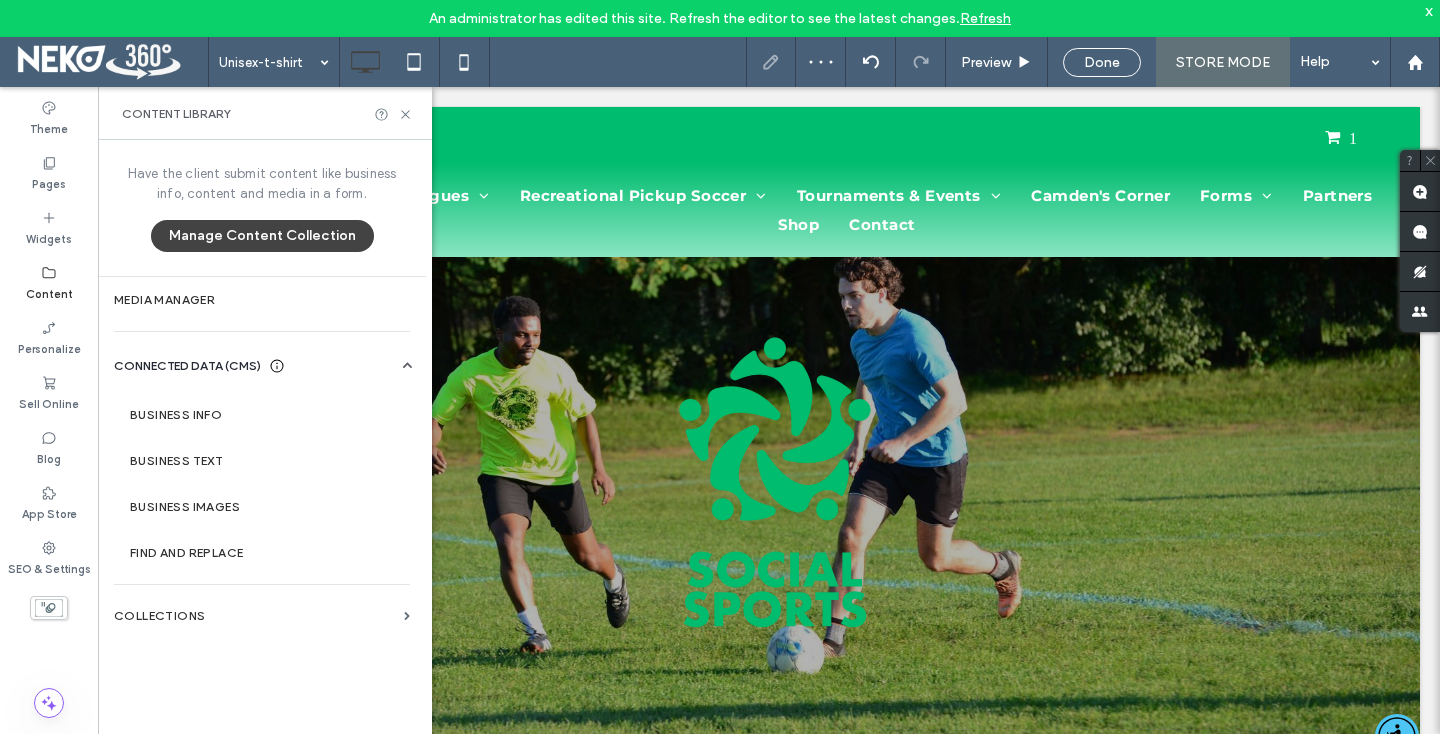 click on "Content Library" at bounding box center [265, 113] 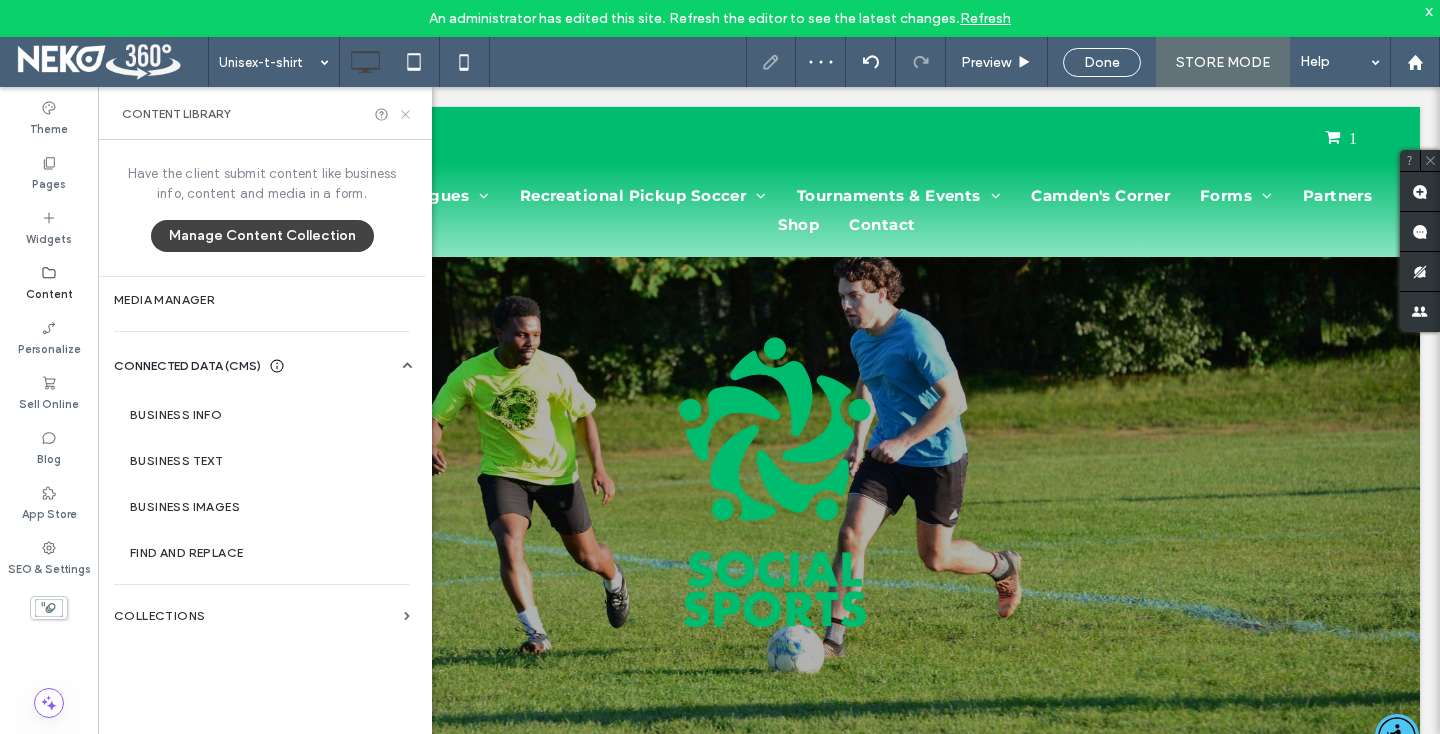 click 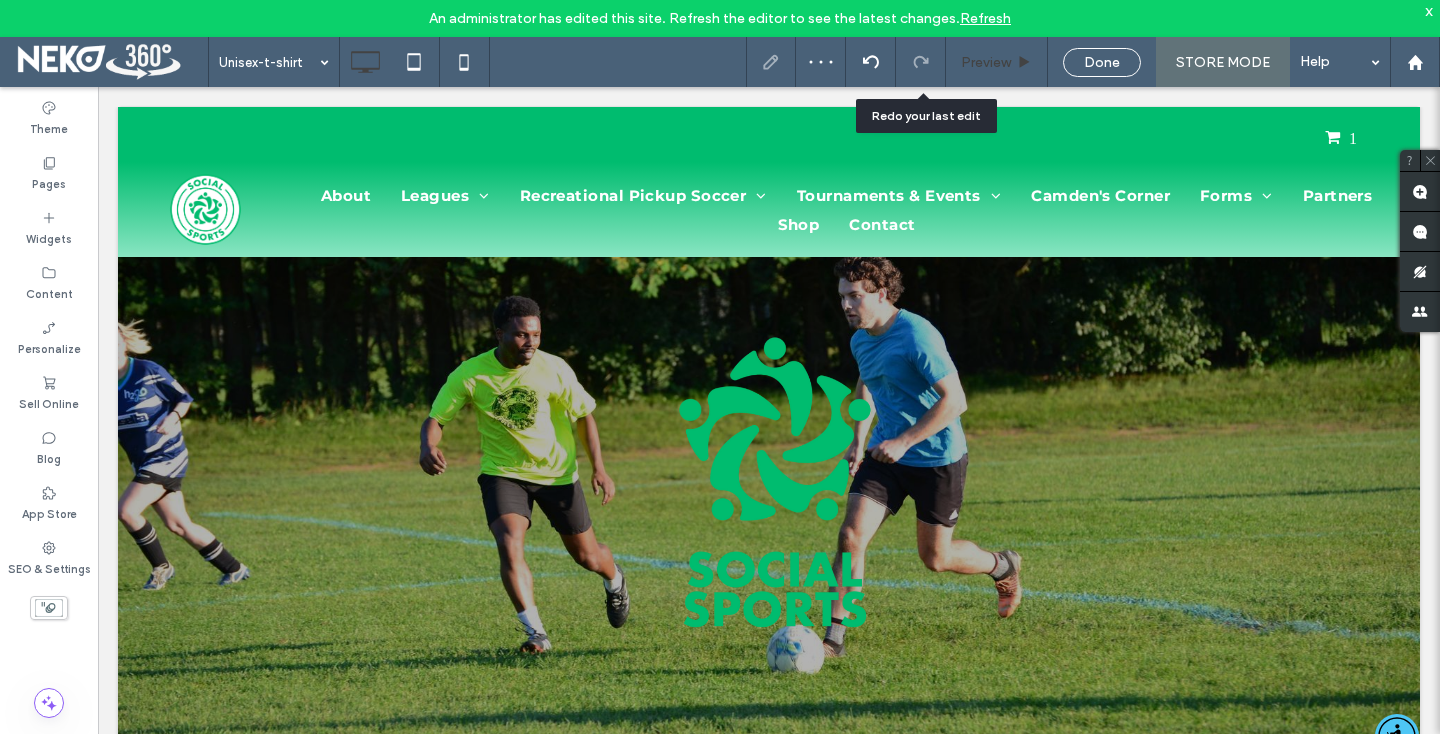click on "Preview" at bounding box center [996, 62] 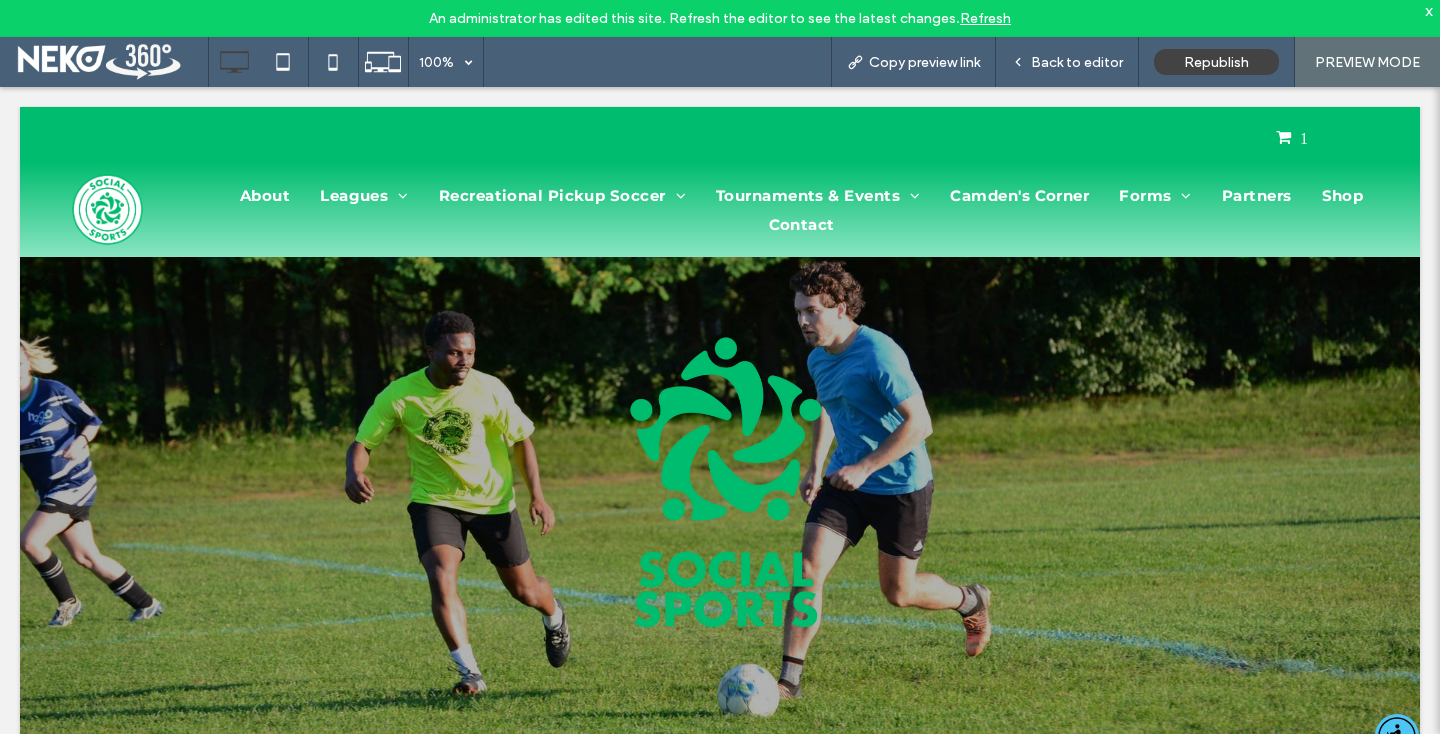 click on "x" at bounding box center (1429, 10) 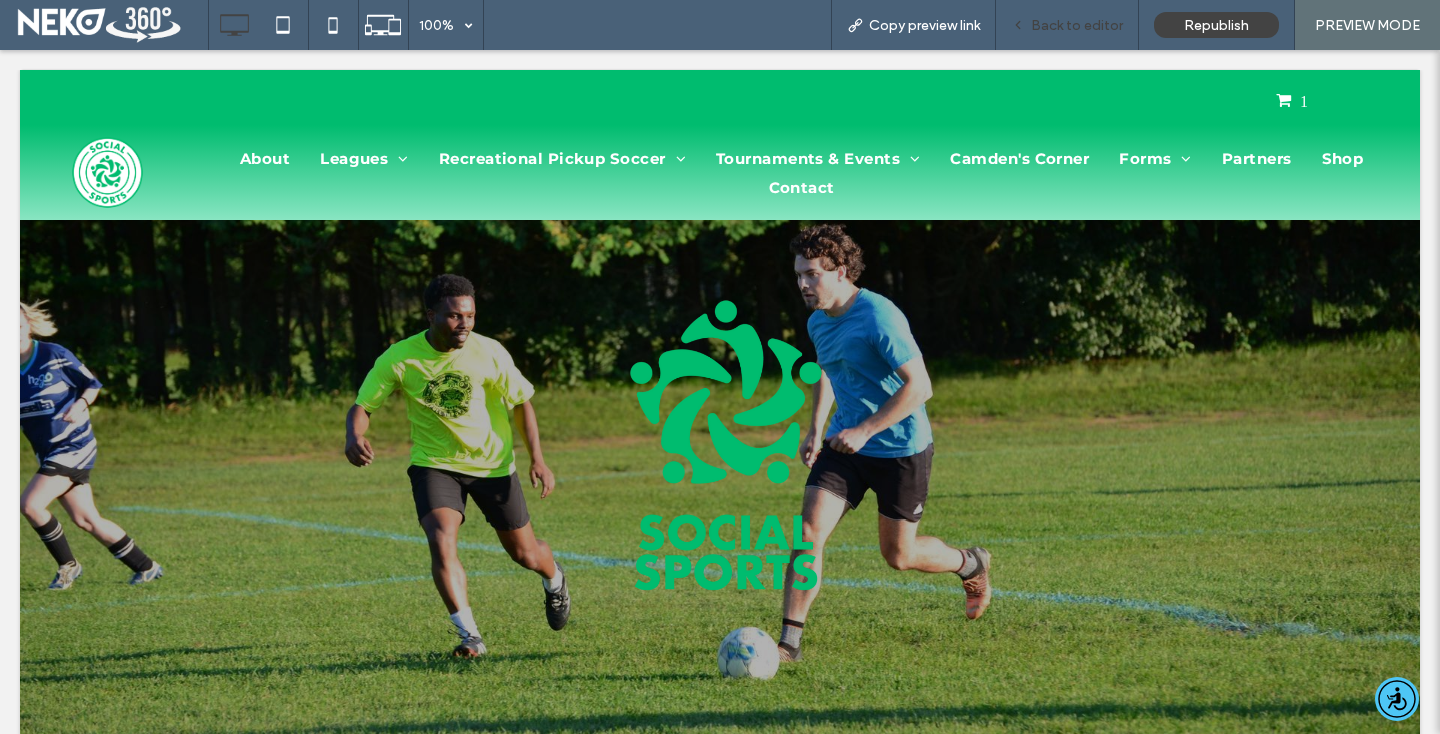 click 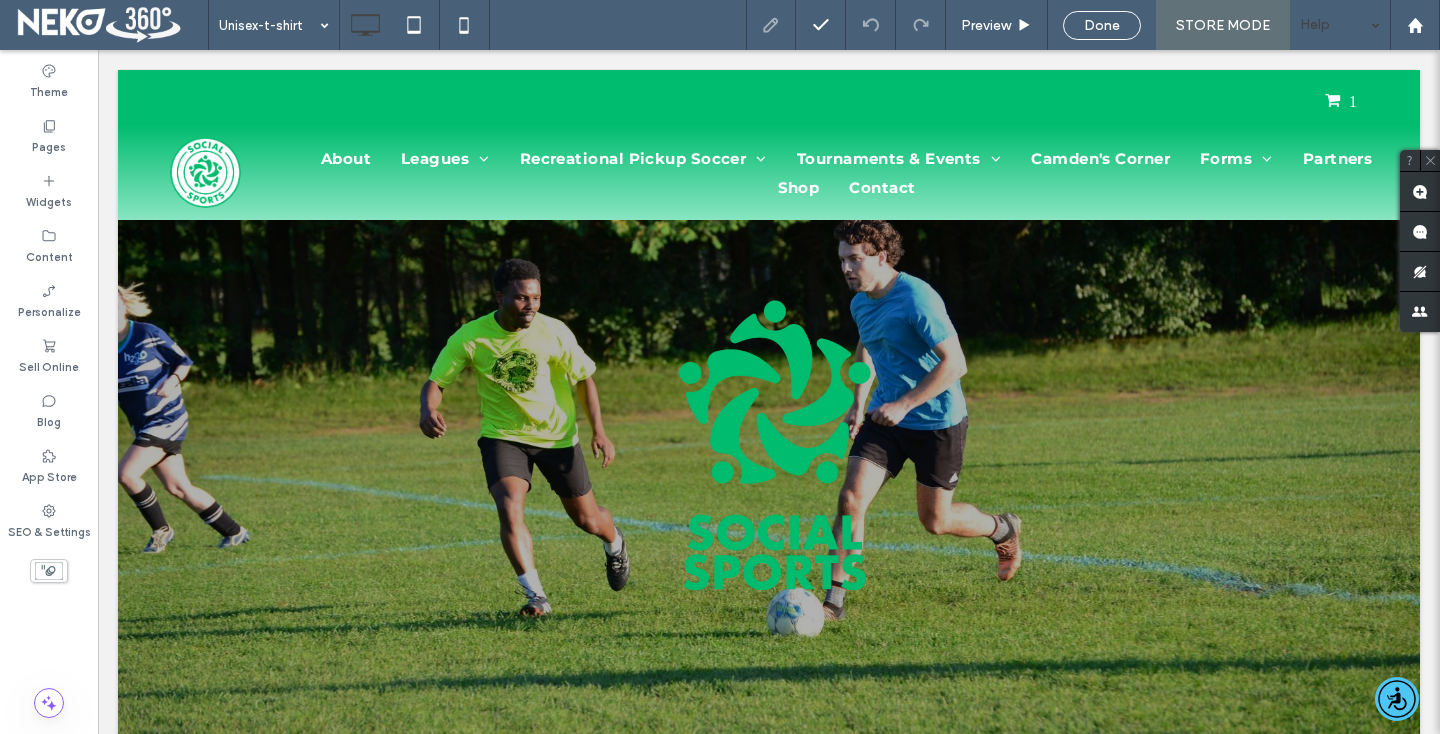 click on "Help" at bounding box center [1340, 25] 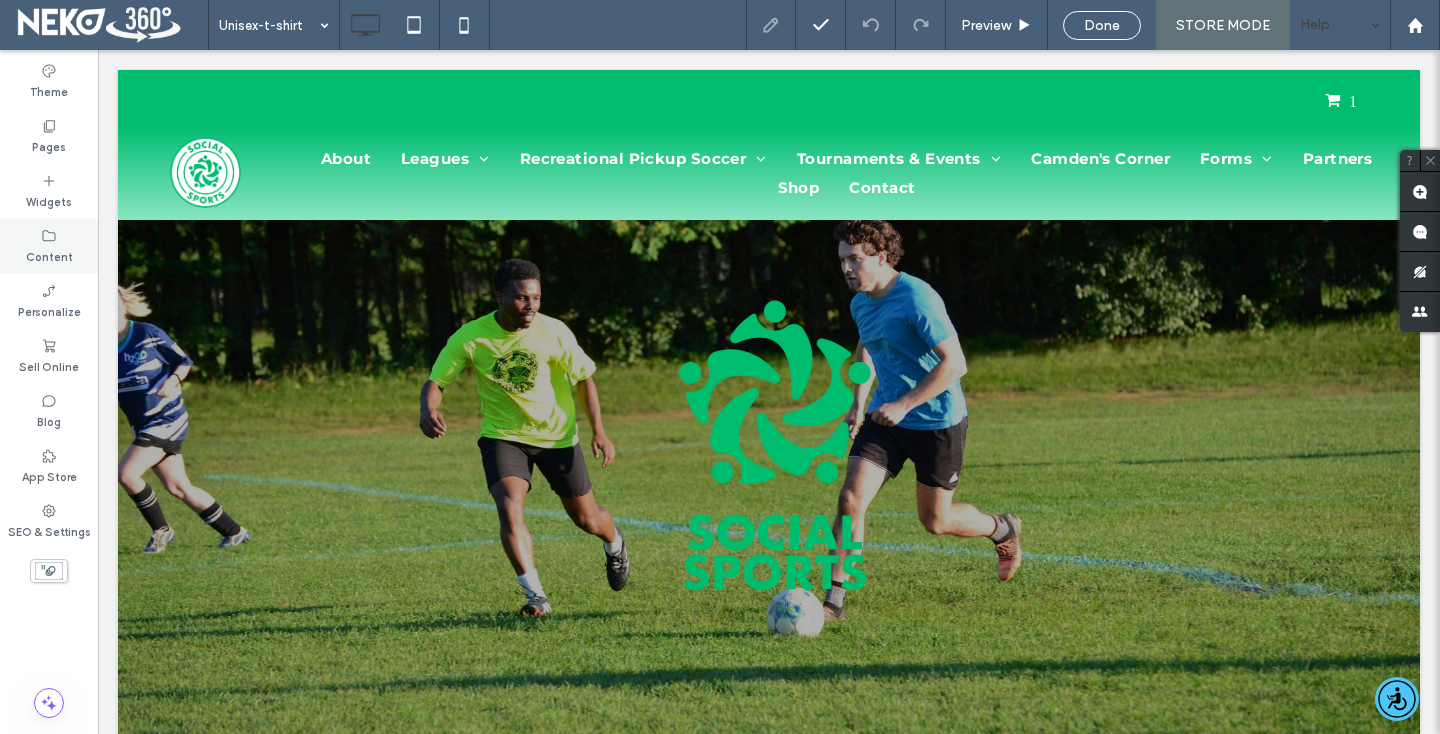 click 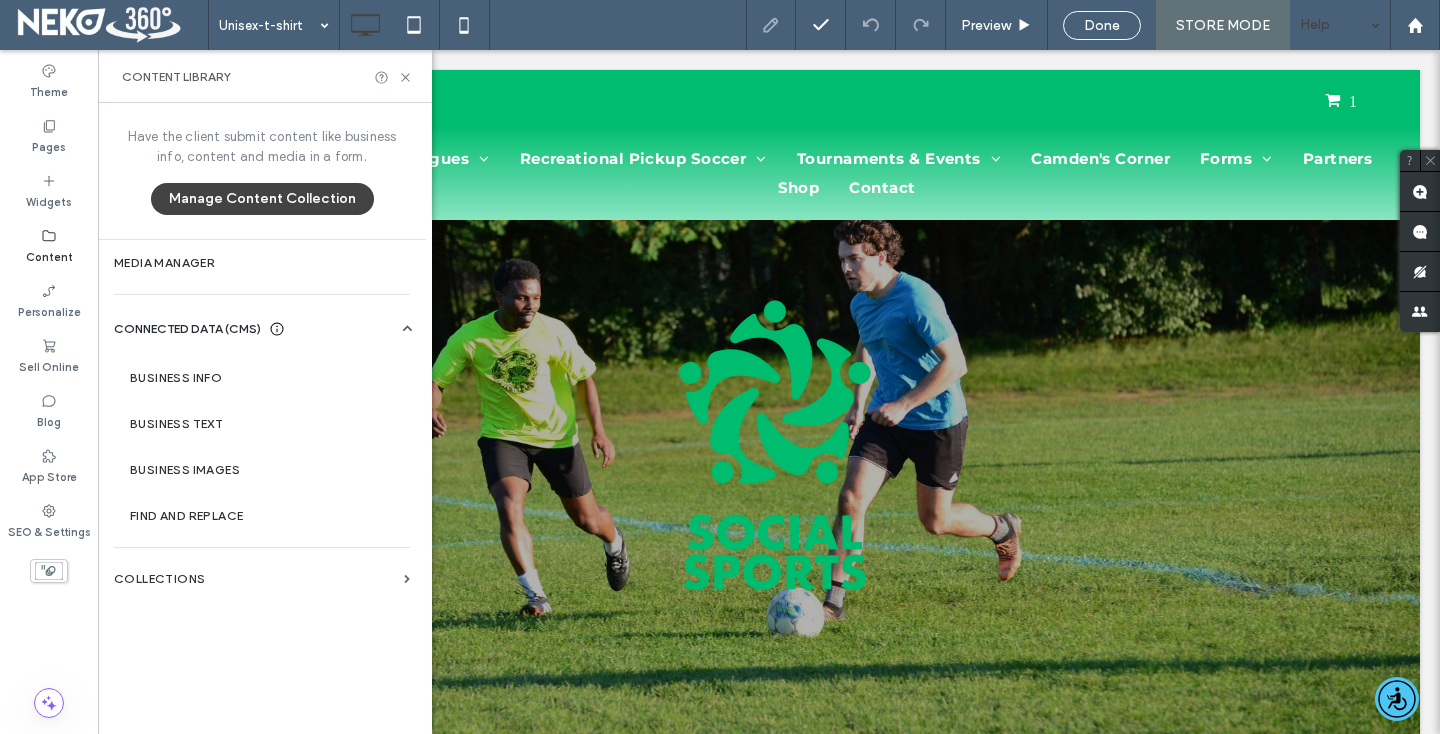 click 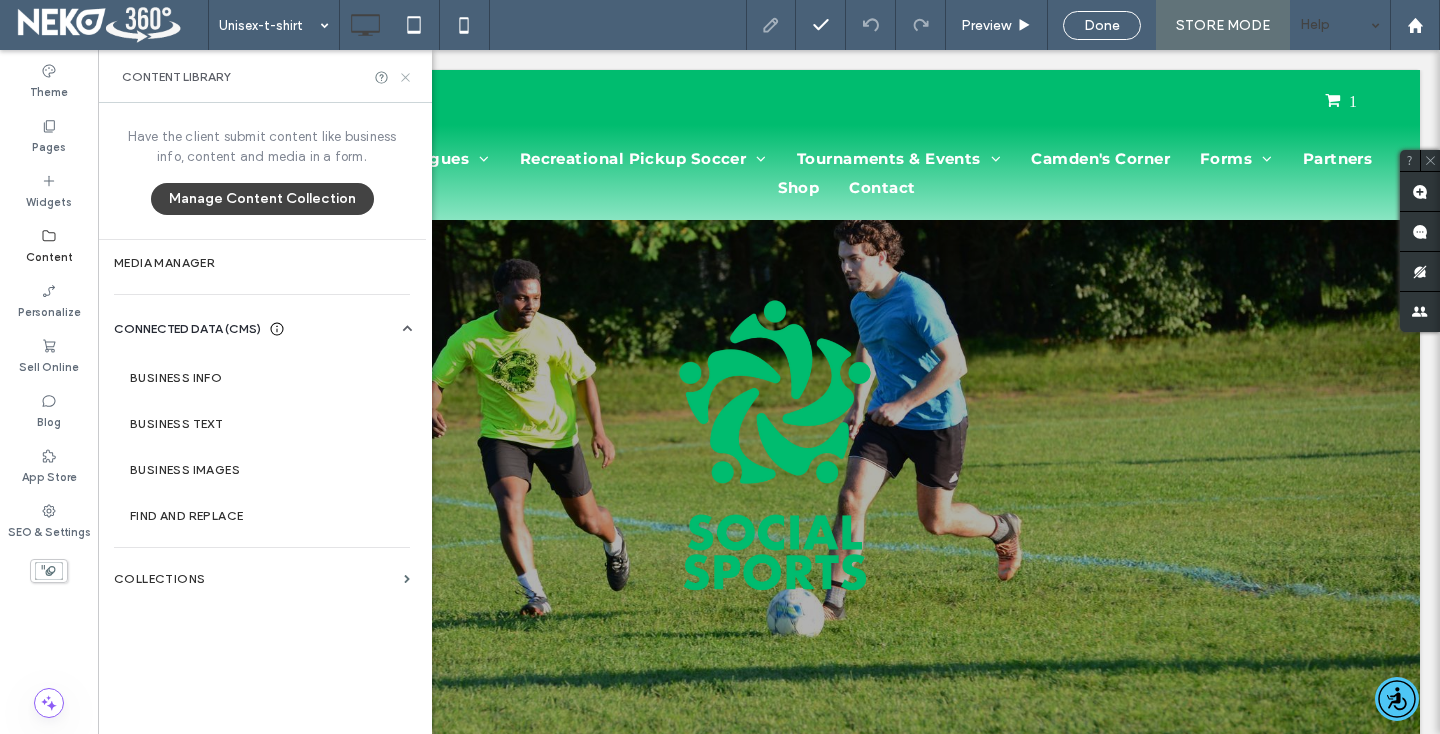 click 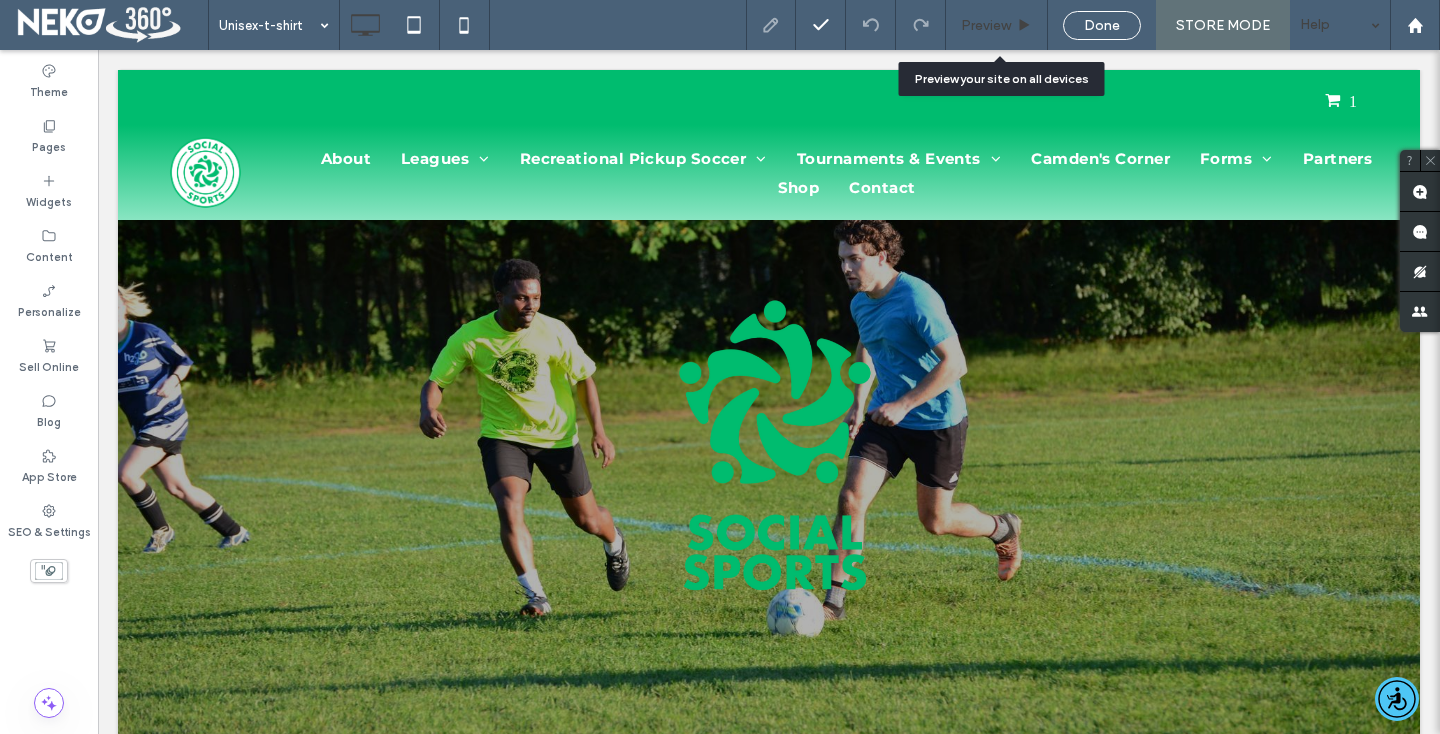 click 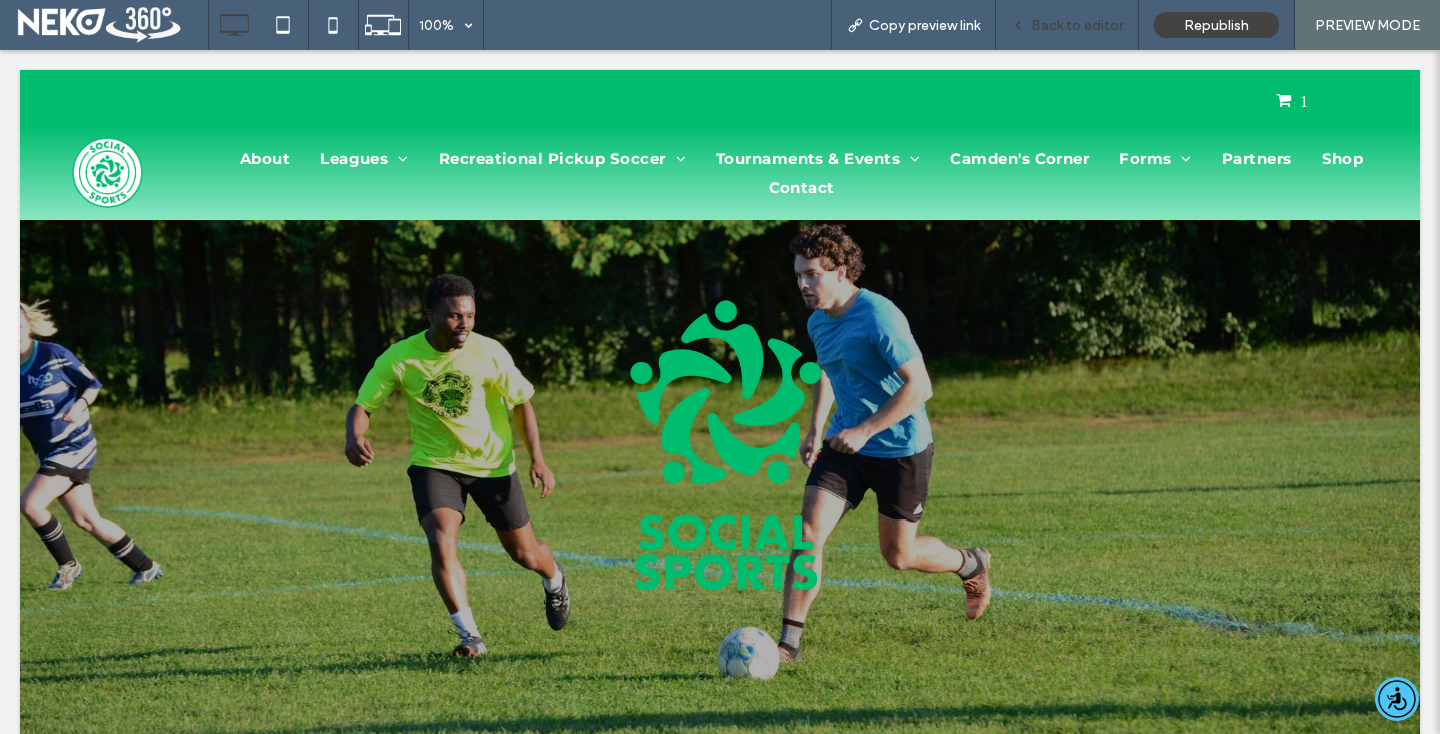 click on "Back to editor" at bounding box center (1077, 25) 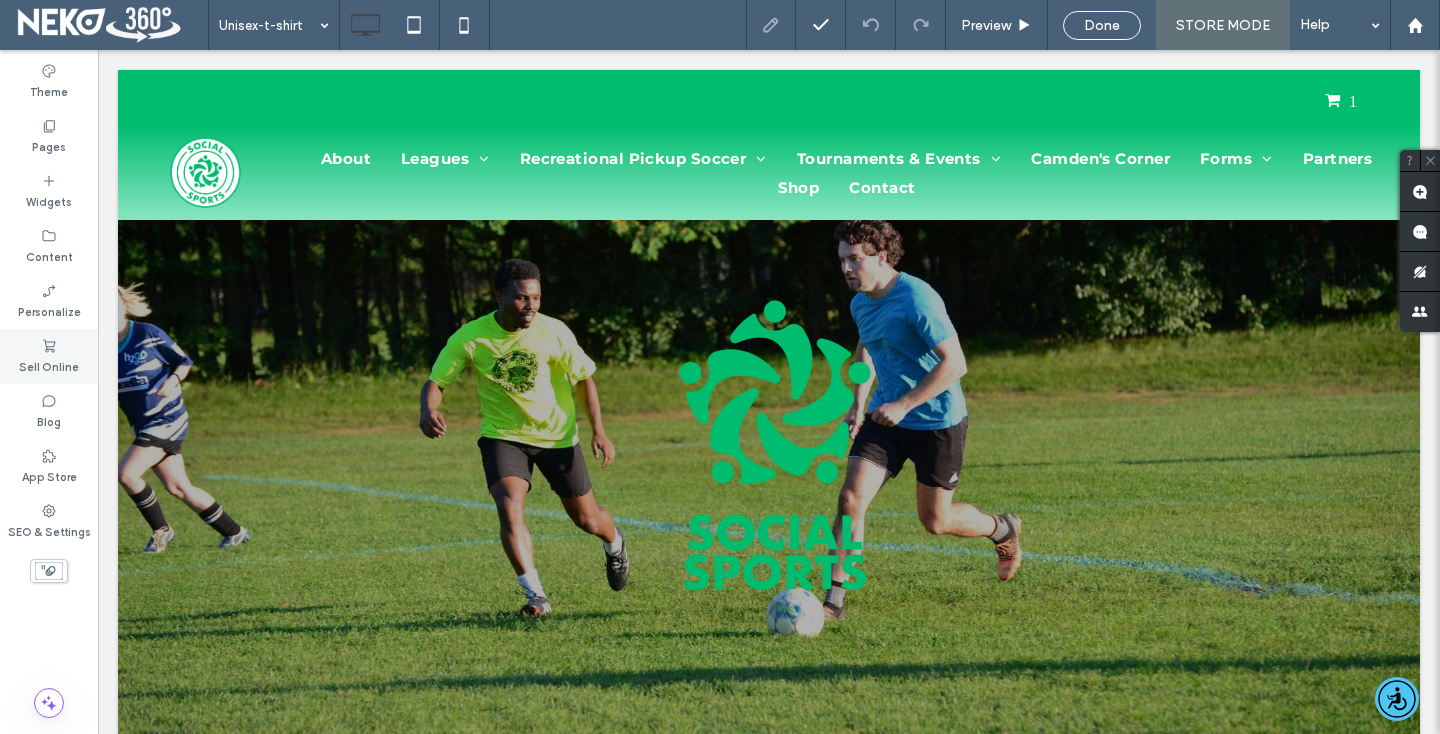click on "Sell Online" at bounding box center [49, 365] 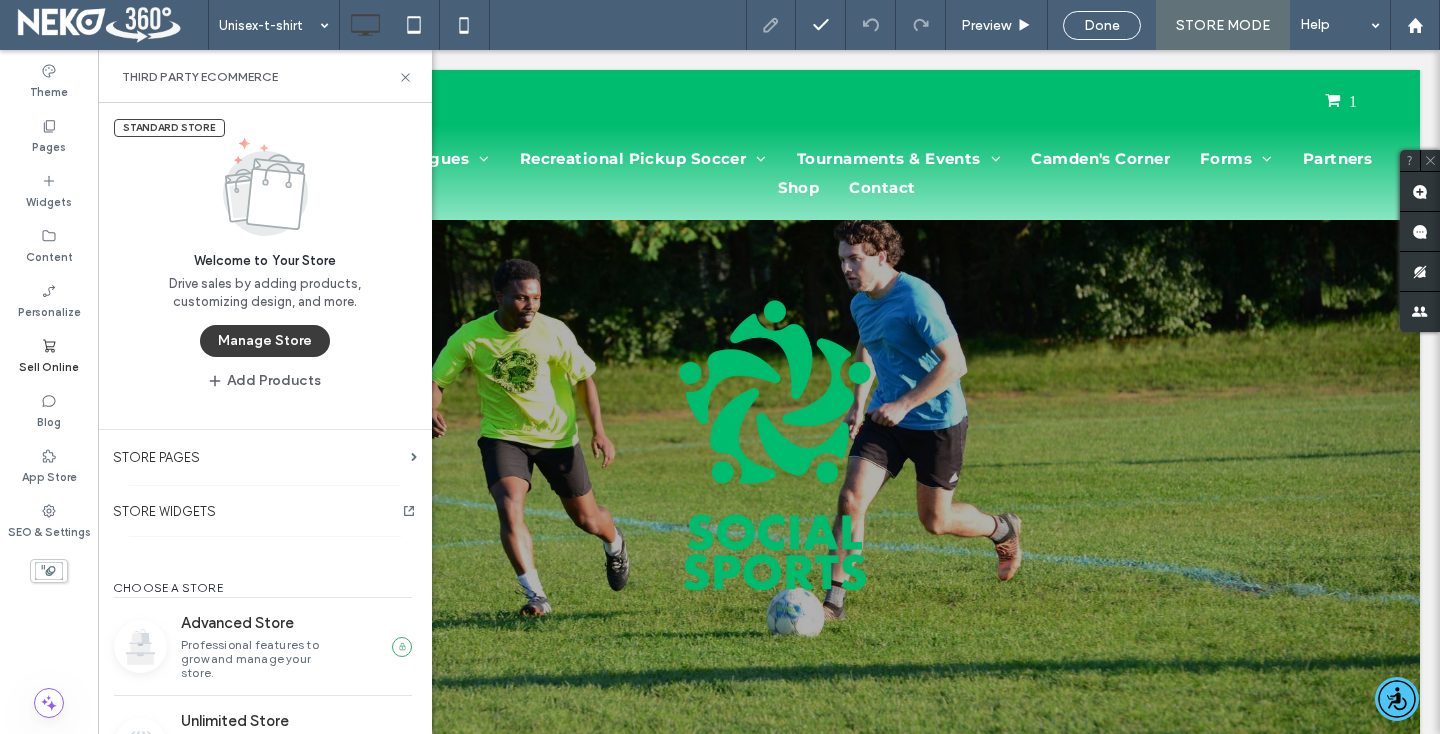 click on "Manage Store" at bounding box center (265, 341) 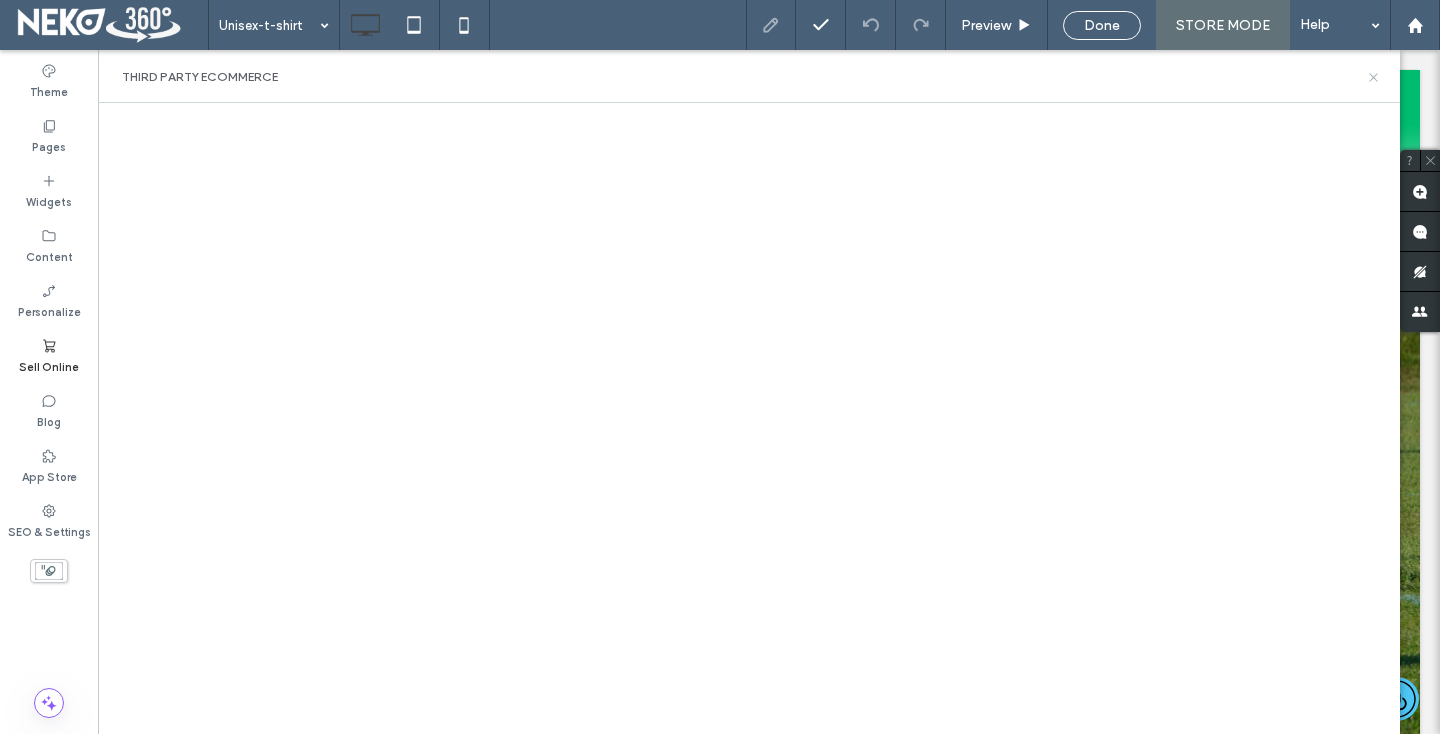 click 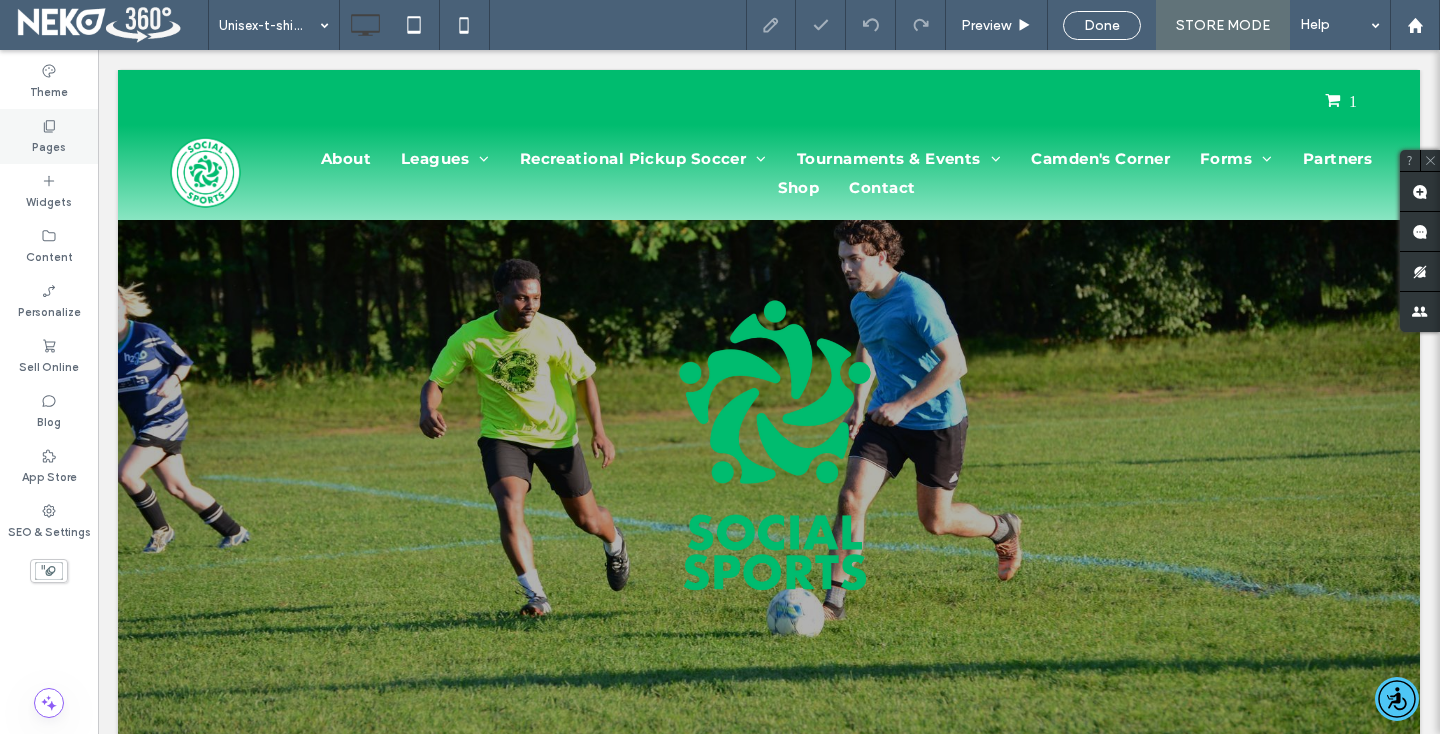 click on "Pages" at bounding box center (49, 145) 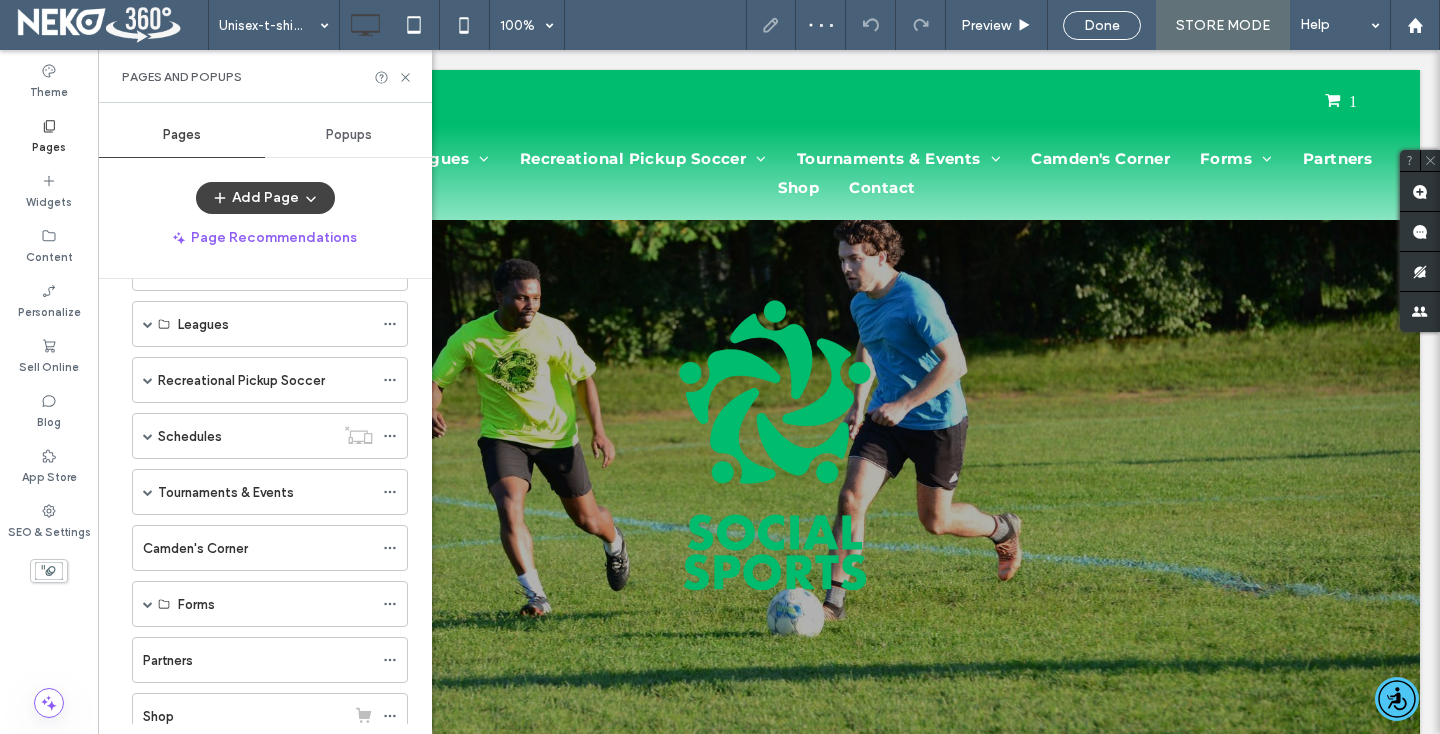 scroll, scrollTop: 45, scrollLeft: 0, axis: vertical 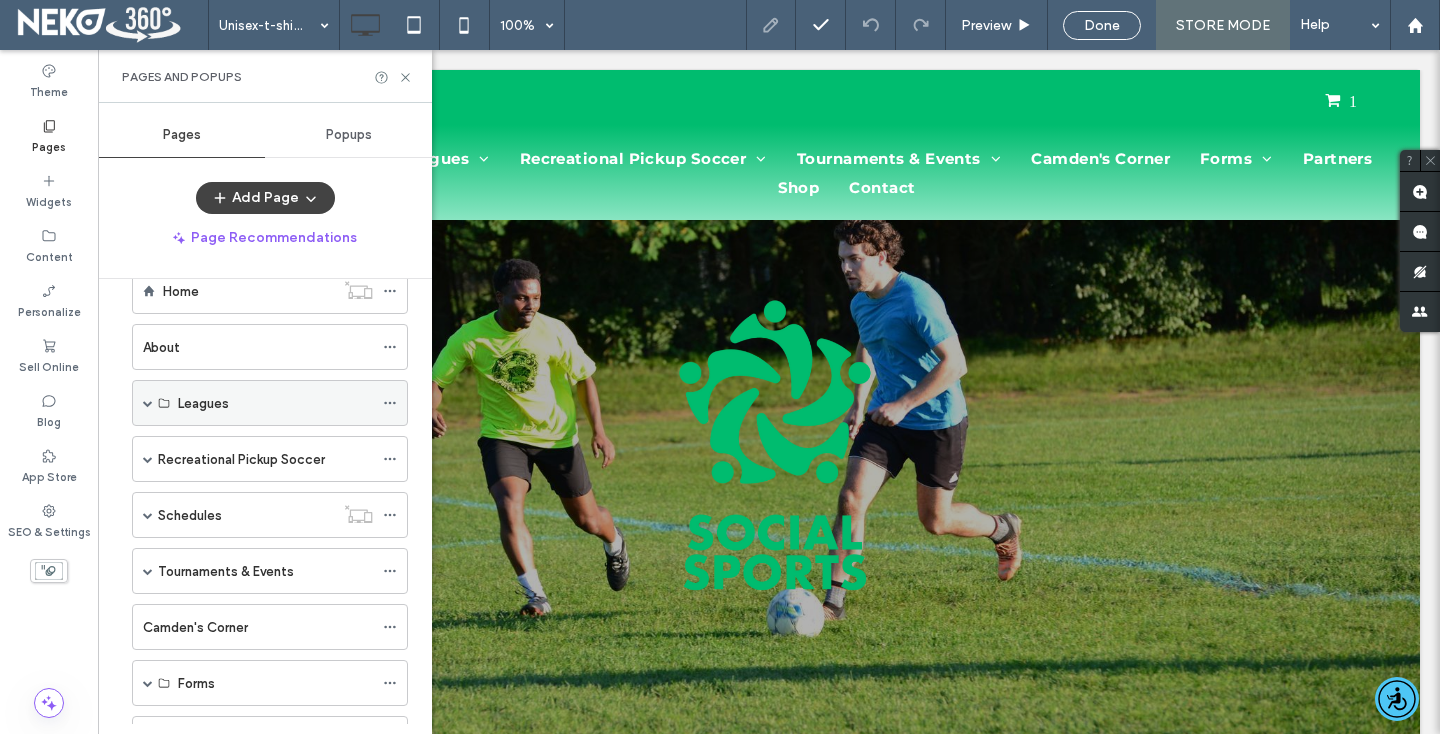 click at bounding box center [148, 403] 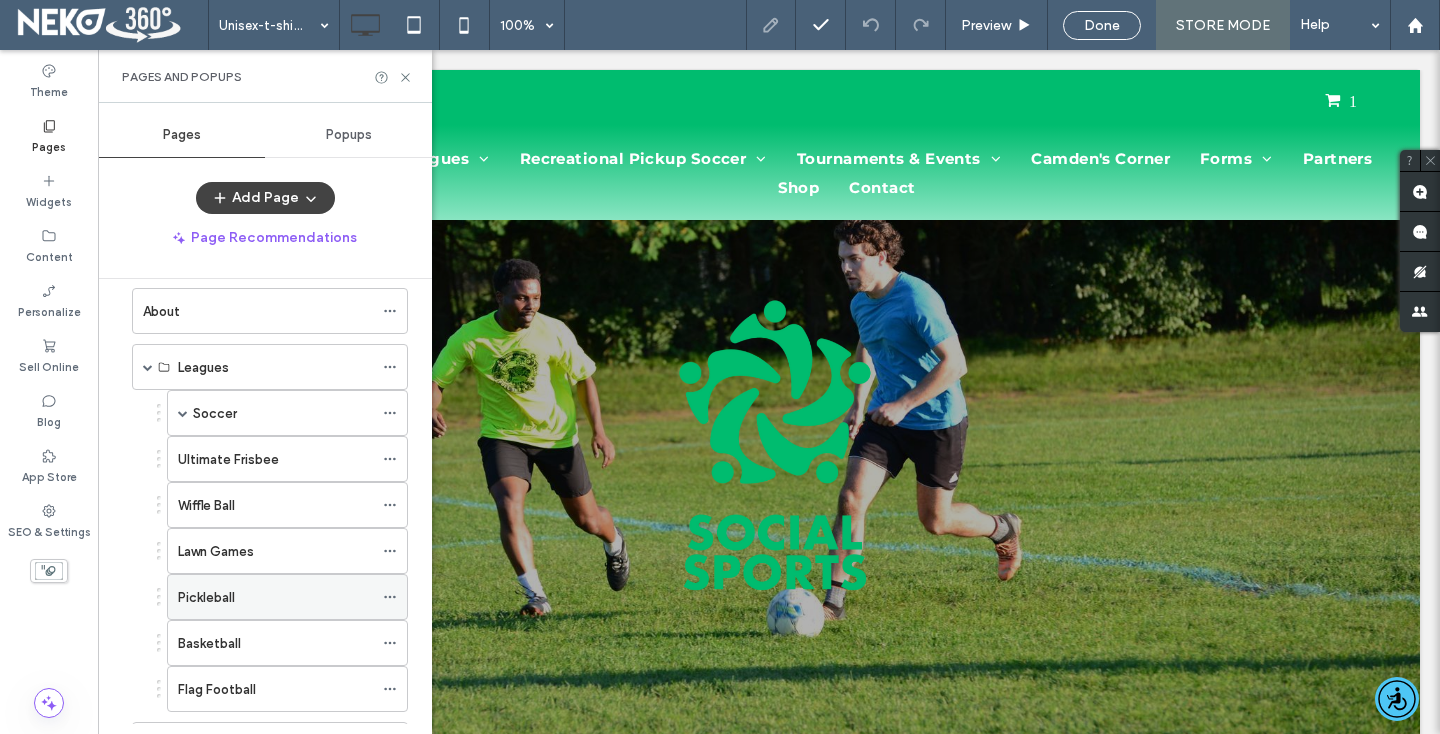 scroll, scrollTop: 34, scrollLeft: 0, axis: vertical 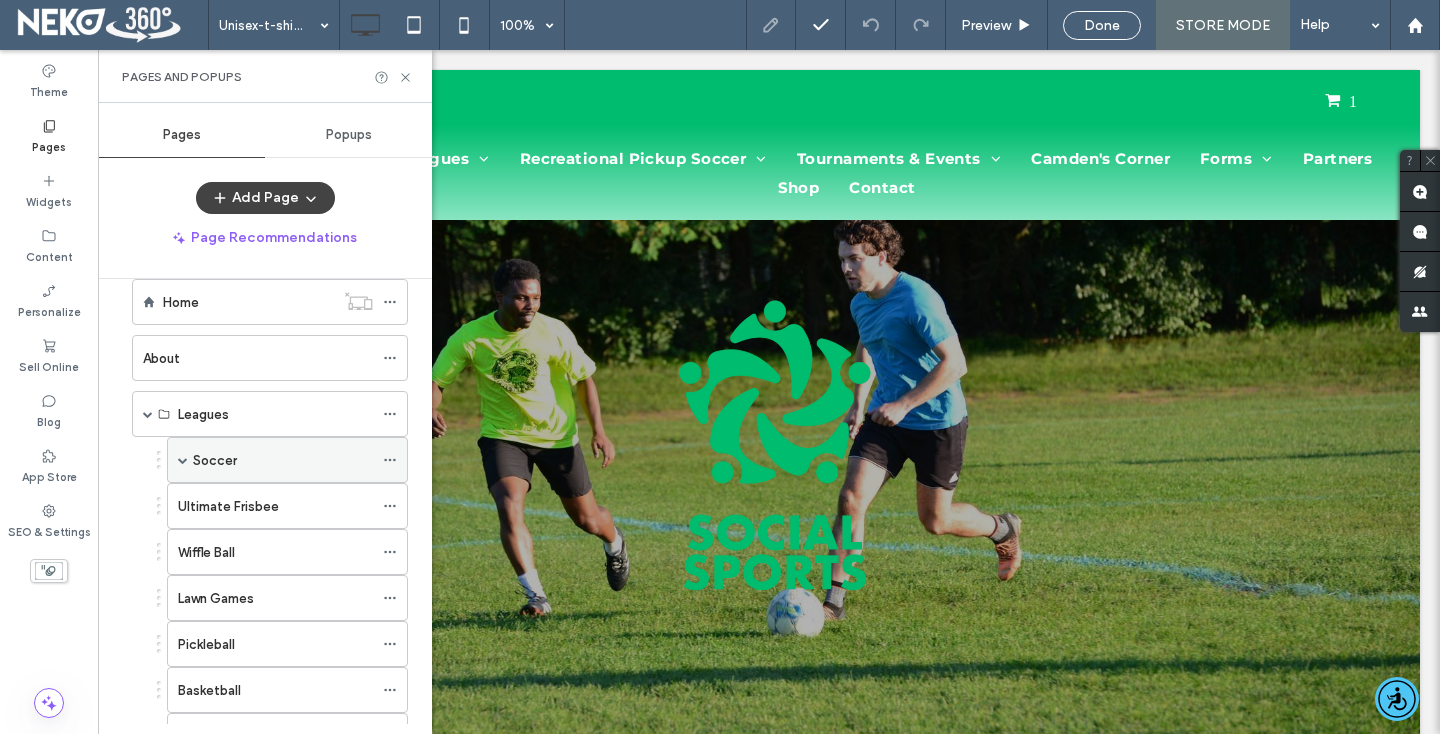 click at bounding box center [183, 460] 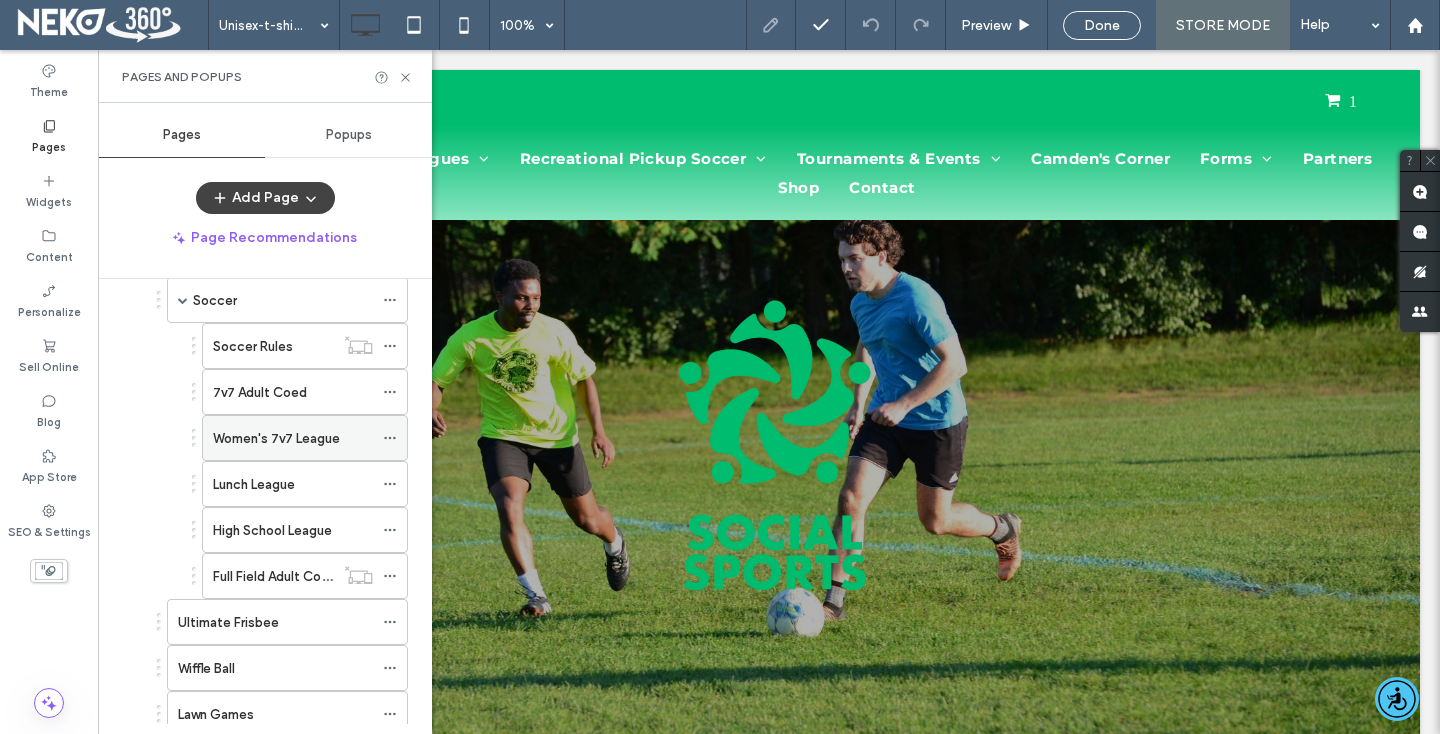scroll, scrollTop: 195, scrollLeft: 0, axis: vertical 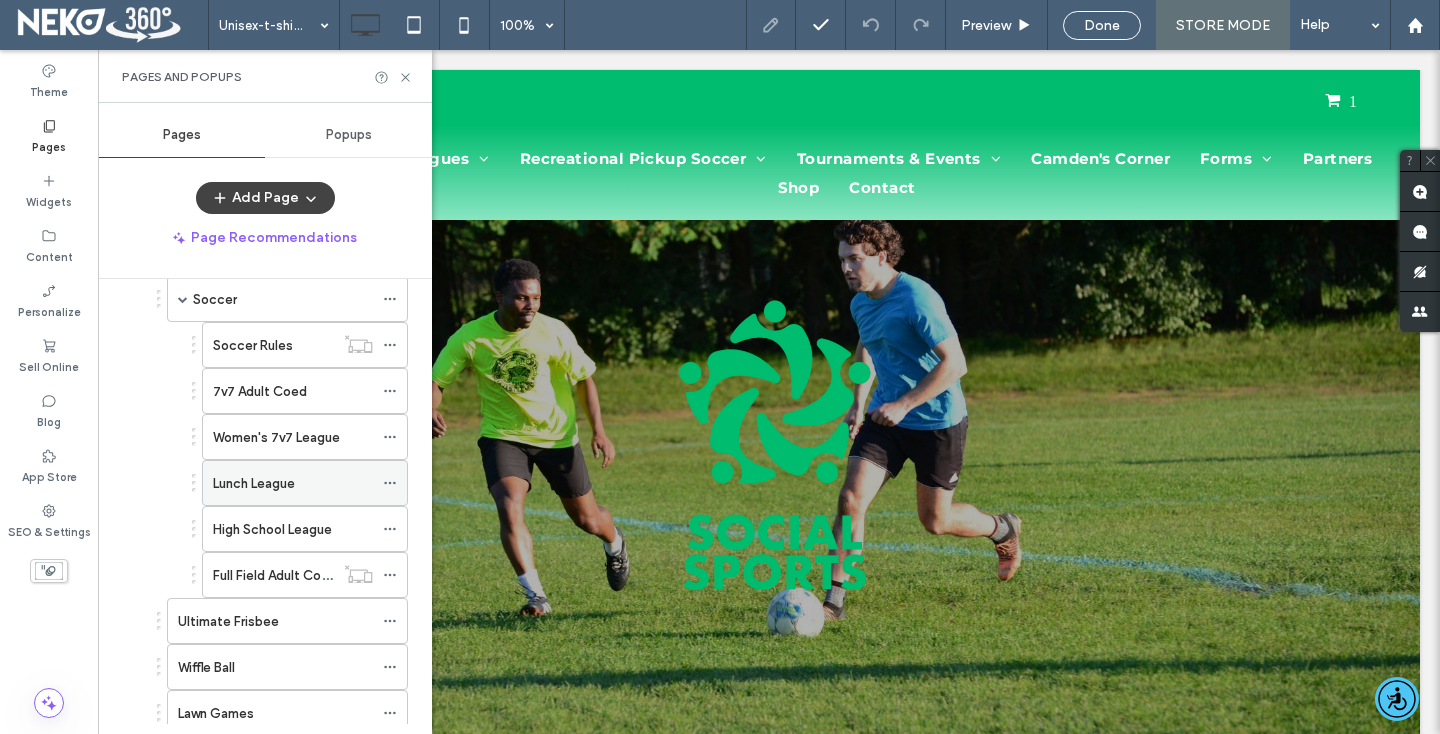 click 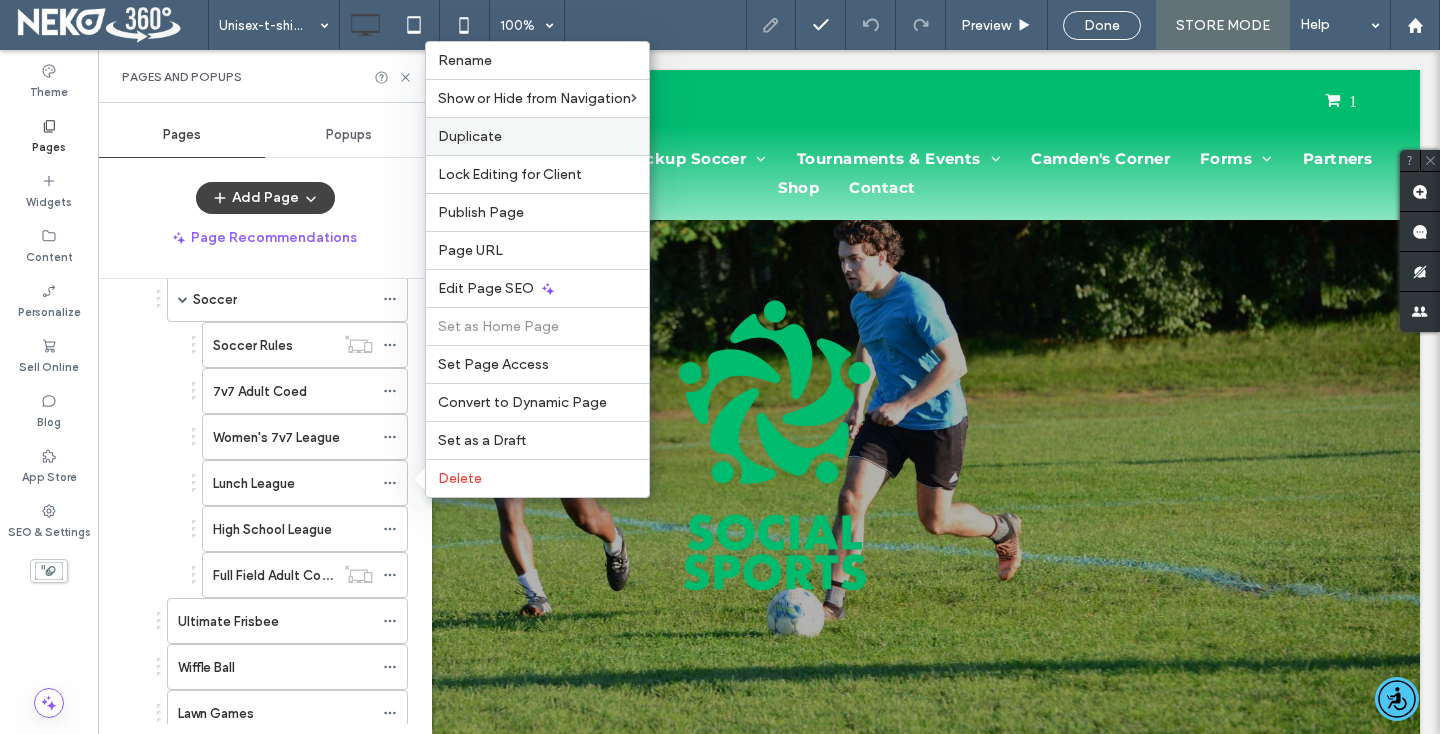 click on "Duplicate" at bounding box center [470, 136] 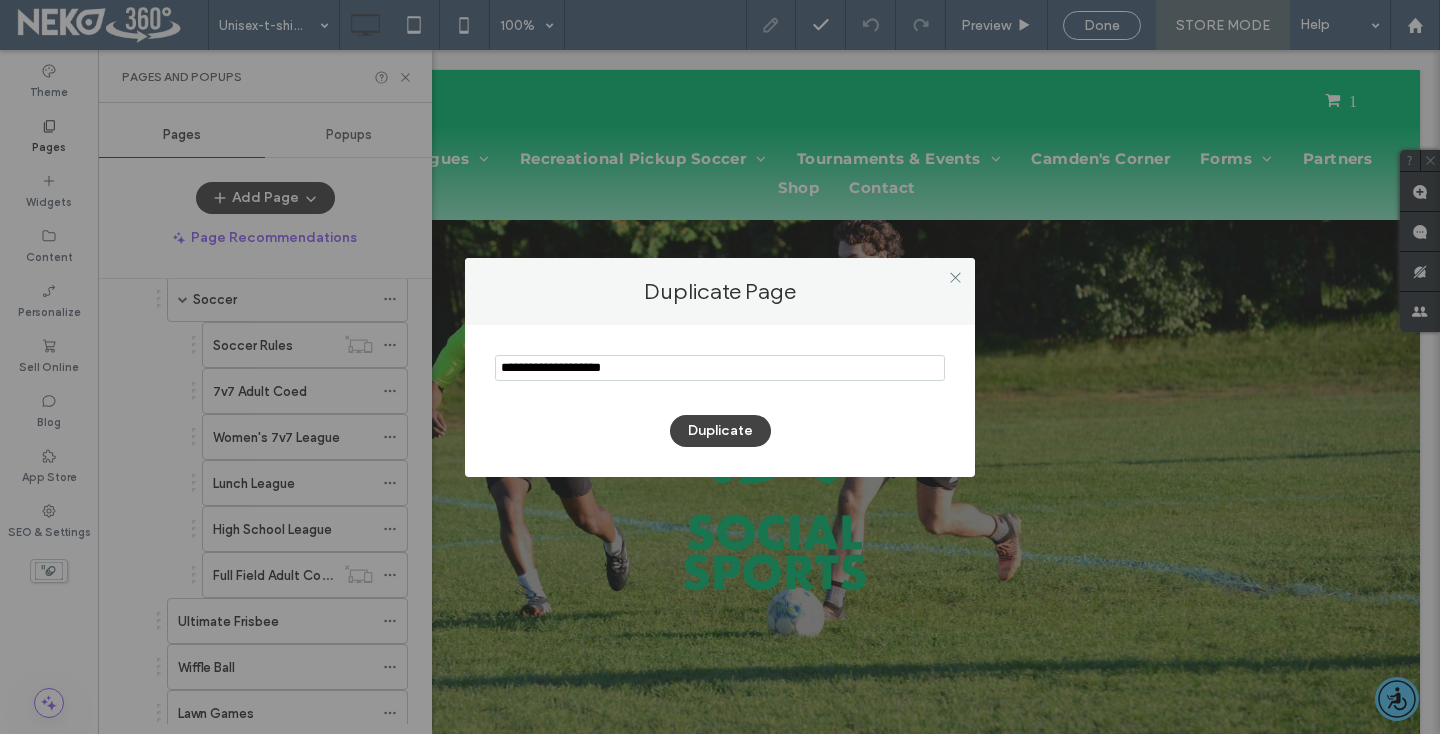 click at bounding box center [720, 368] 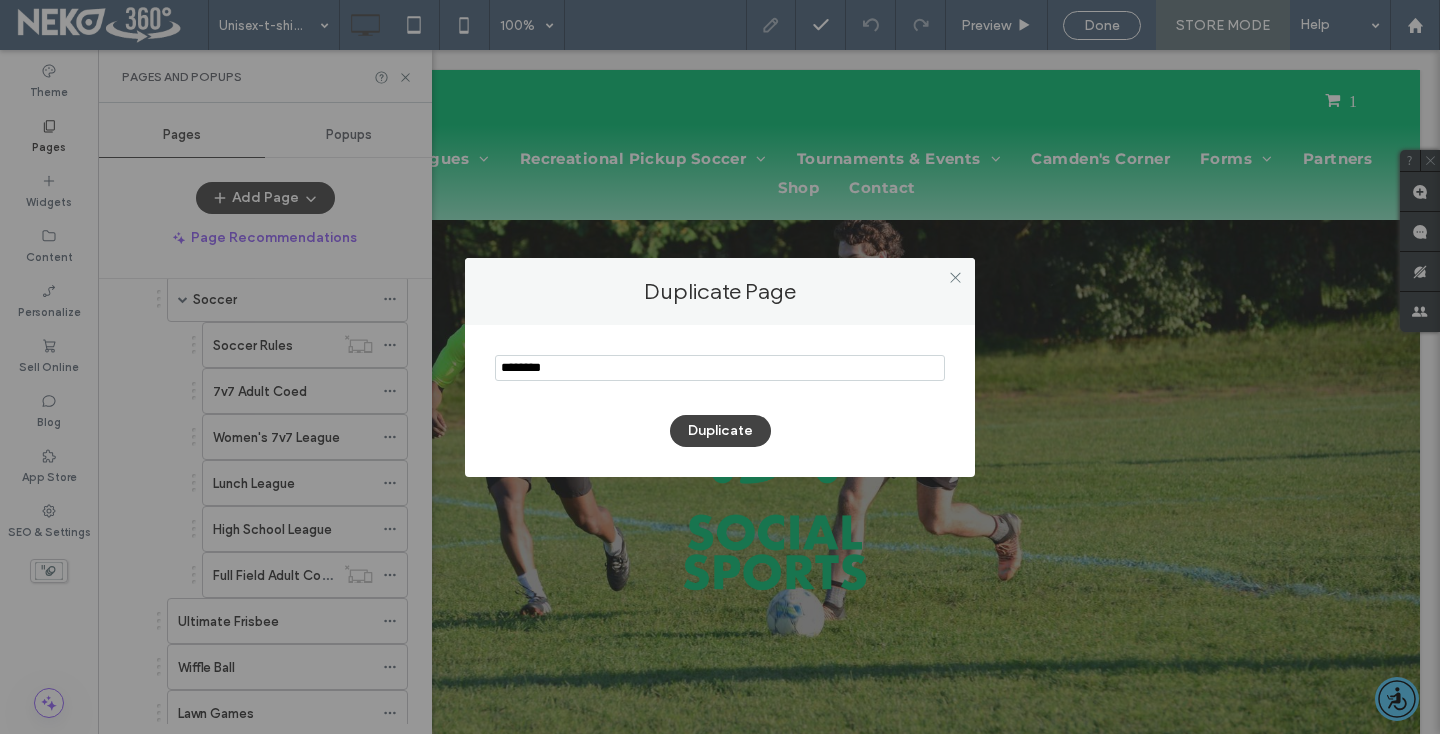 click at bounding box center [720, 368] 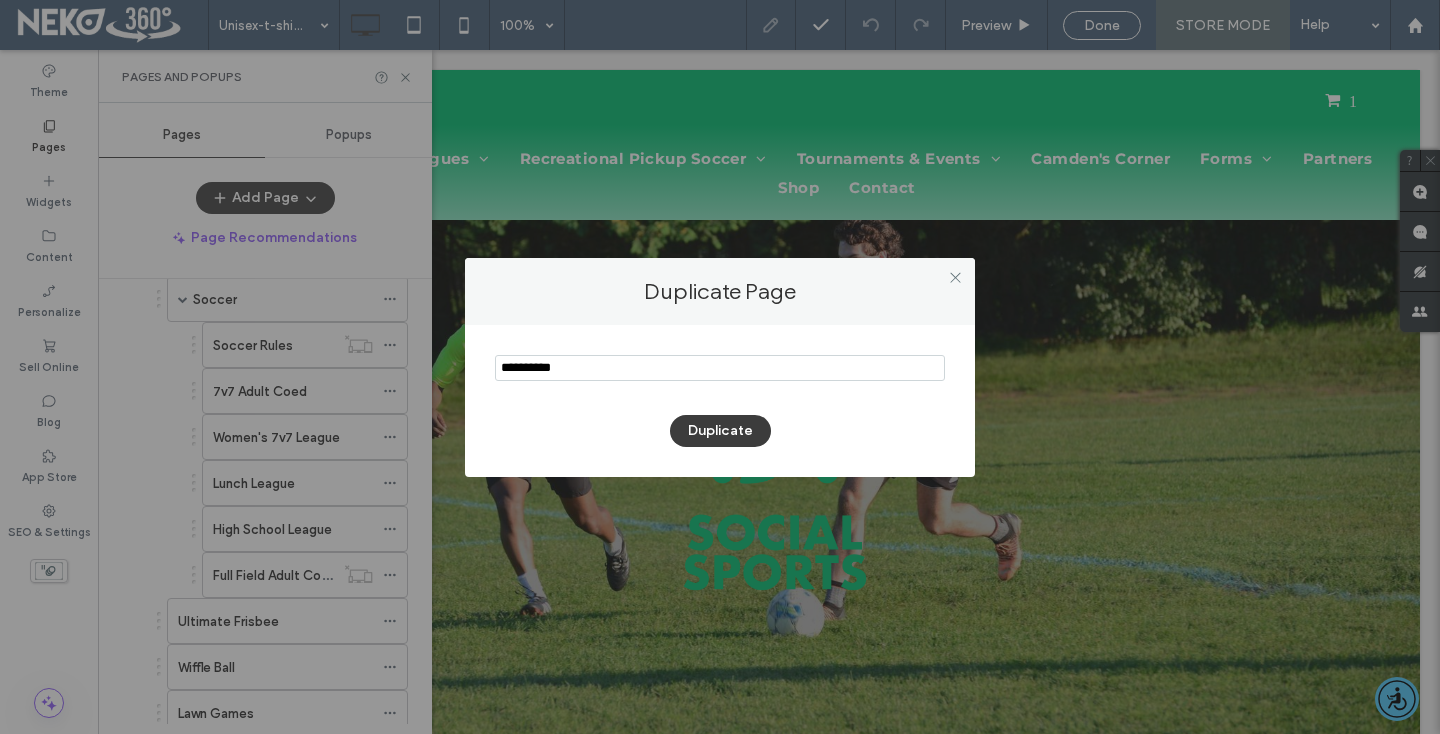 type on "**********" 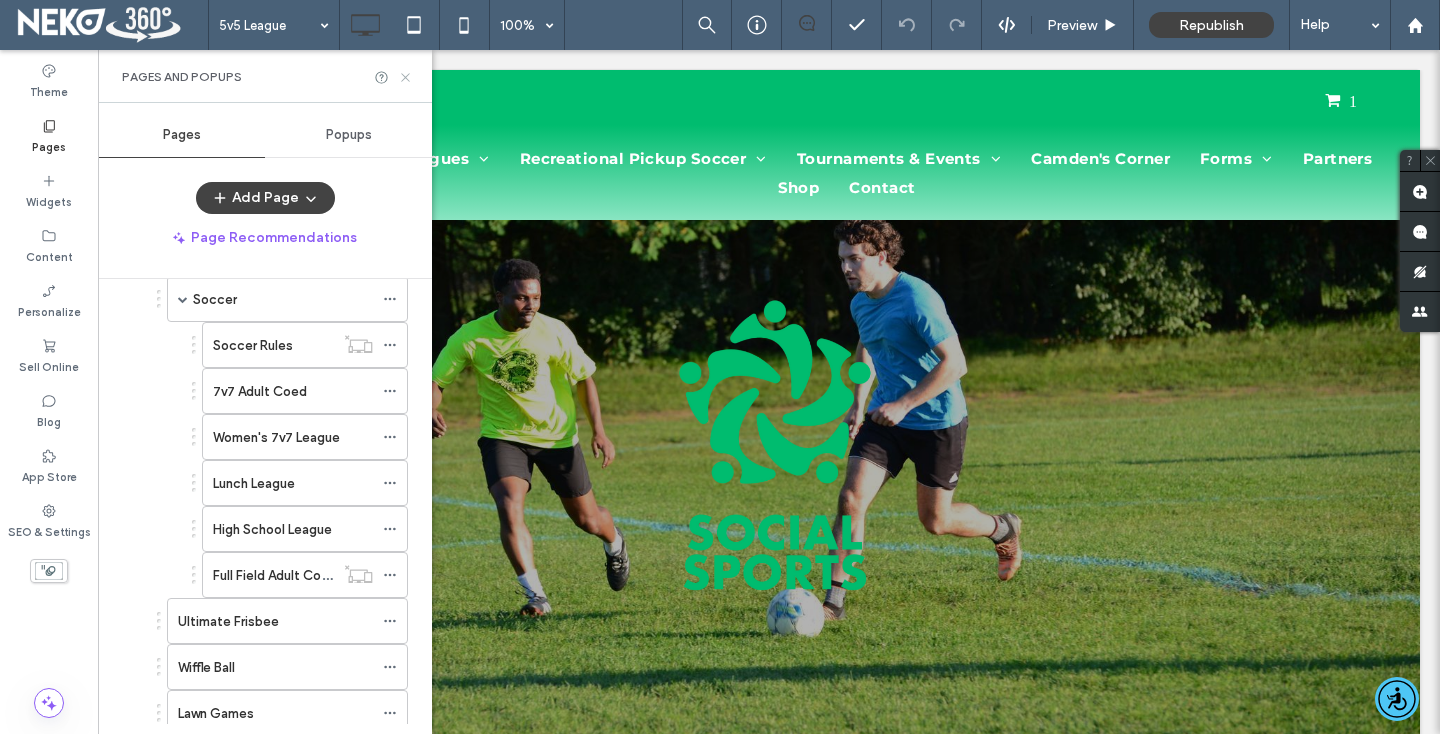 click 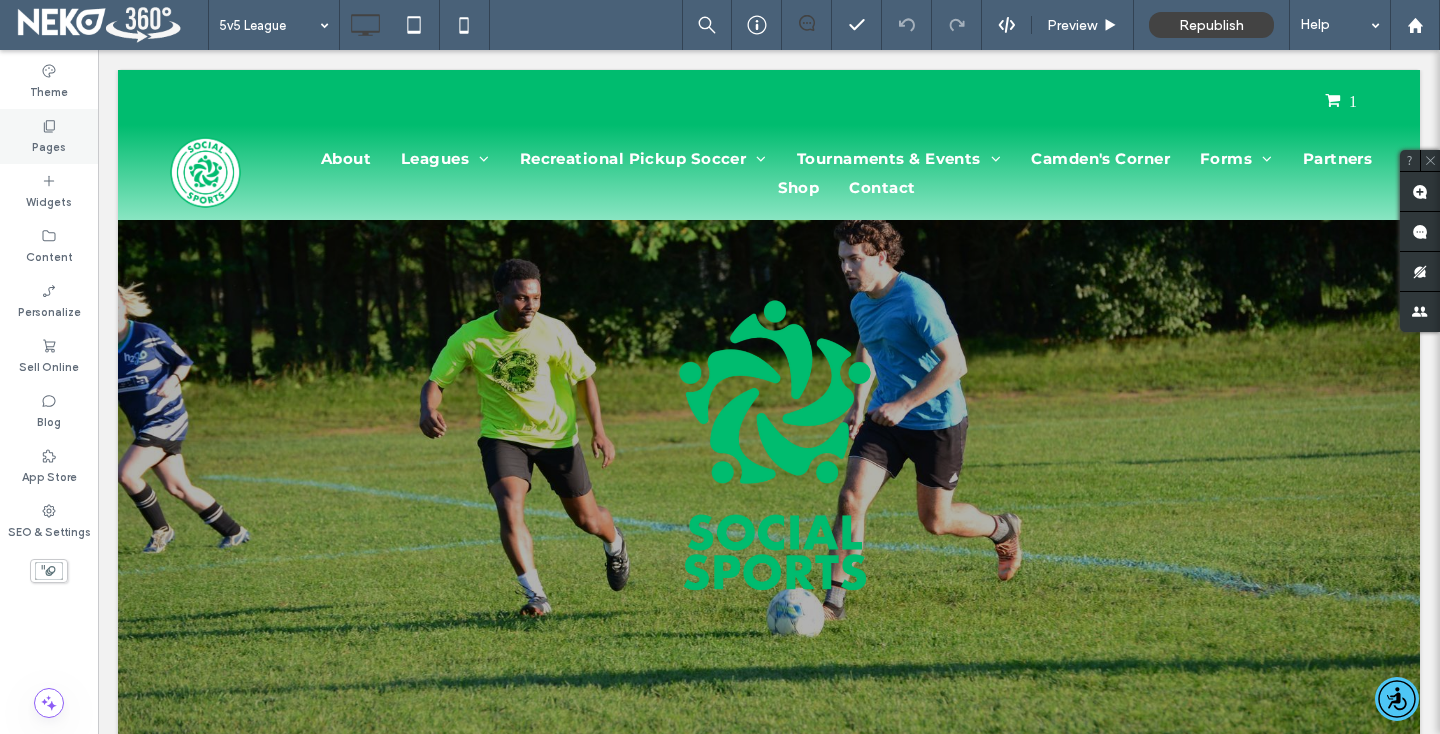 click on "Pages" at bounding box center [49, 136] 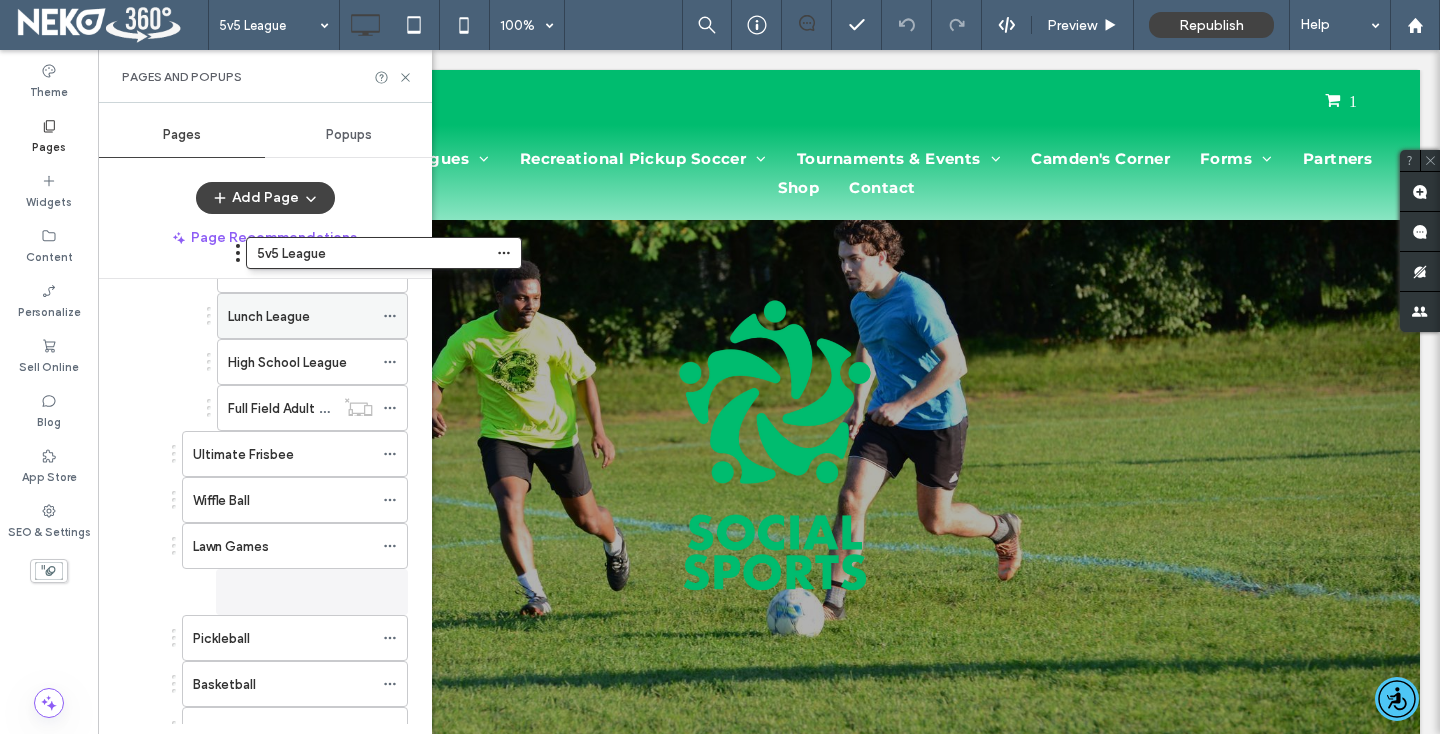 scroll, scrollTop: 242, scrollLeft: 0, axis: vertical 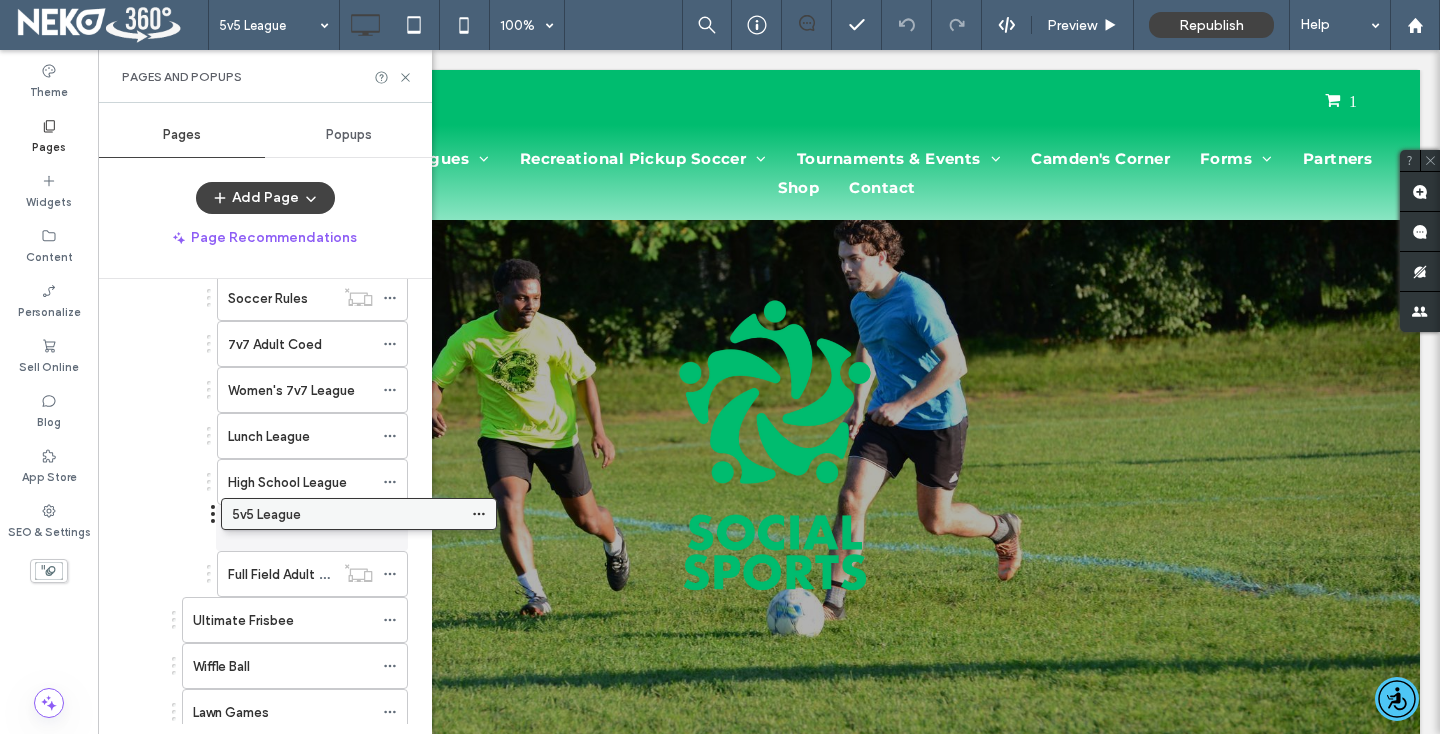 drag, startPoint x: 179, startPoint y: 565, endPoint x: 268, endPoint y: 529, distance: 96.00521 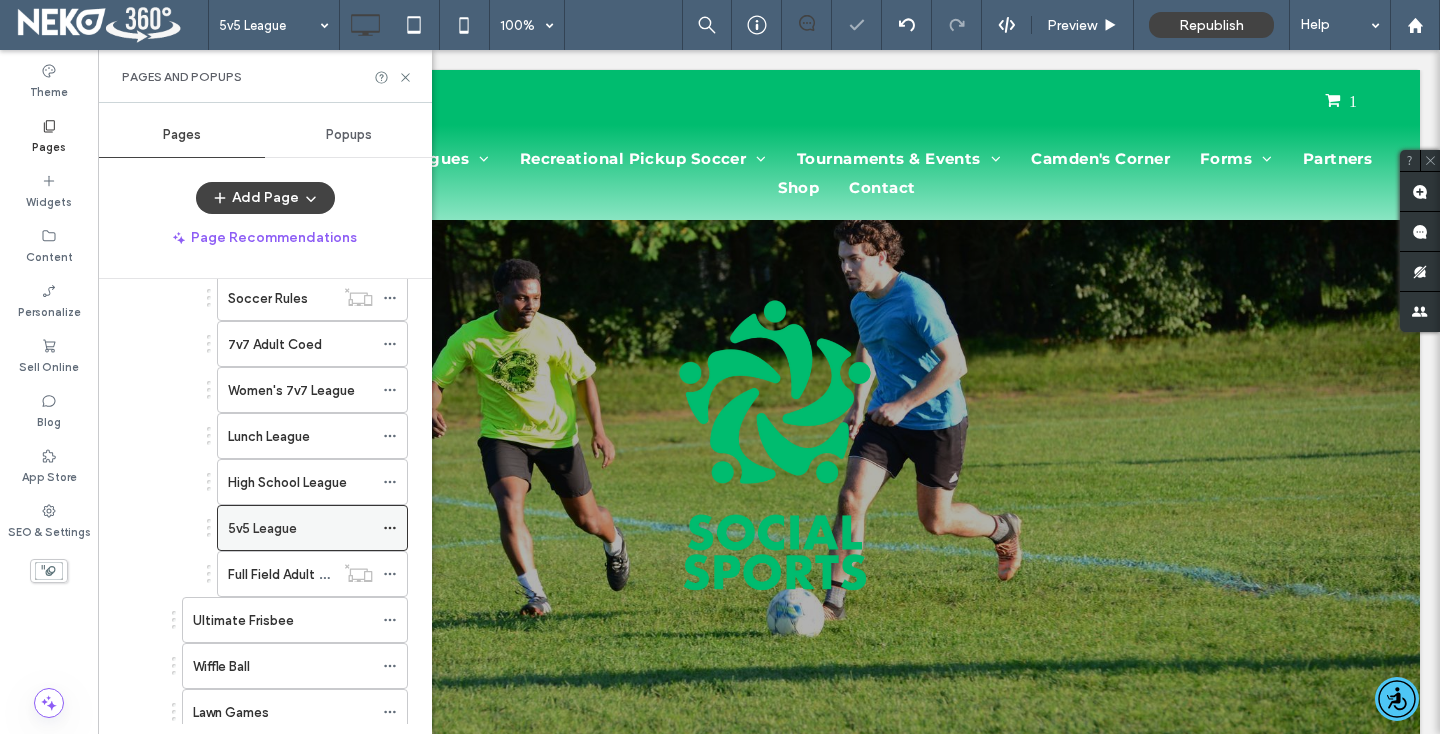 click on "5v5 League" at bounding box center [300, 528] 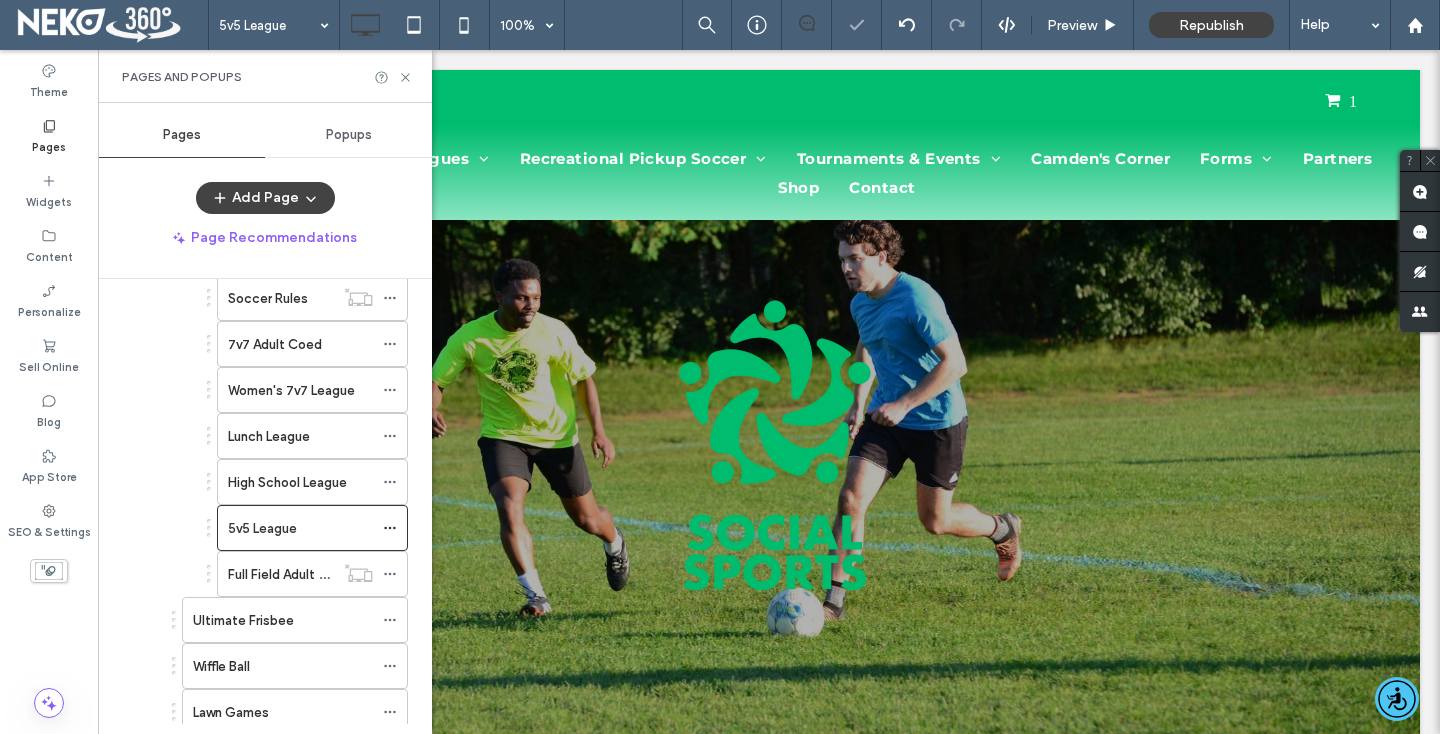 click on "Pages and Popups" at bounding box center (265, 77) 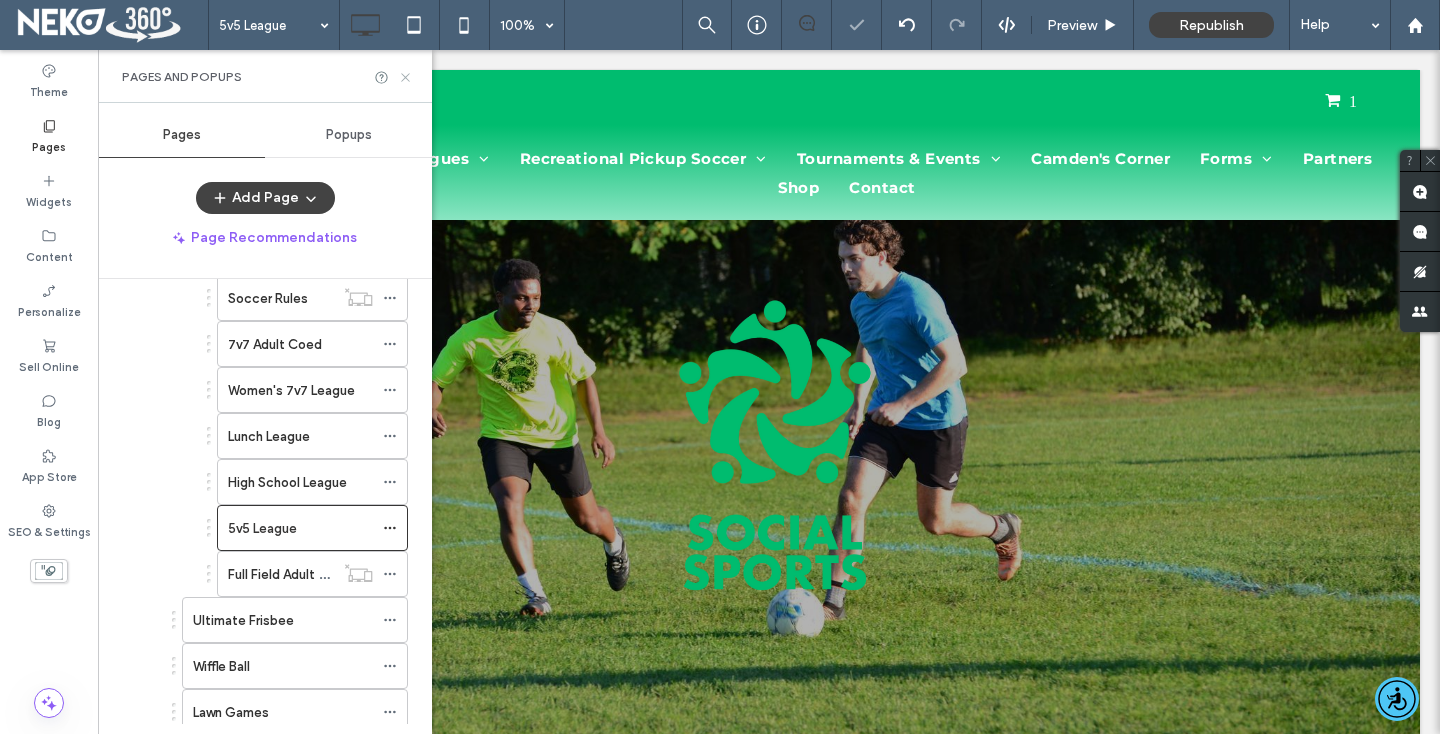 click 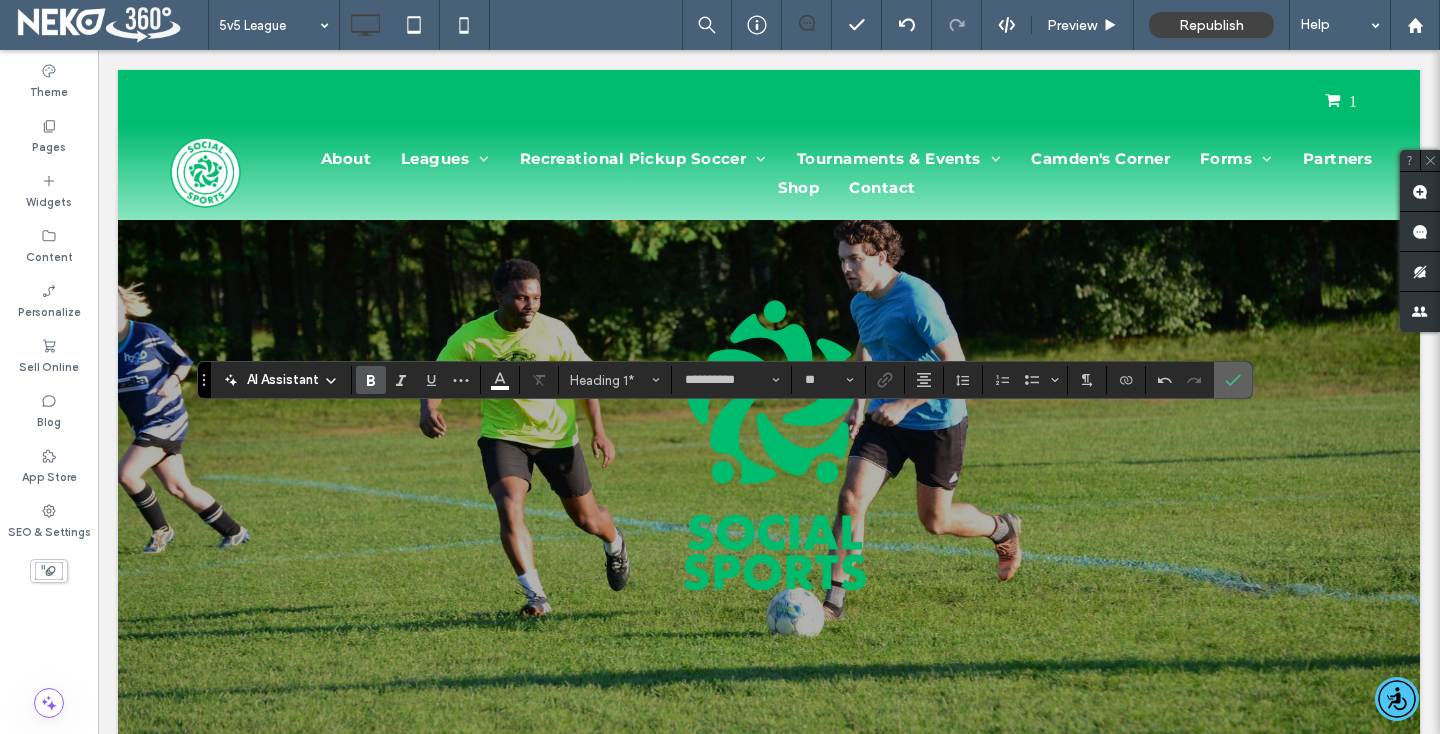 click at bounding box center [1233, 380] 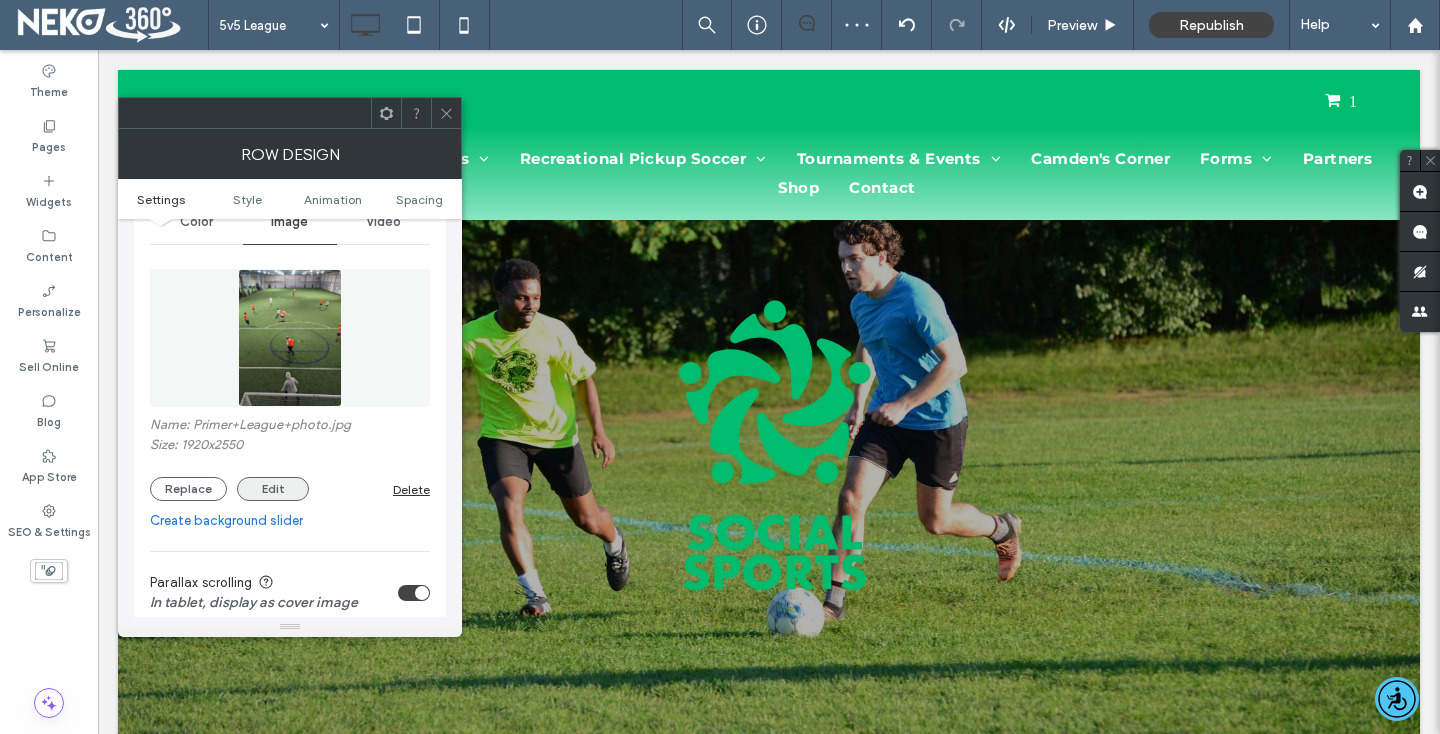 scroll, scrollTop: 301, scrollLeft: 0, axis: vertical 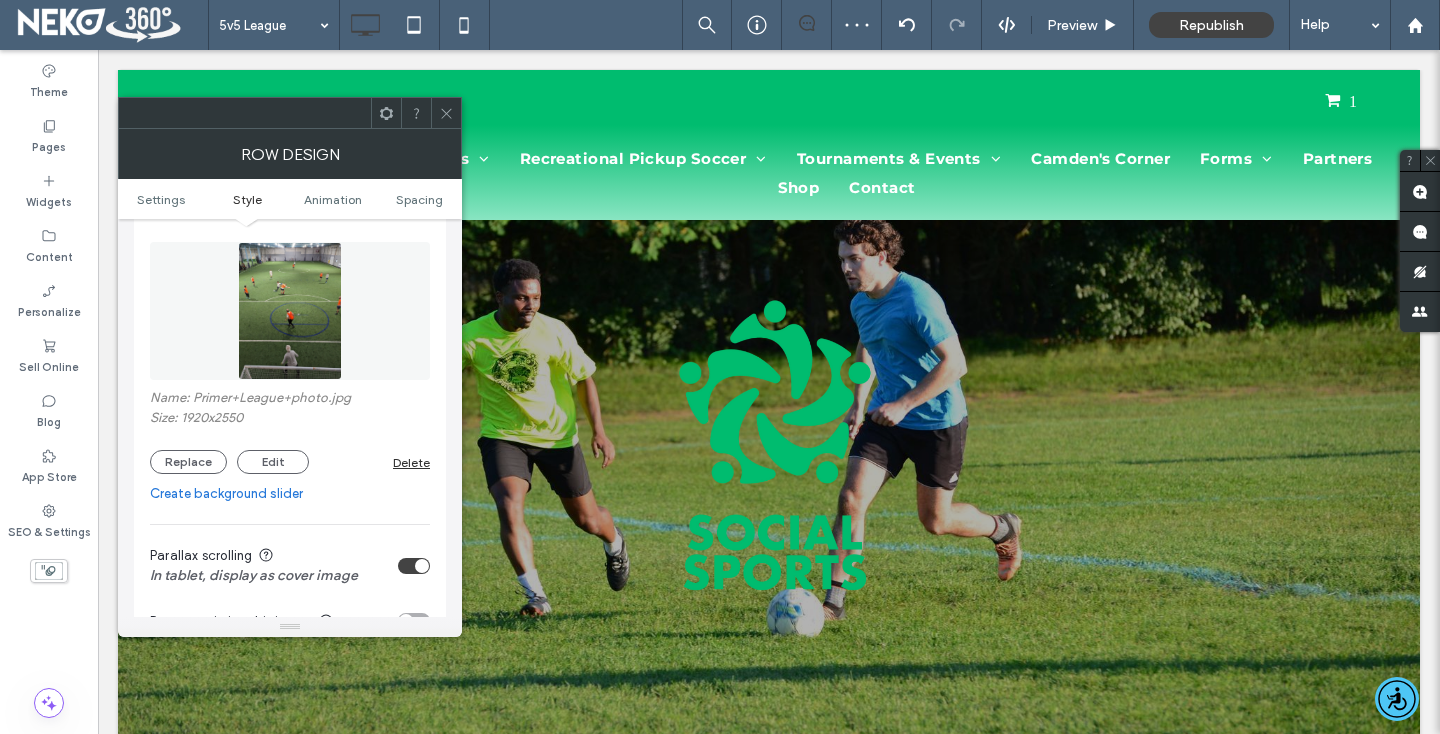 click on "Name: Primer+League+photo.jpg Size: 1920x2550 Replace Edit Delete" at bounding box center (290, 432) 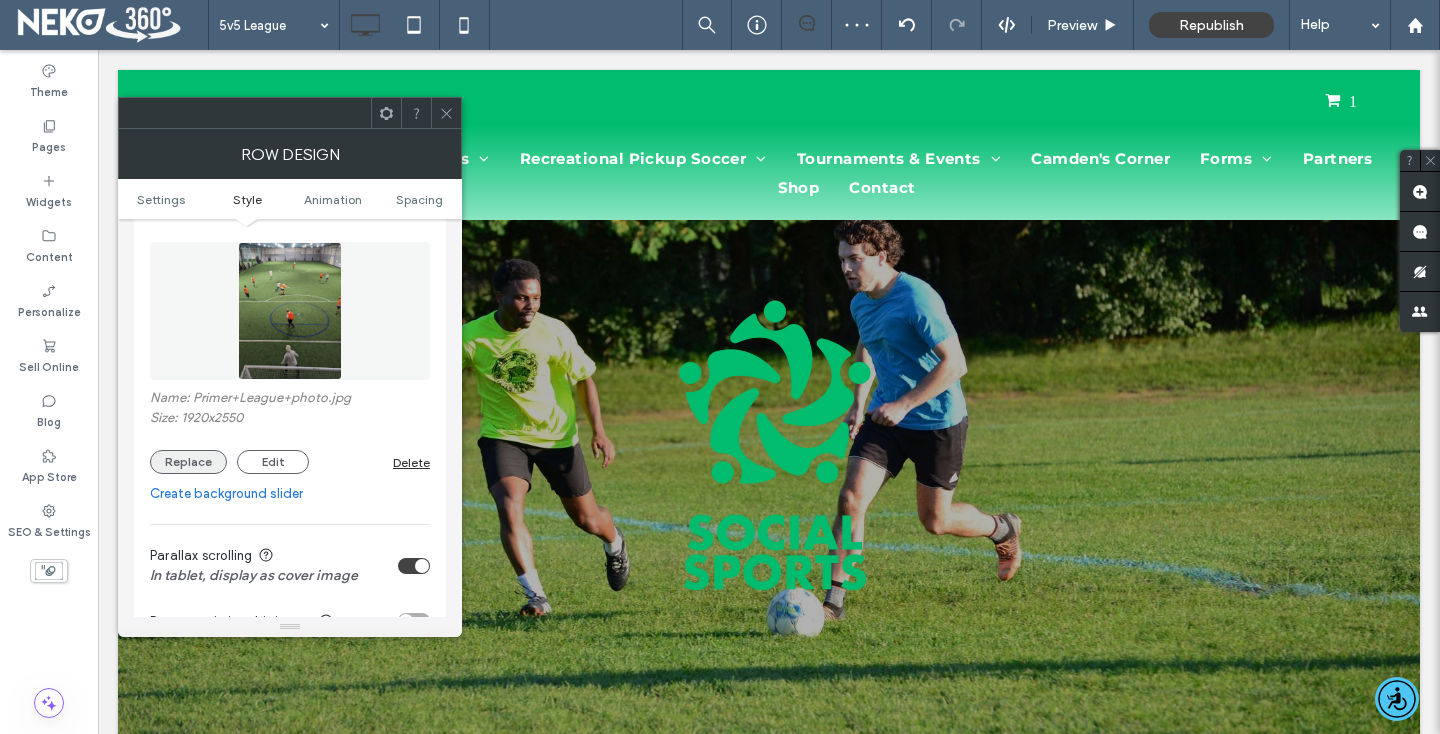 click on "Replace" at bounding box center (188, 462) 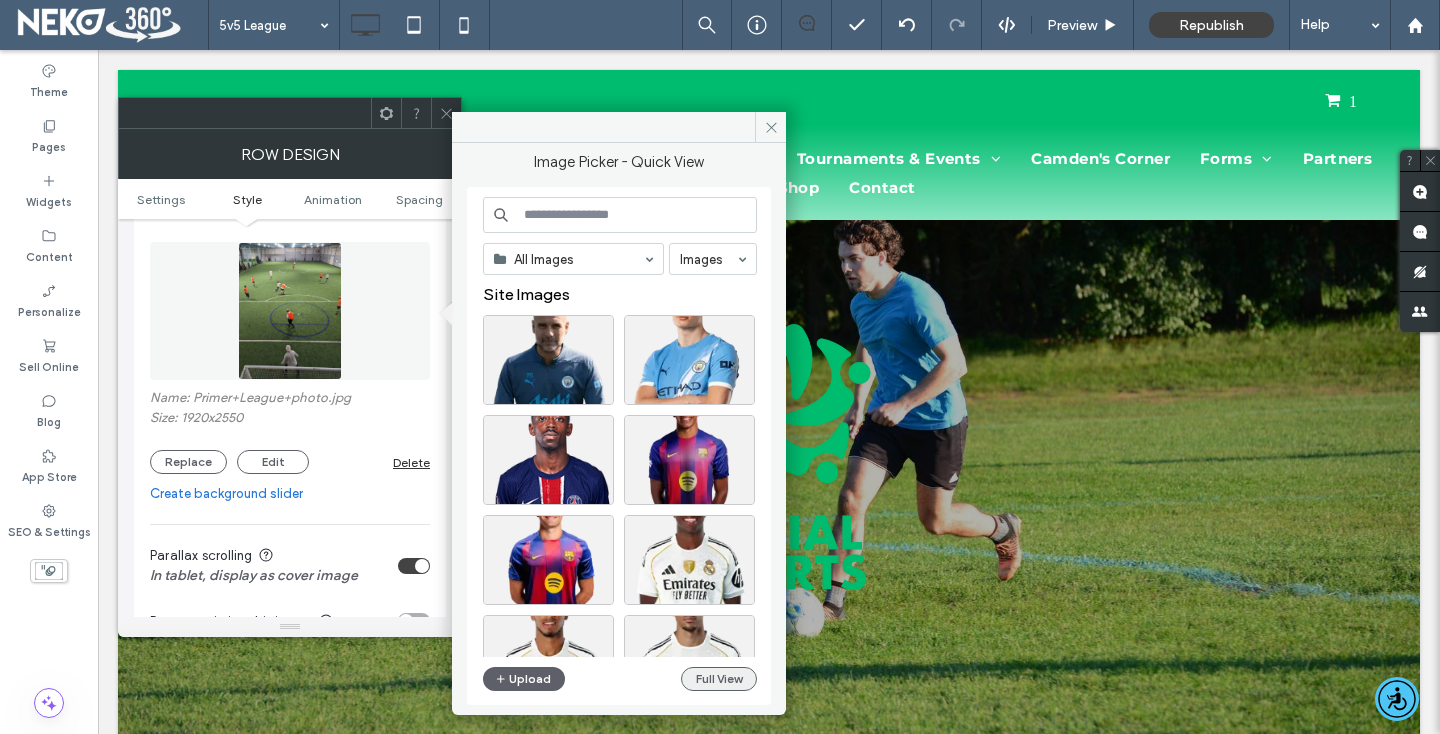 click on "Full View" at bounding box center [719, 679] 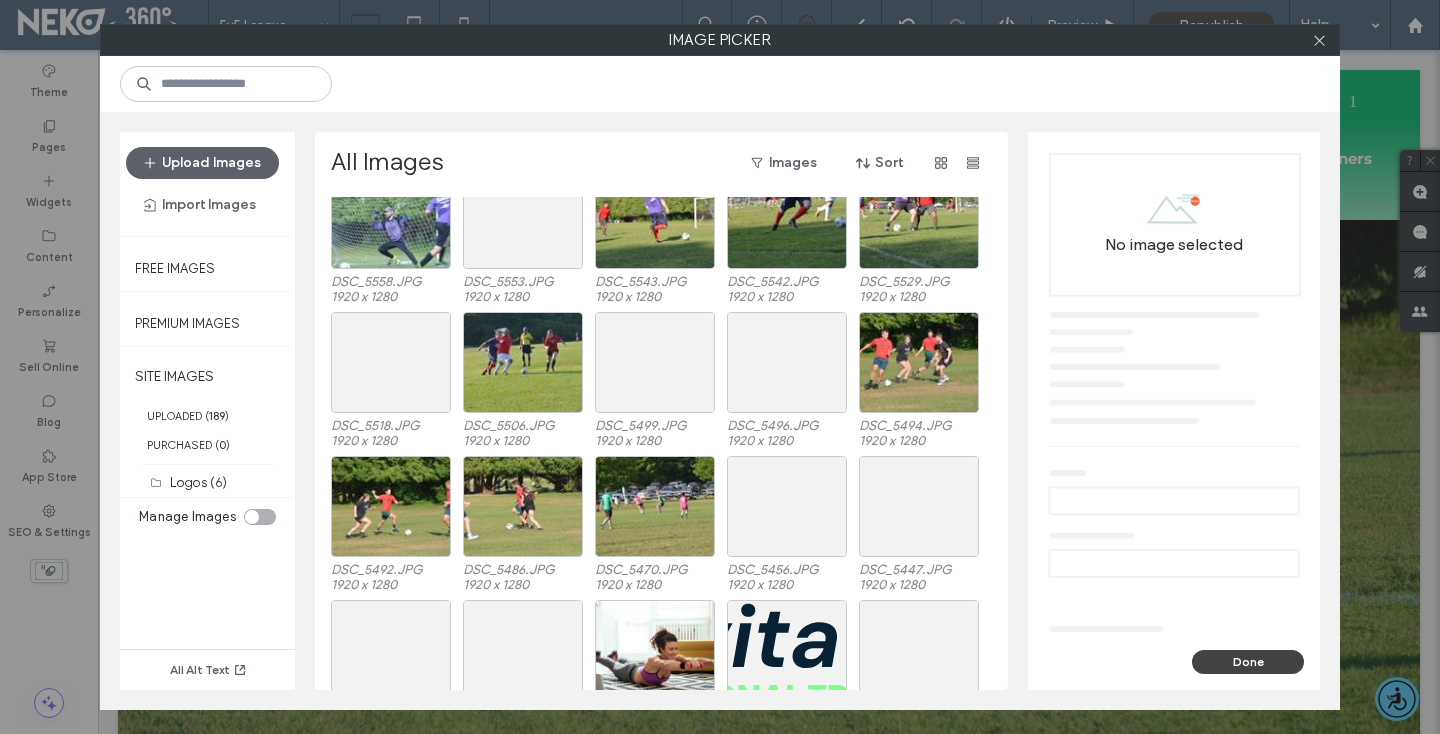 scroll, scrollTop: 4388, scrollLeft: 0, axis: vertical 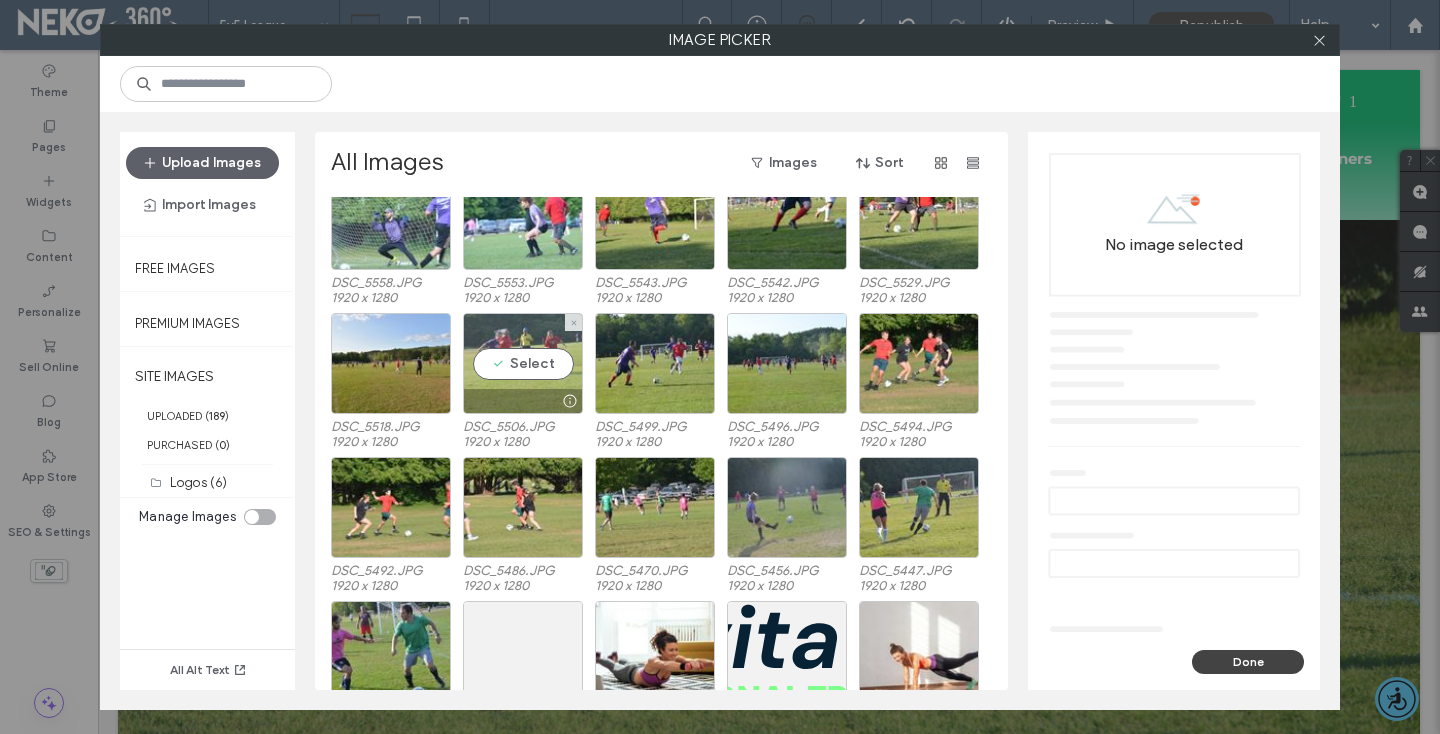click on "Select" at bounding box center (523, 363) 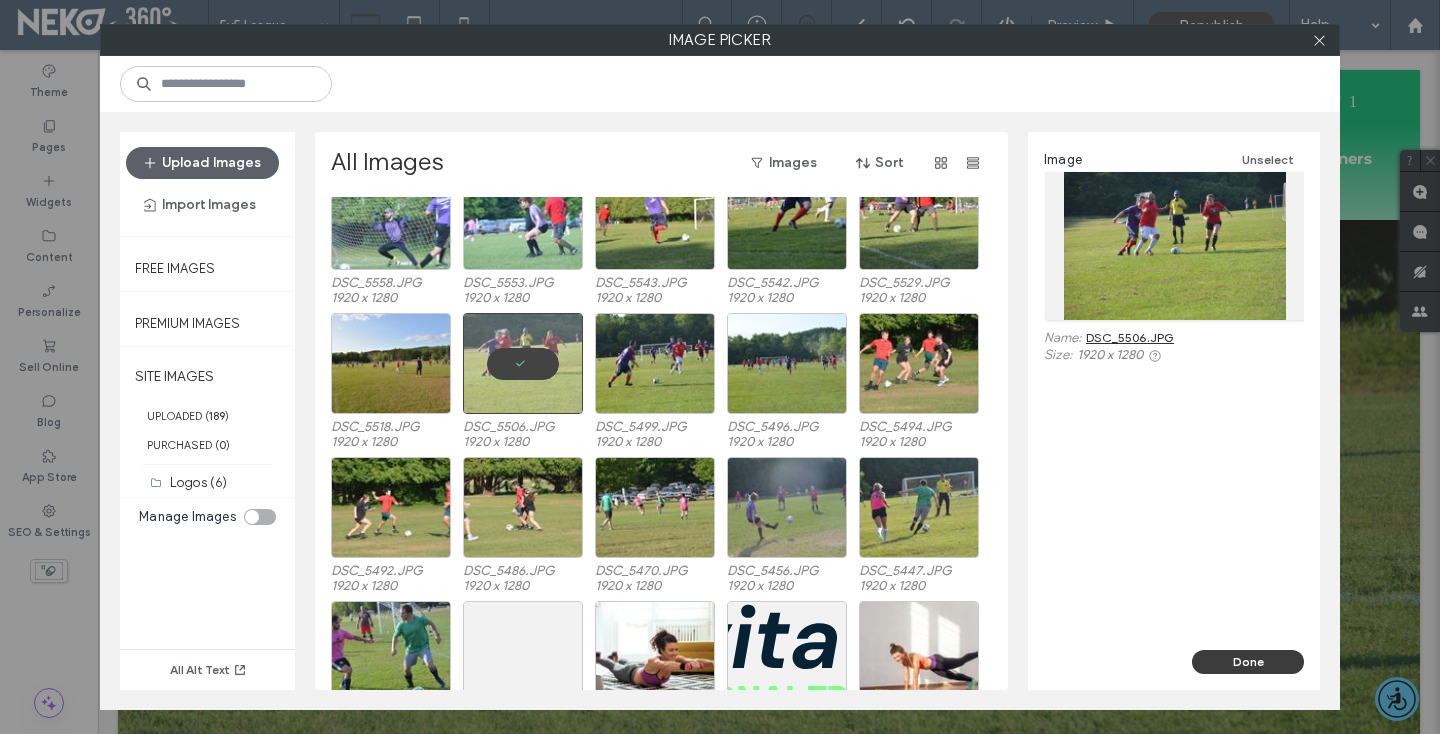 click on "Done" at bounding box center [1248, 662] 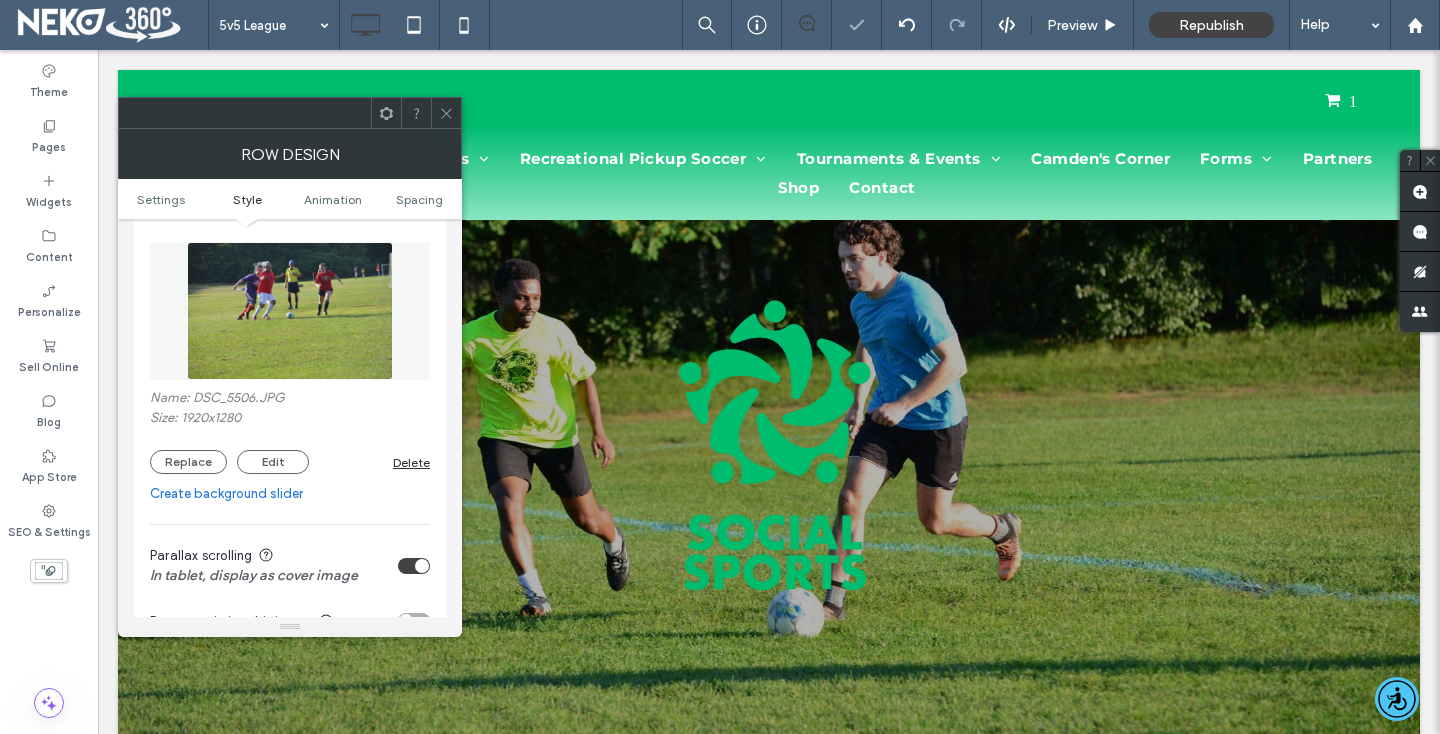 click 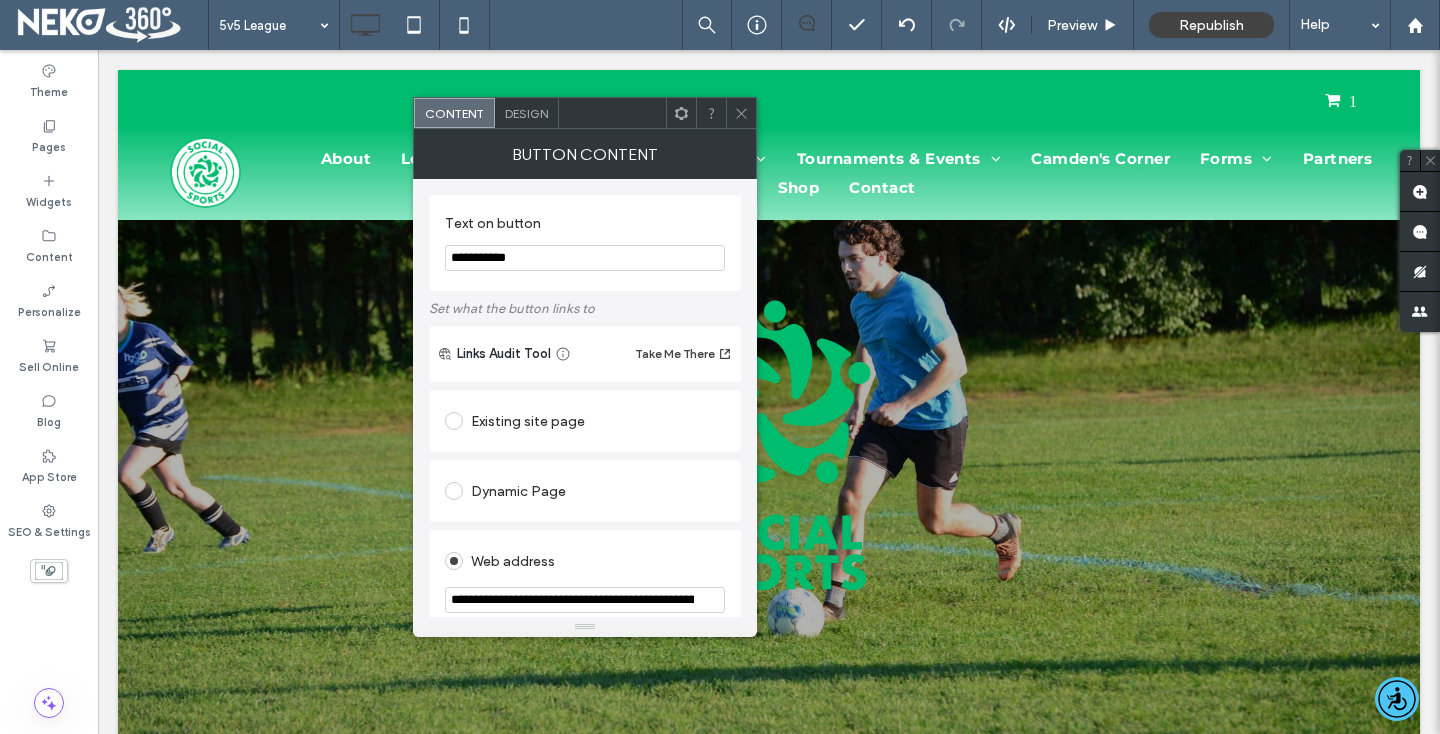 click 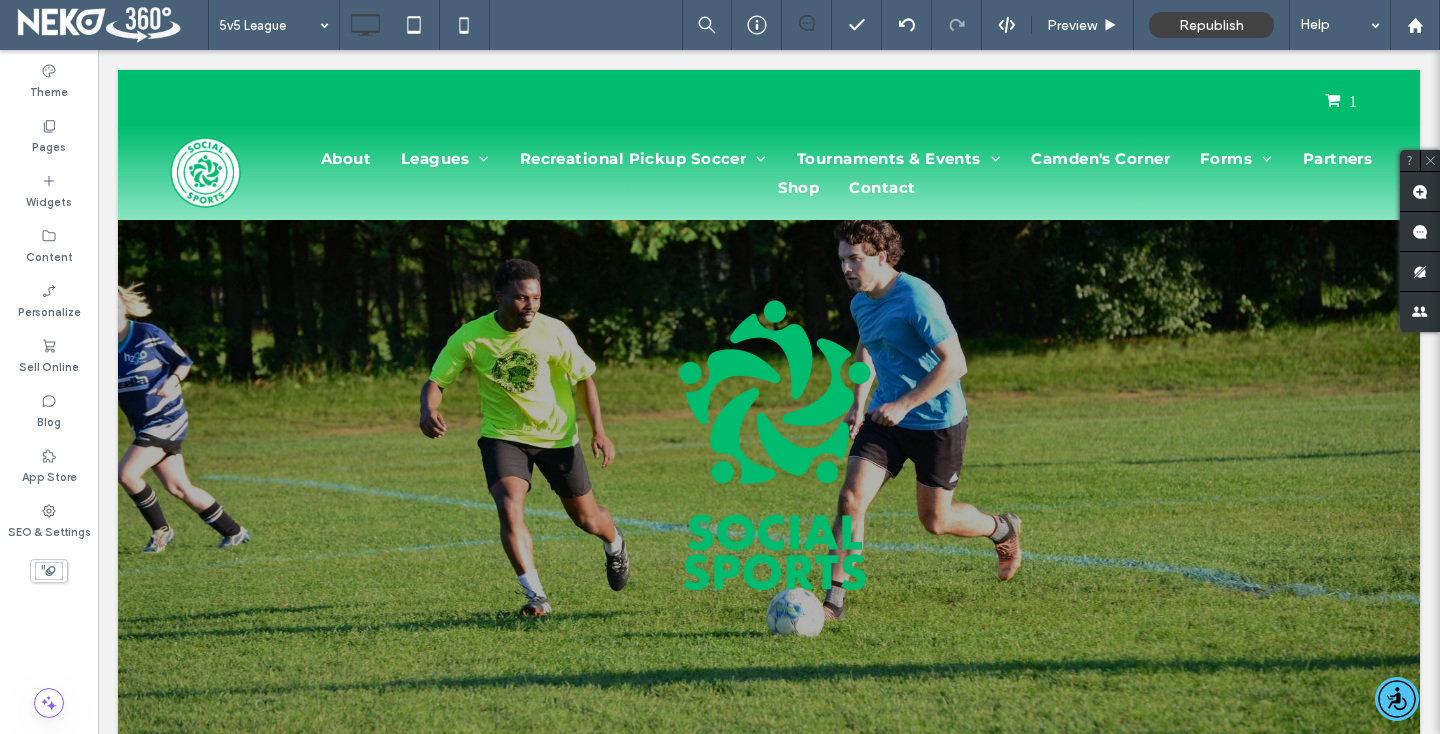 type on "**********" 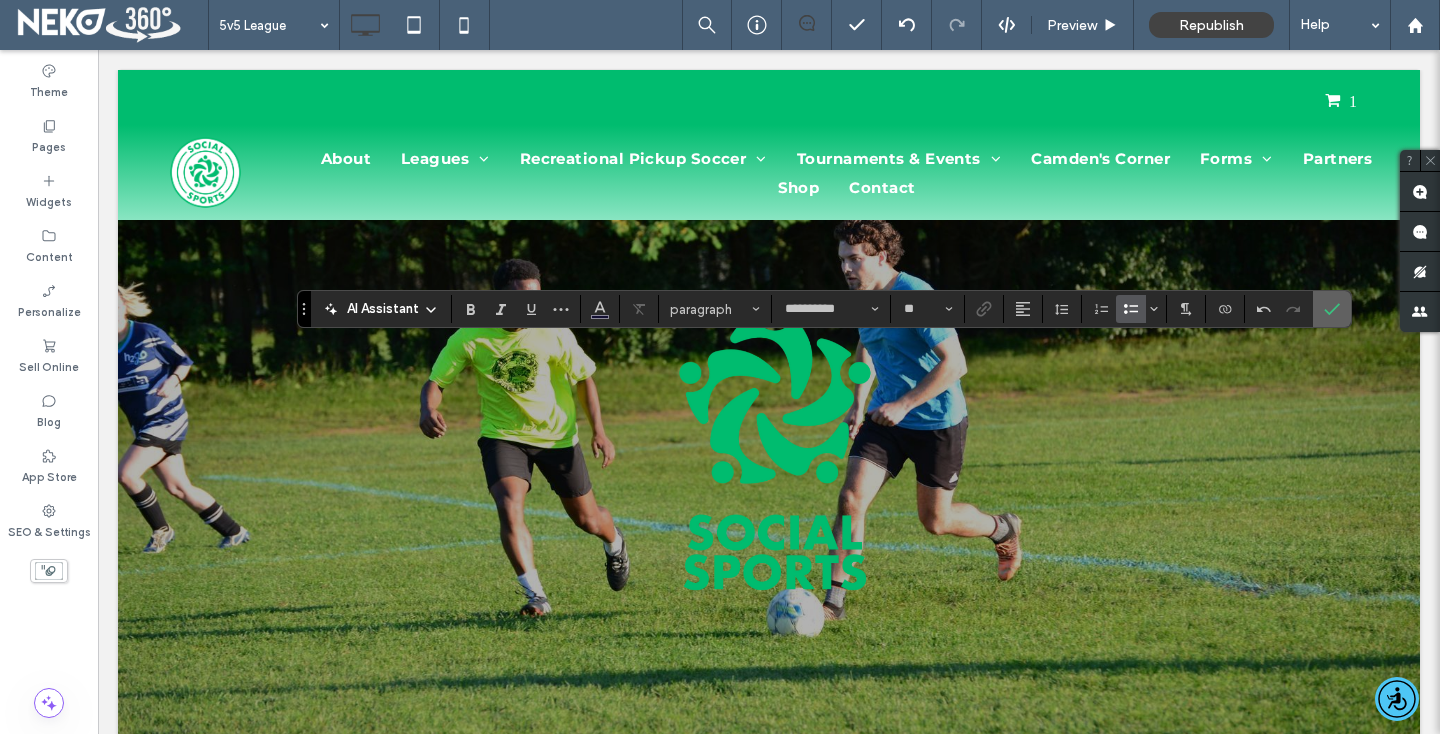 click 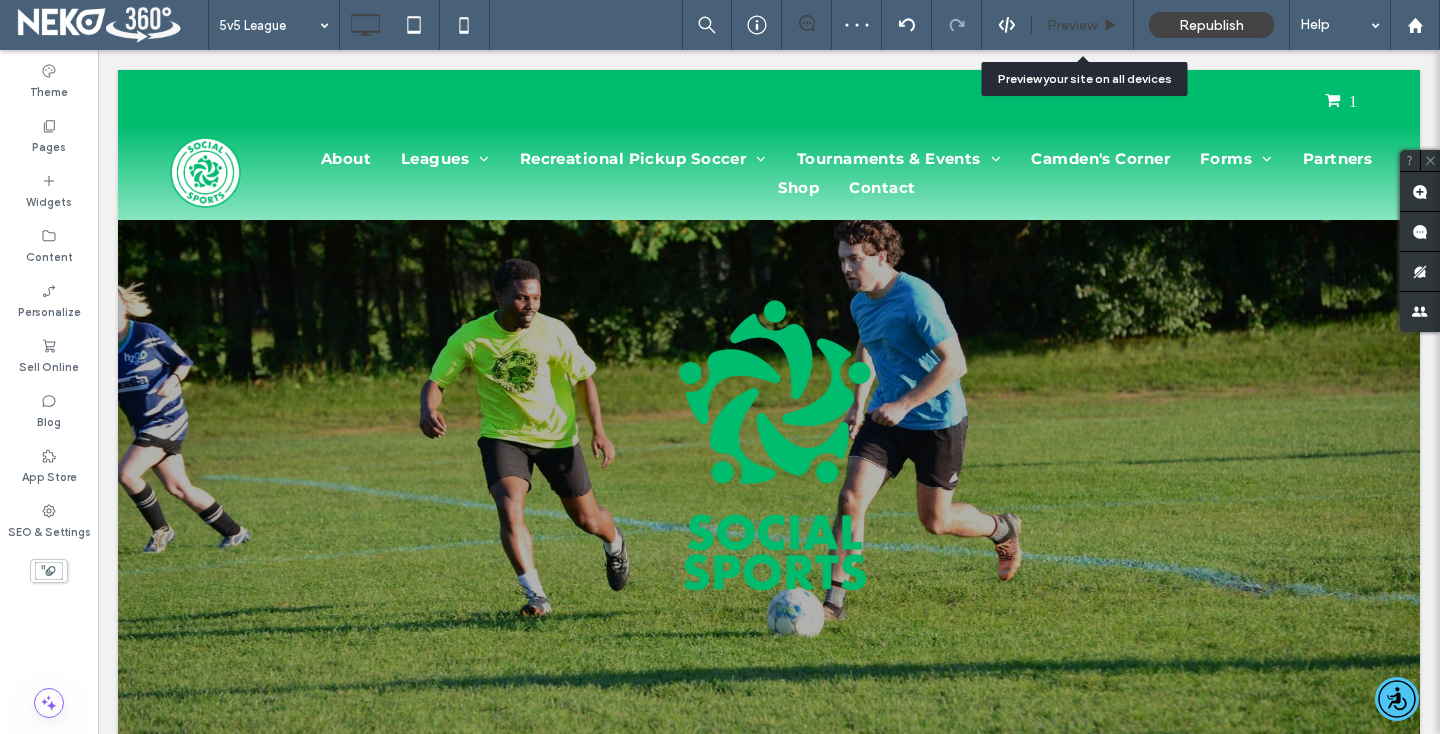 click on "Preview" at bounding box center (1072, 25) 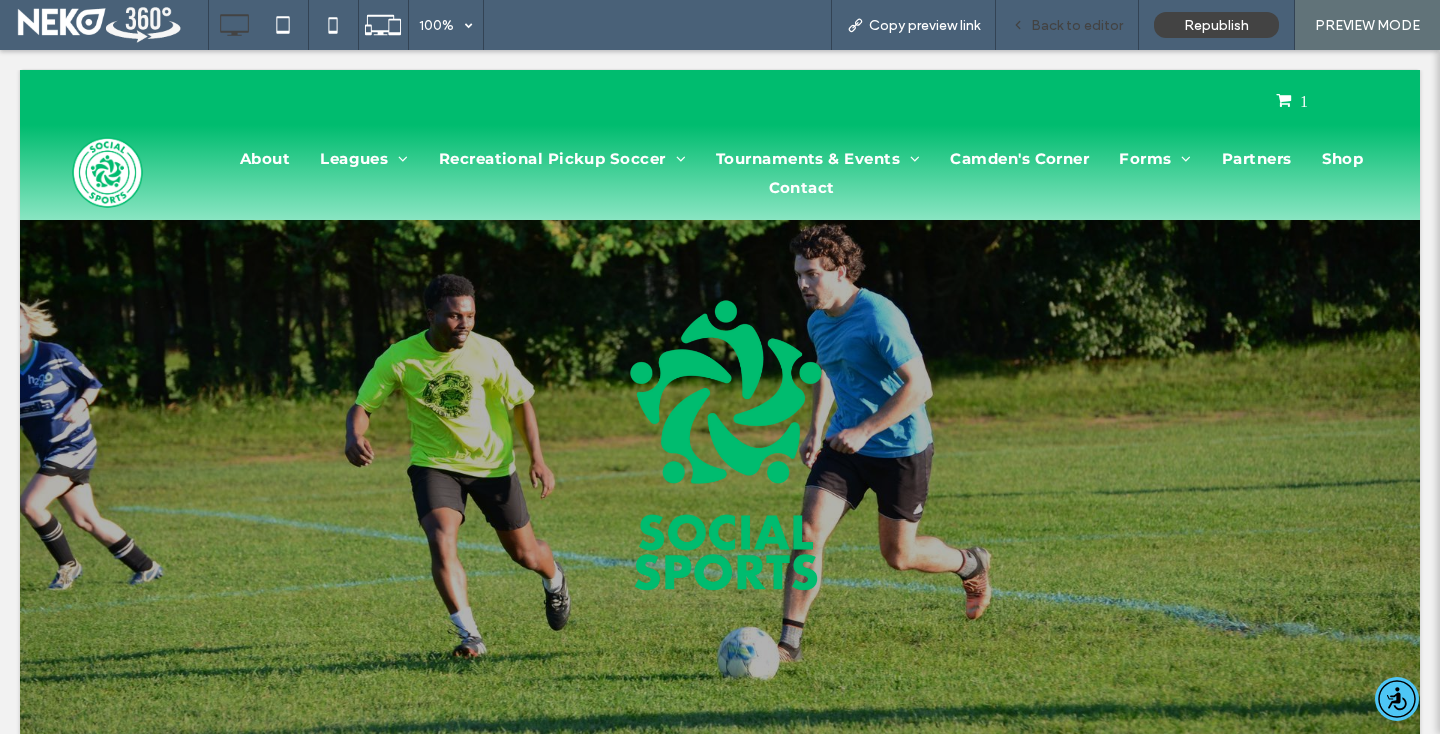click on "Back to editor" at bounding box center (1077, 25) 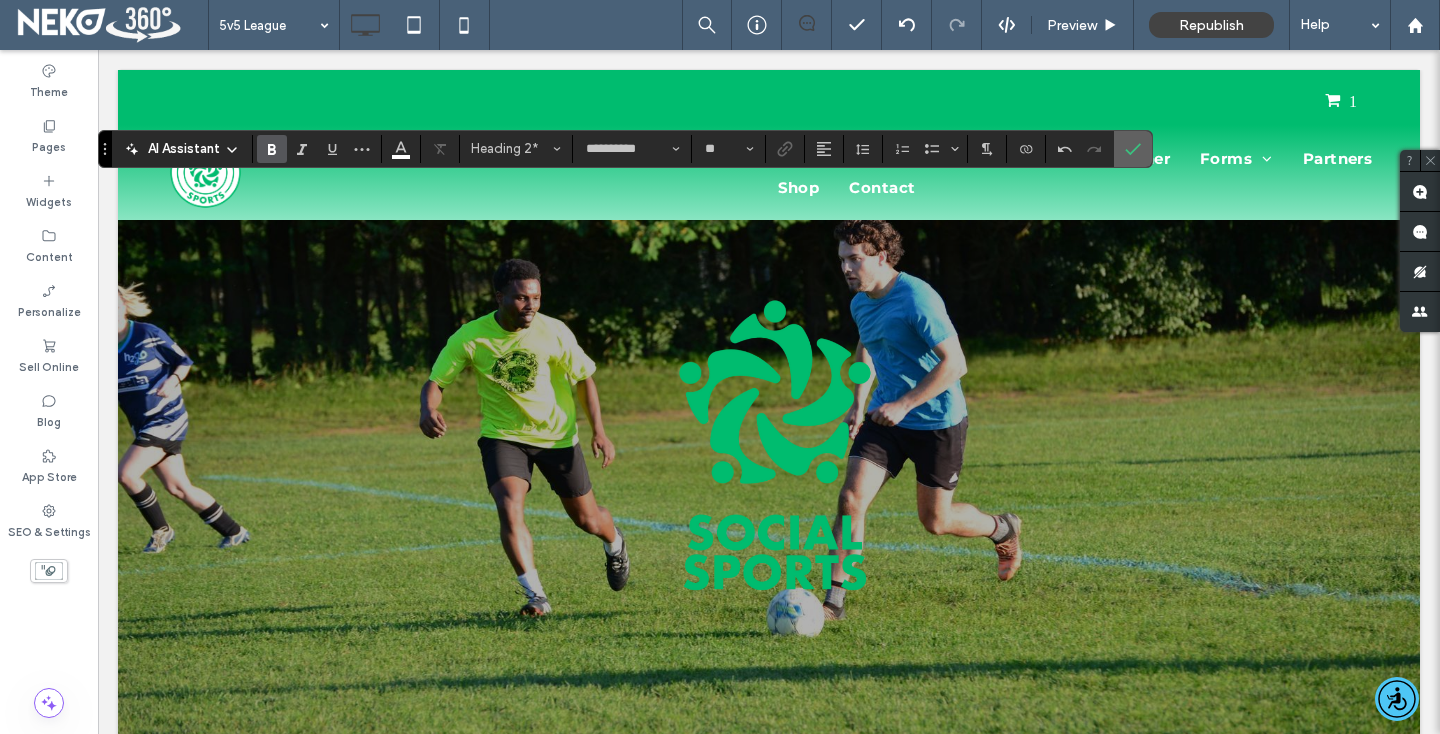 click 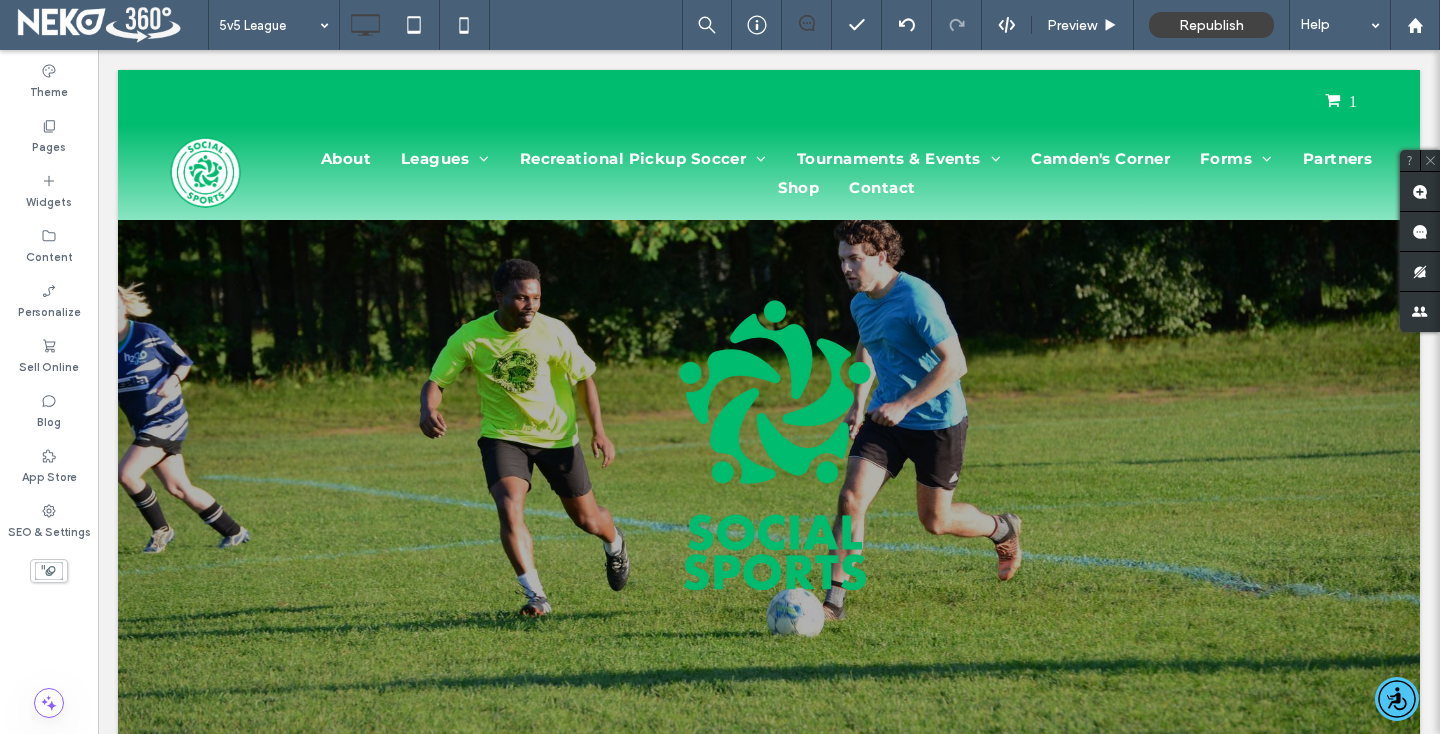 type on "**********" 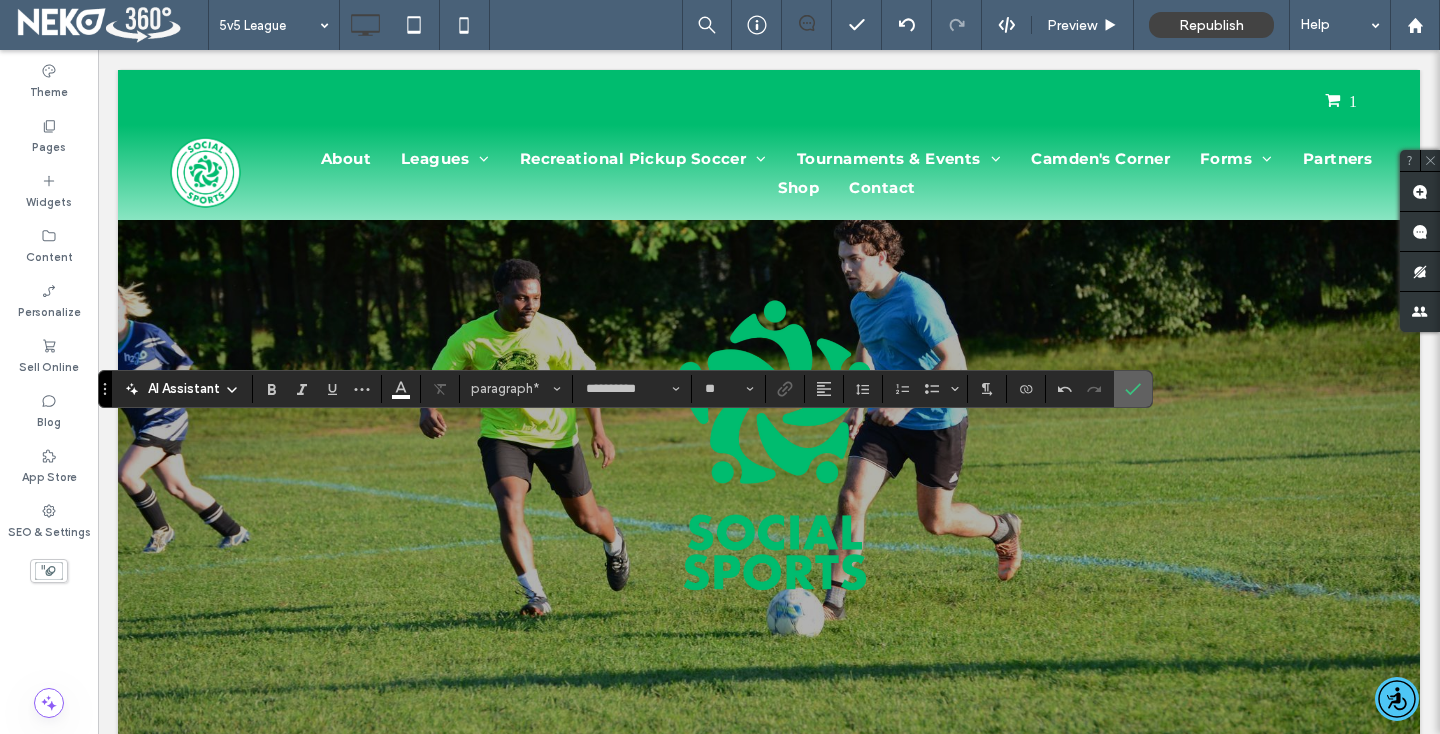 click at bounding box center (1133, 389) 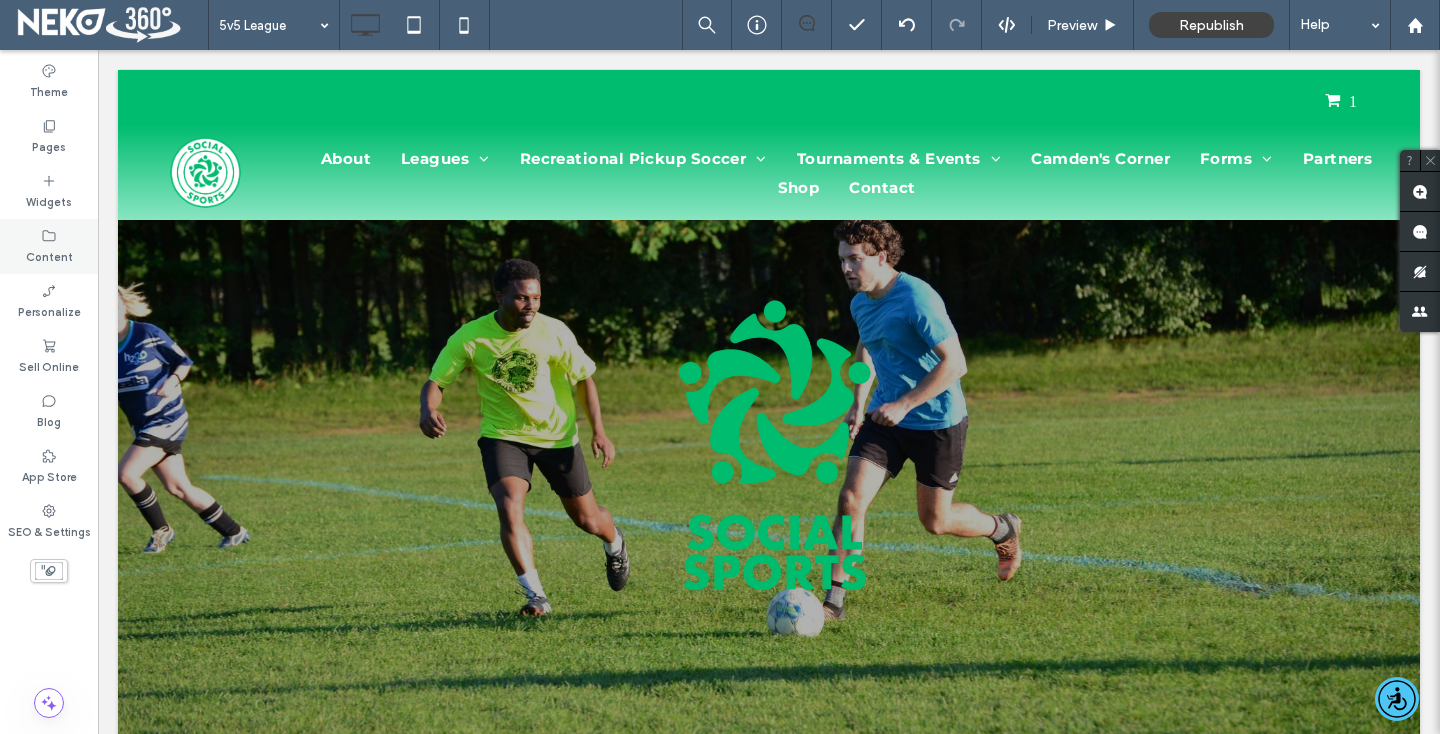 click on "Content" at bounding box center (49, 246) 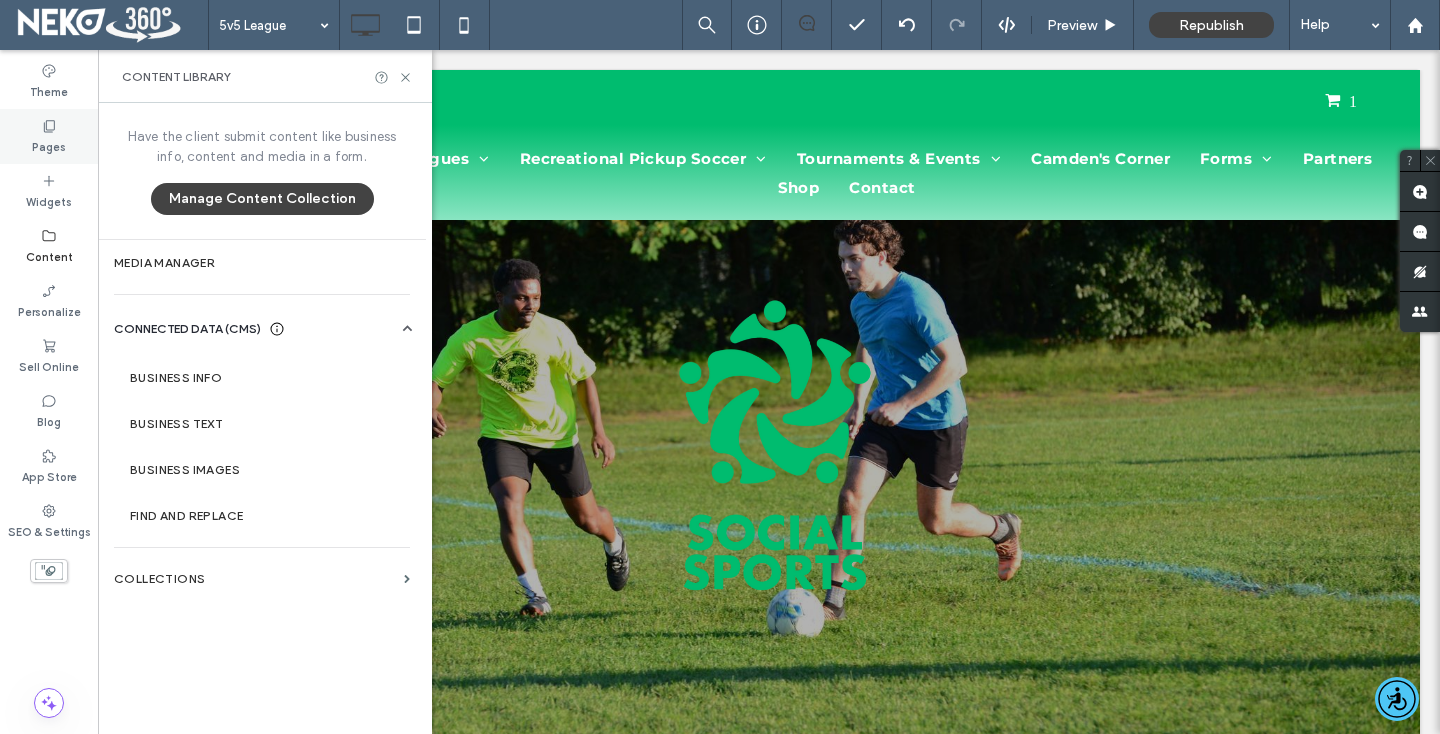 click on "Pages" at bounding box center [49, 145] 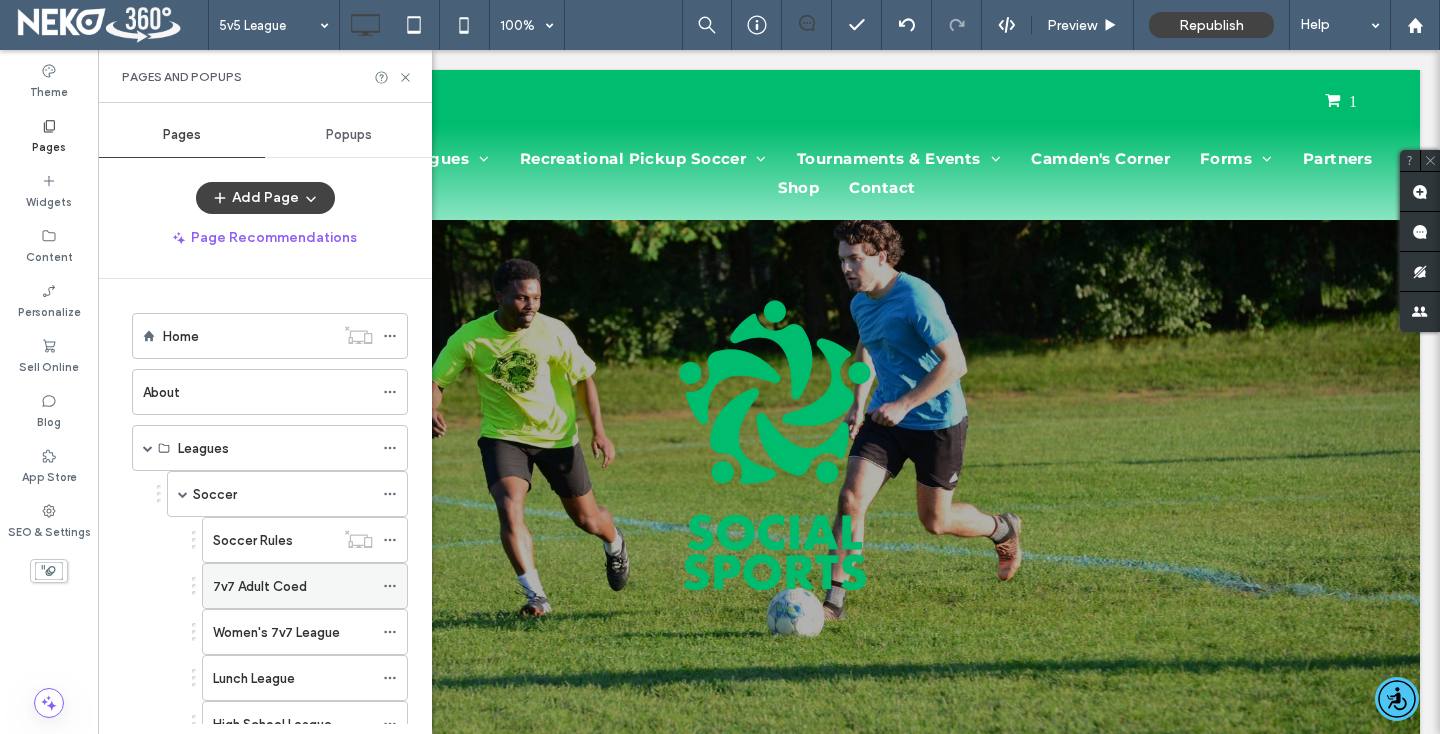 scroll, scrollTop: 75, scrollLeft: 0, axis: vertical 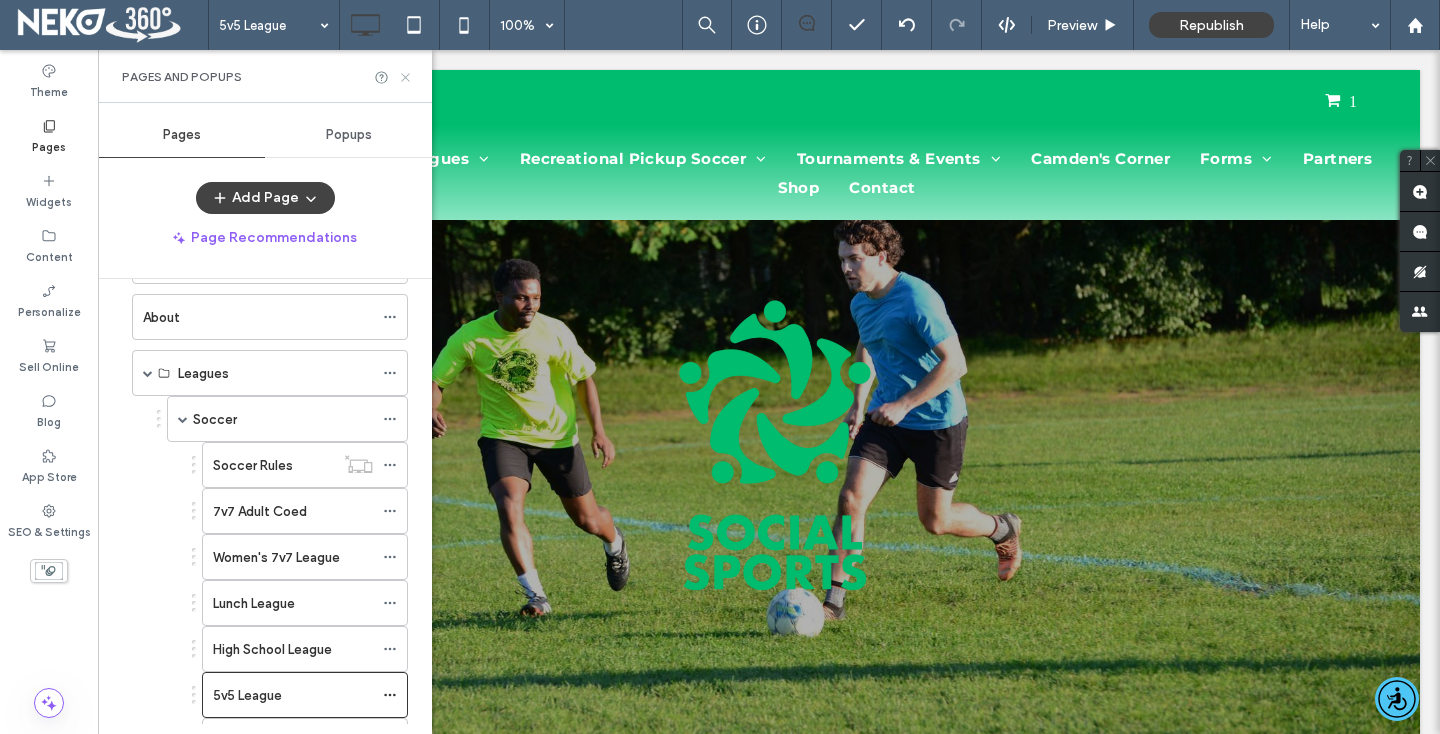 click 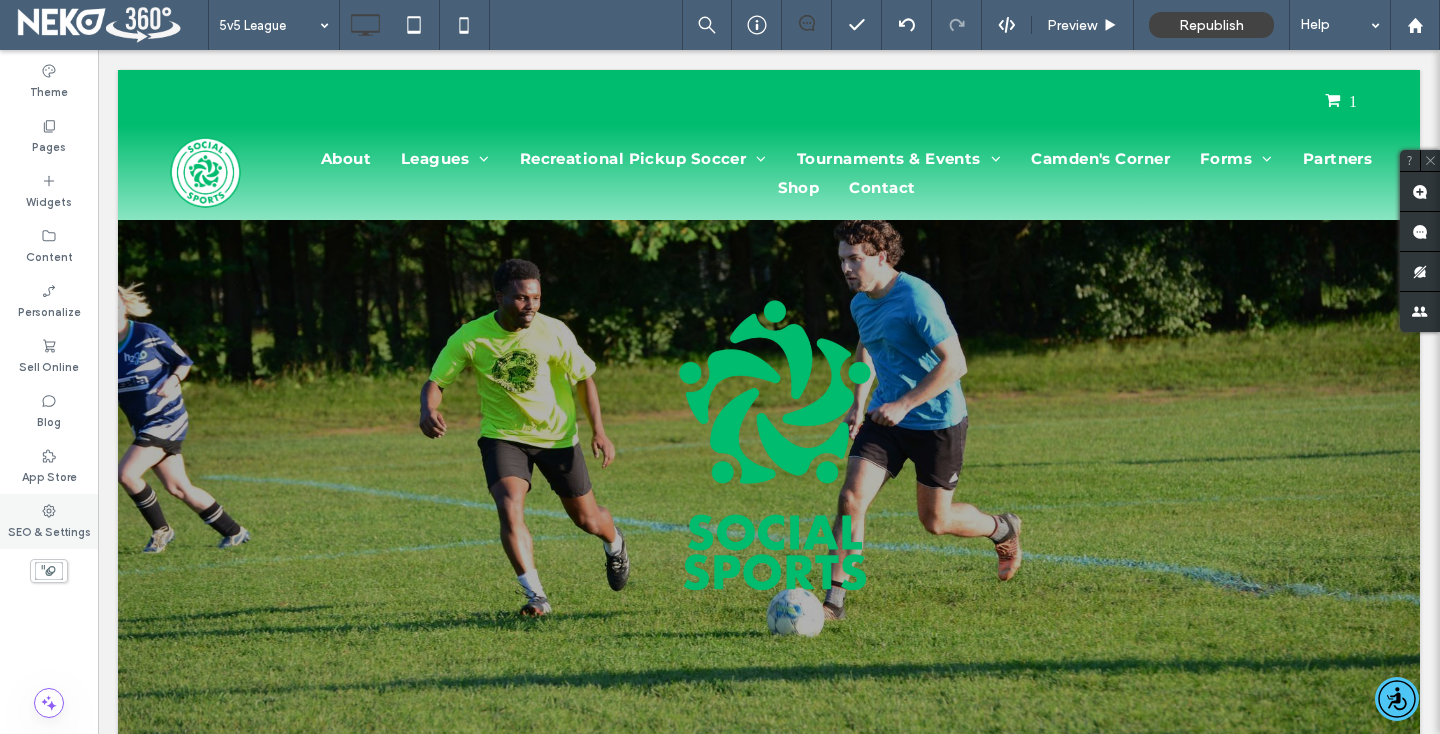click 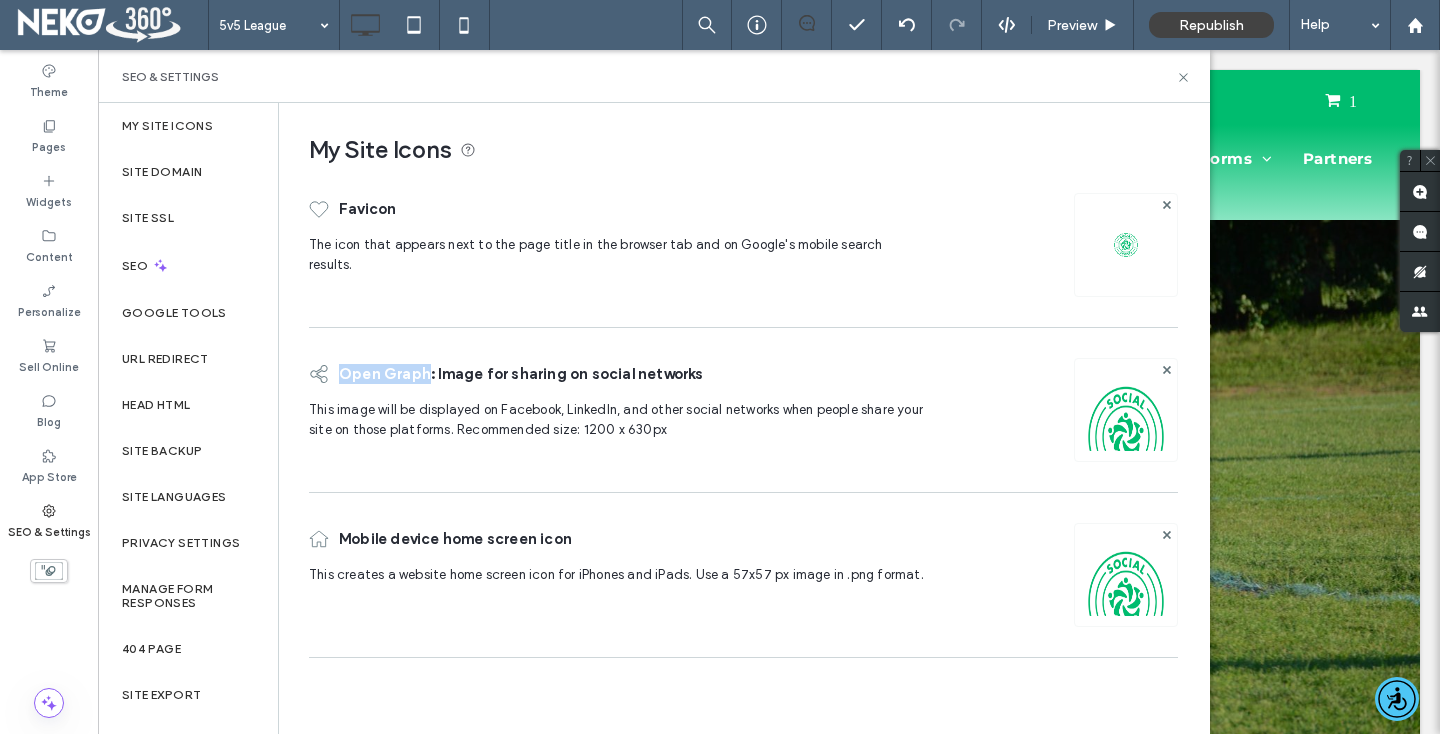 drag, startPoint x: 425, startPoint y: 372, endPoint x: 339, endPoint y: 374, distance: 86.023254 